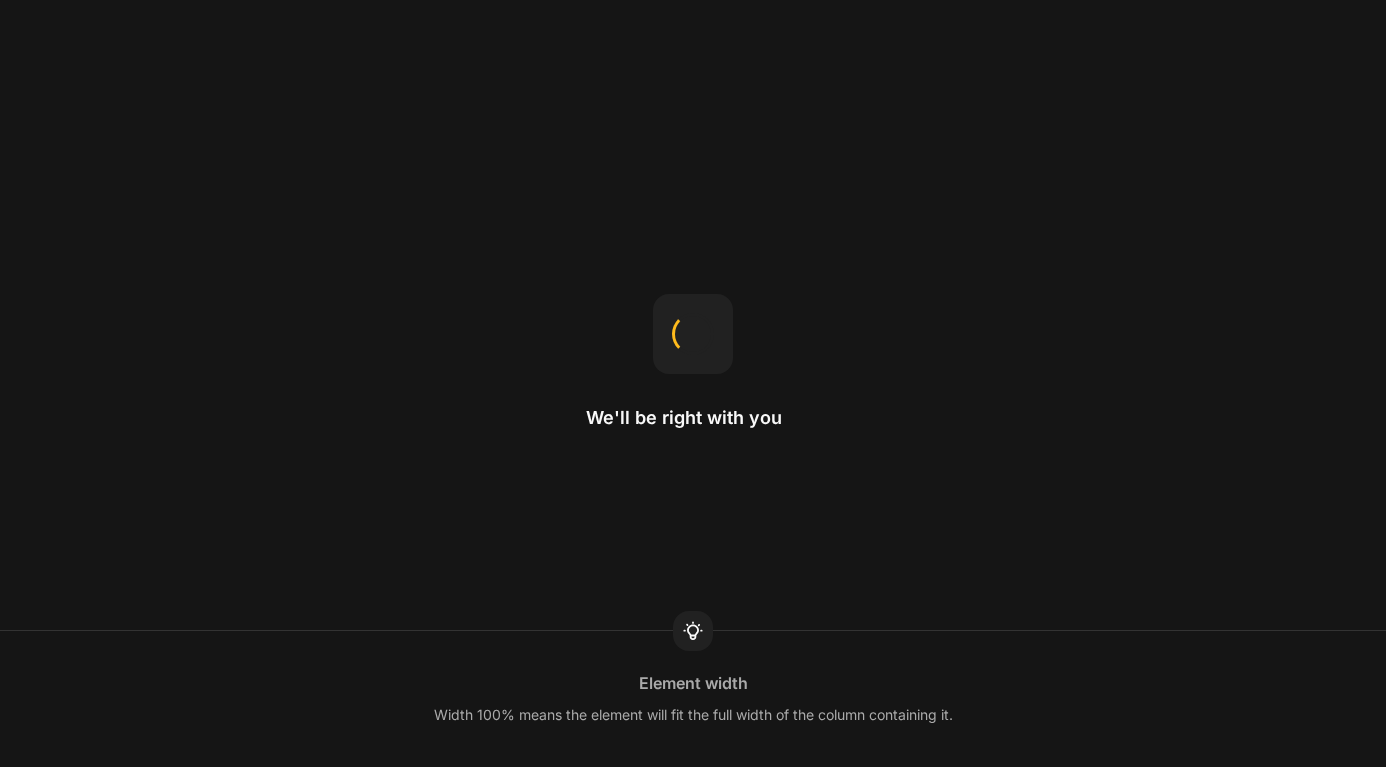 scroll, scrollTop: 0, scrollLeft: 0, axis: both 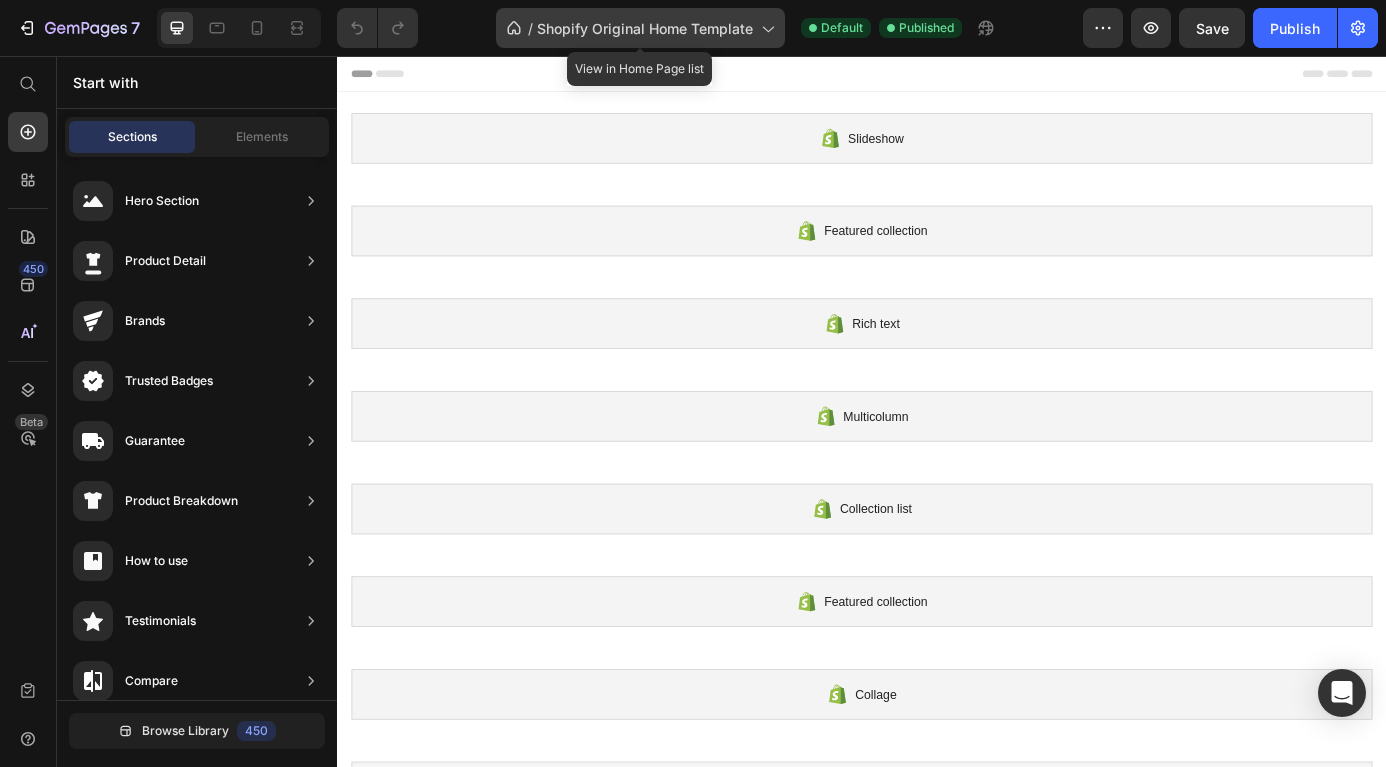 click on "/  Shopify Original Home Template" 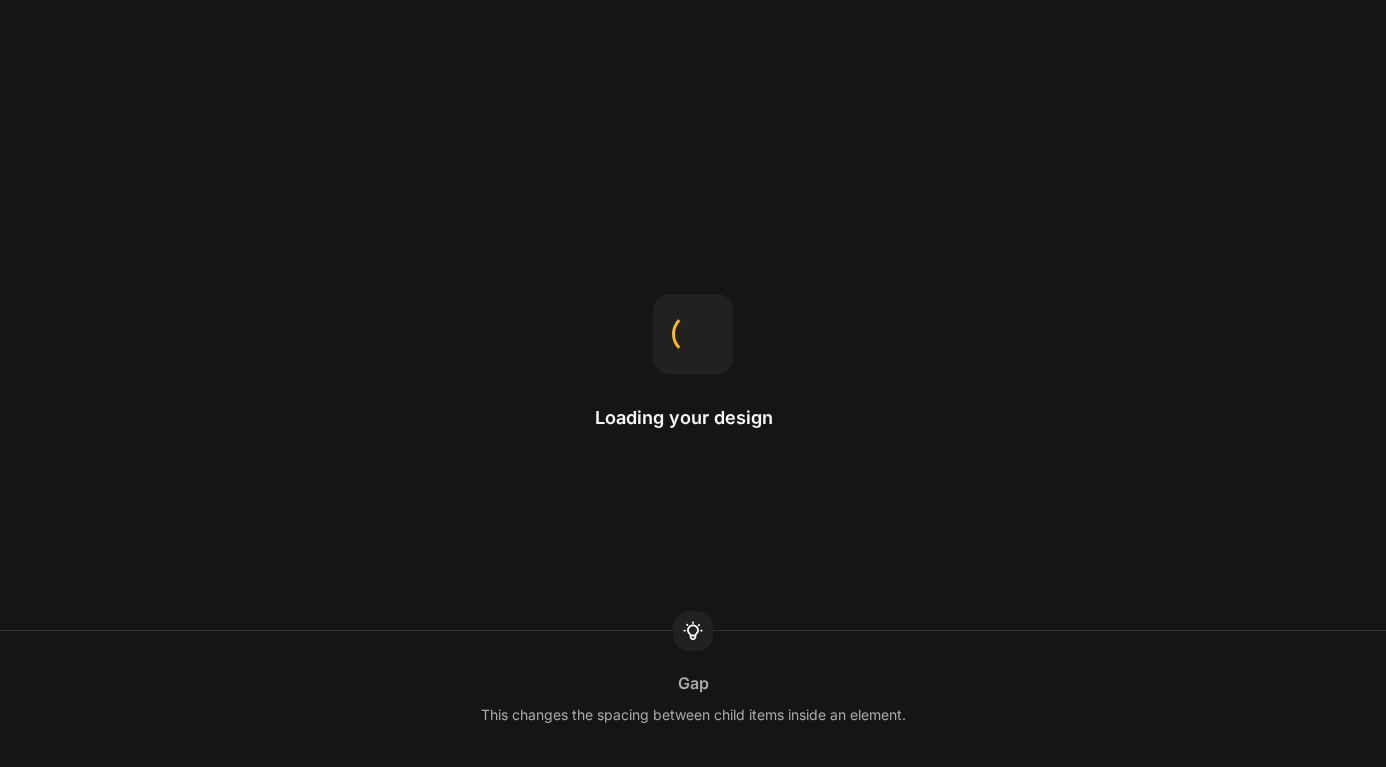 scroll, scrollTop: 0, scrollLeft: 0, axis: both 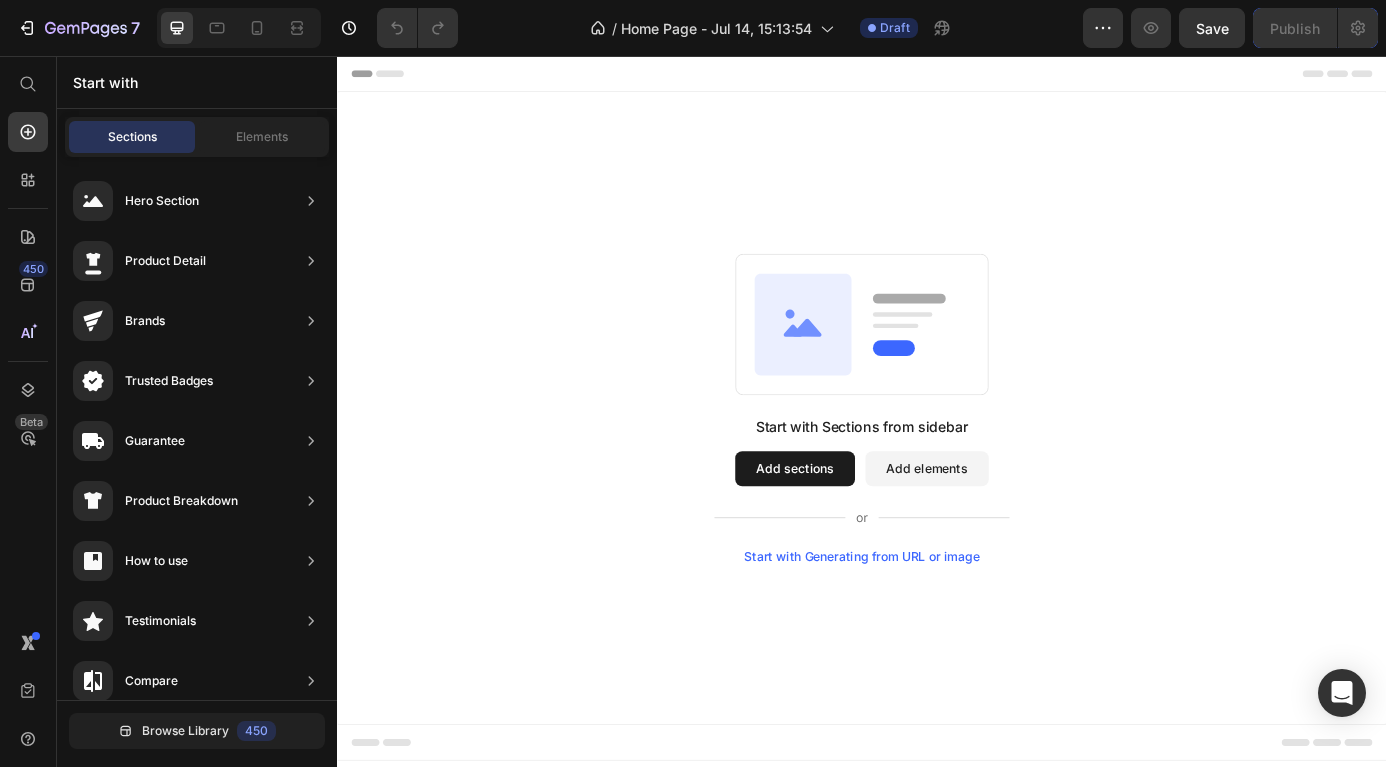 click 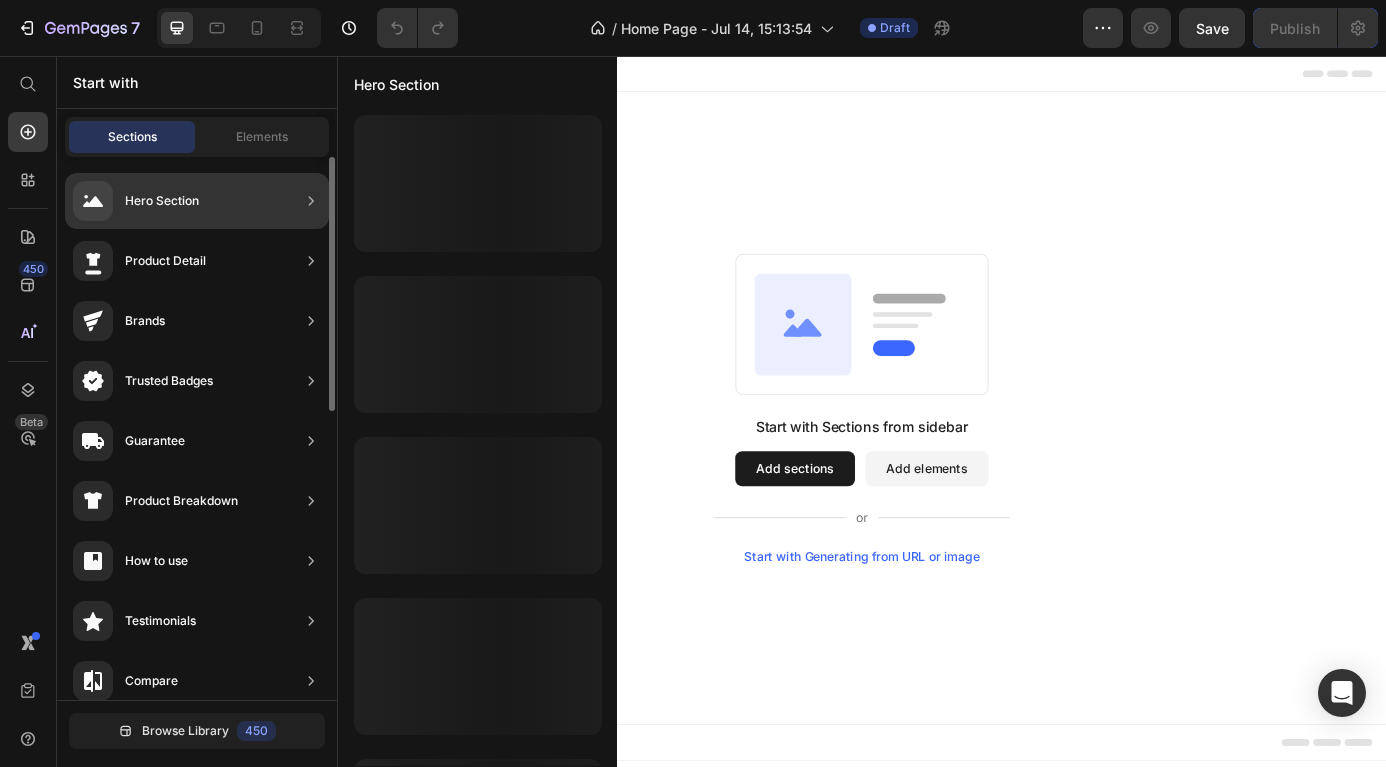 click on "Hero Section" 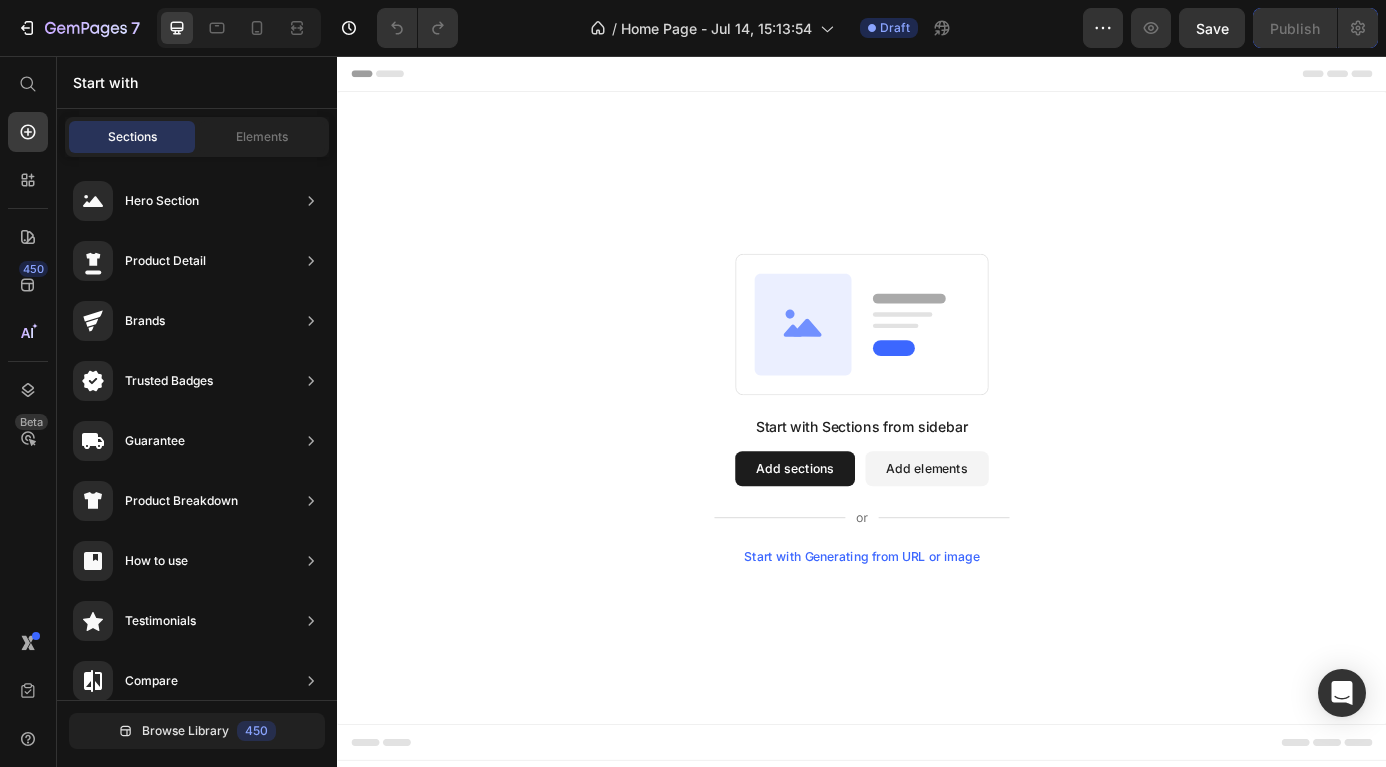 drag, startPoint x: 605, startPoint y: 253, endPoint x: 665, endPoint y: 182, distance: 92.95698 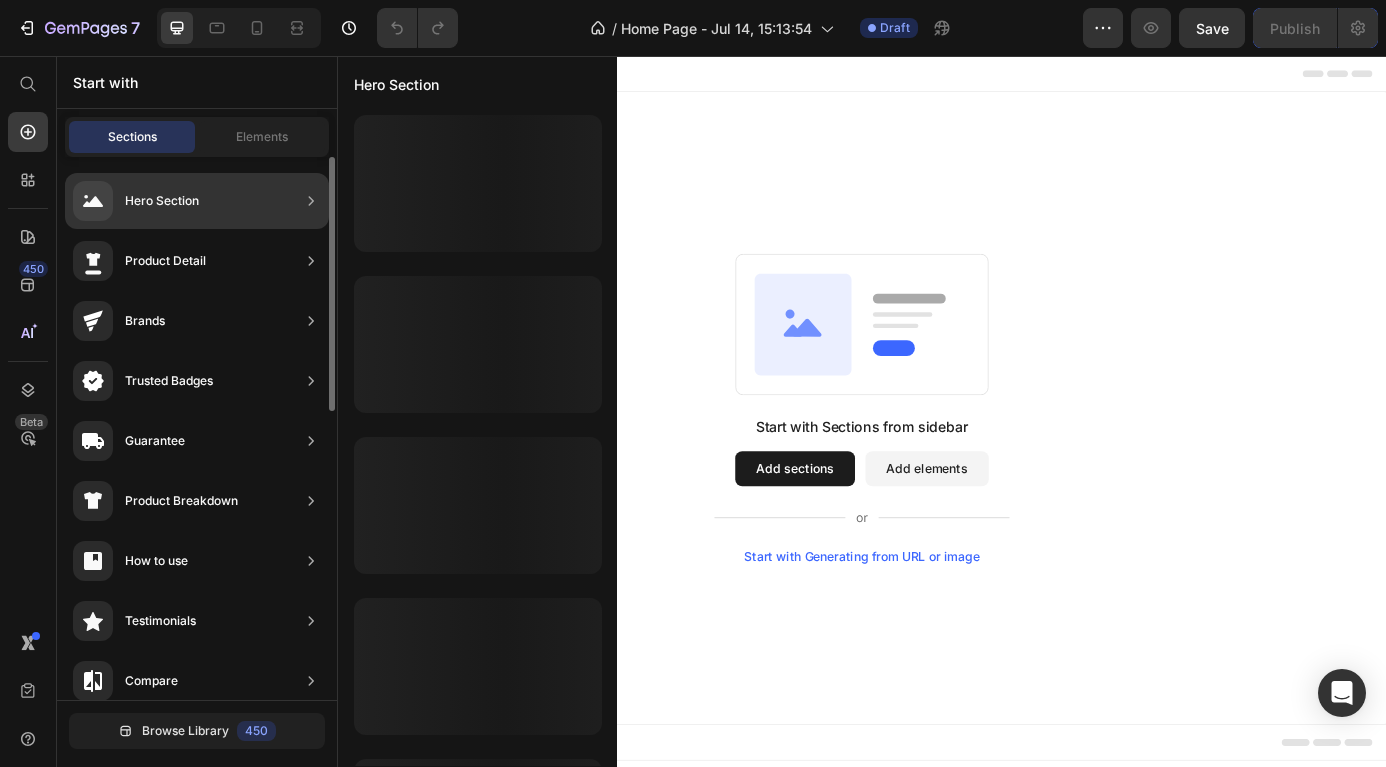 click on "Hero Section" 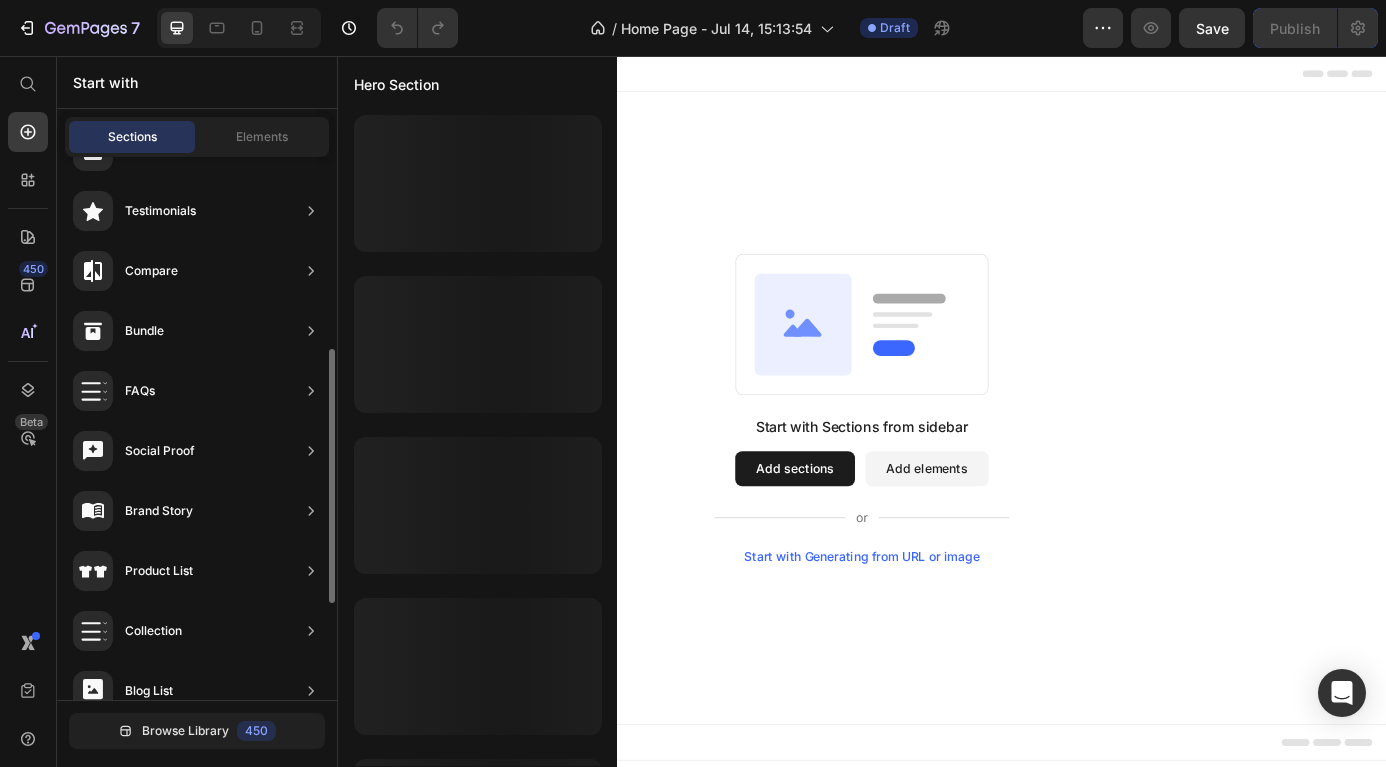 scroll, scrollTop: 411, scrollLeft: 0, axis: vertical 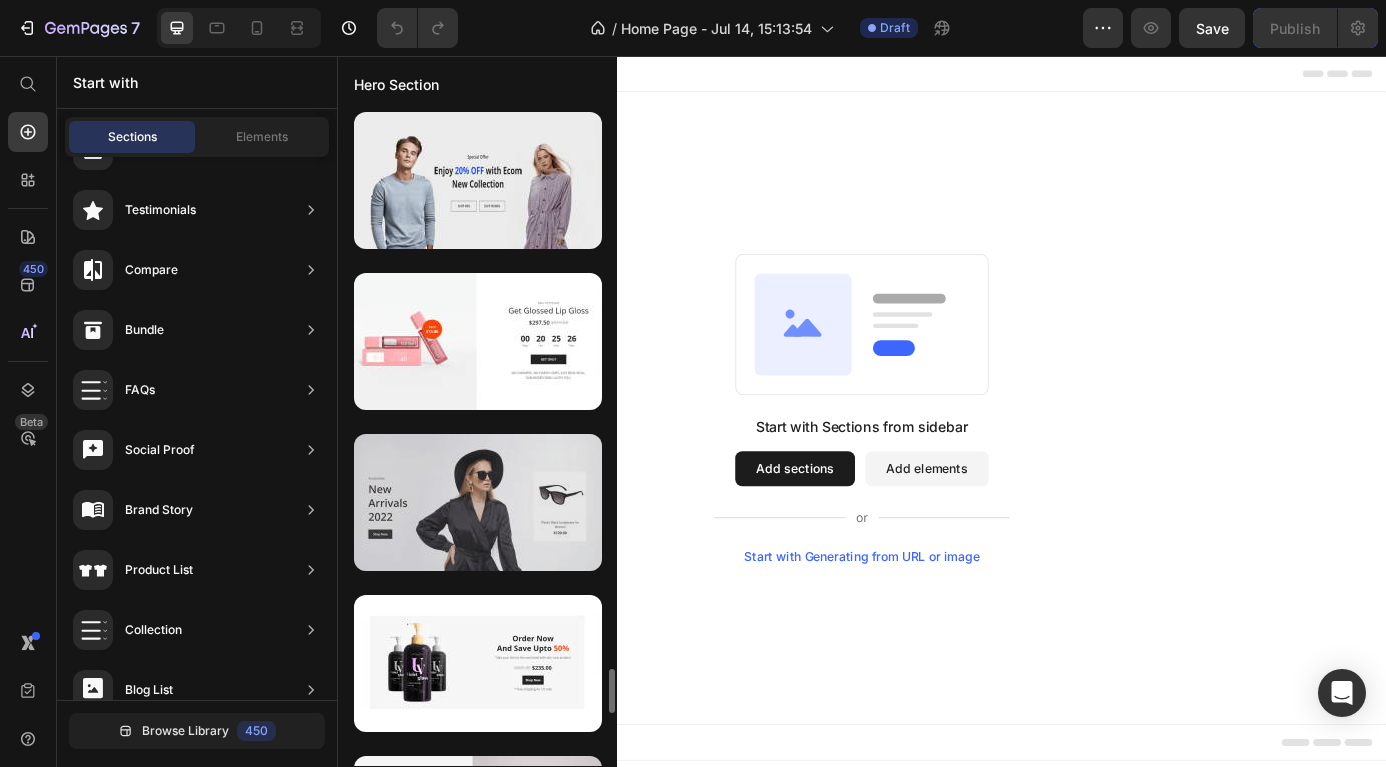 click at bounding box center (478, 502) 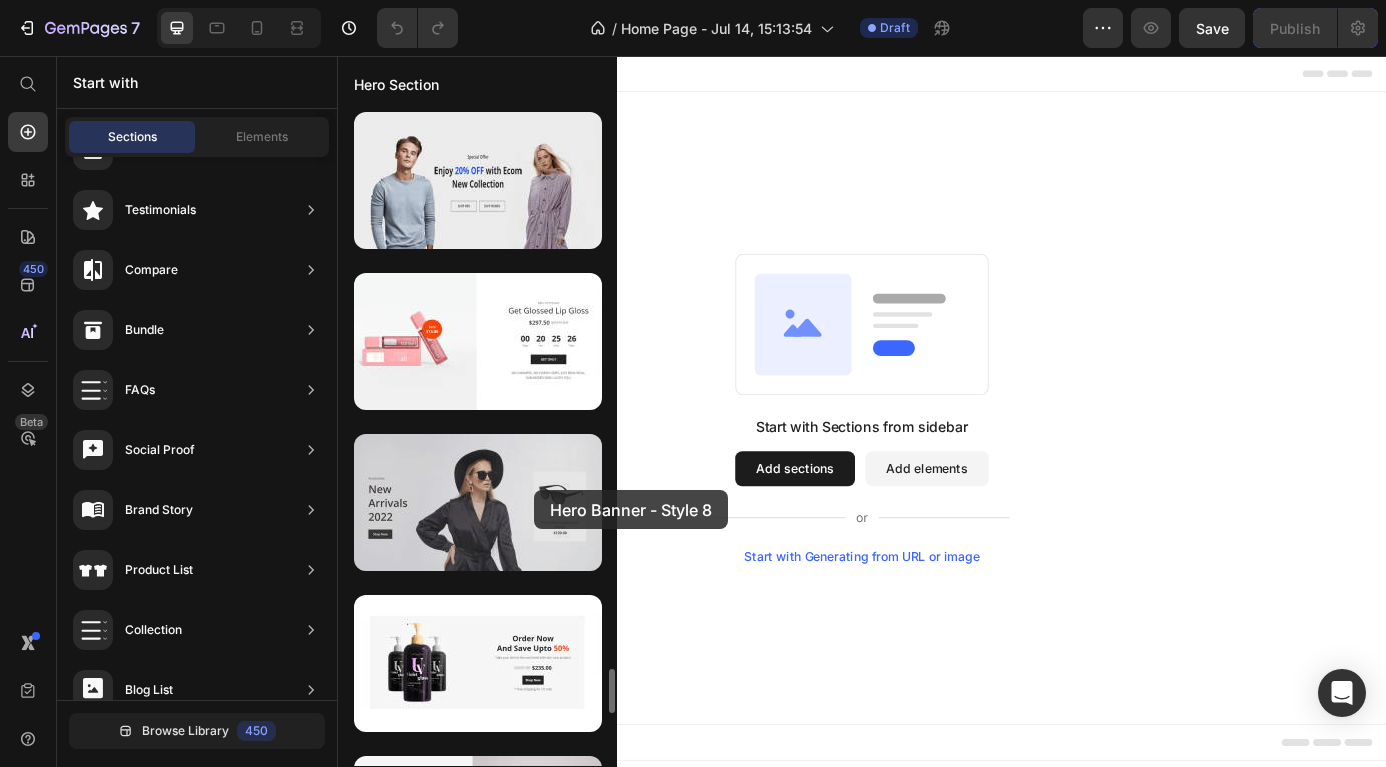 click at bounding box center [478, 502] 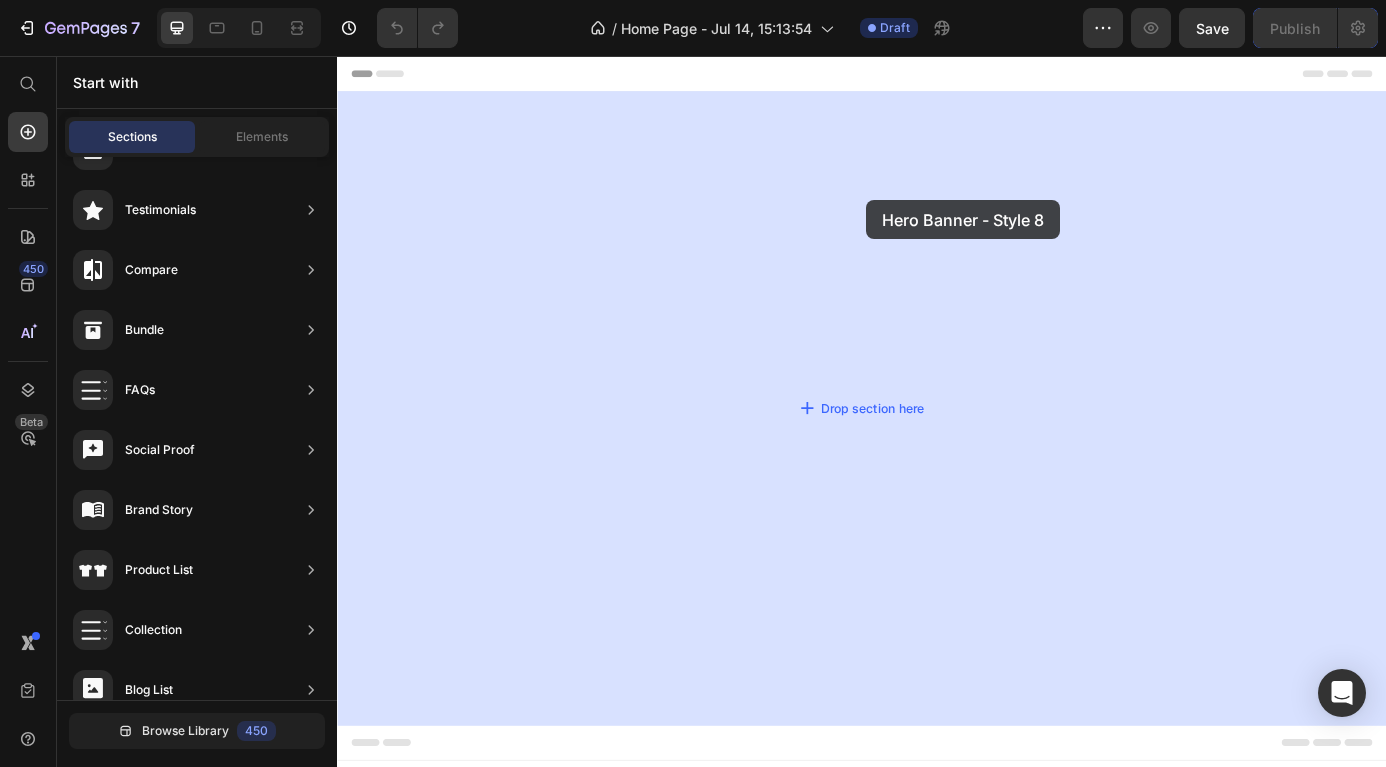 drag, startPoint x: 871, startPoint y: 546, endPoint x: 890, endPoint y: 273, distance: 273.66037 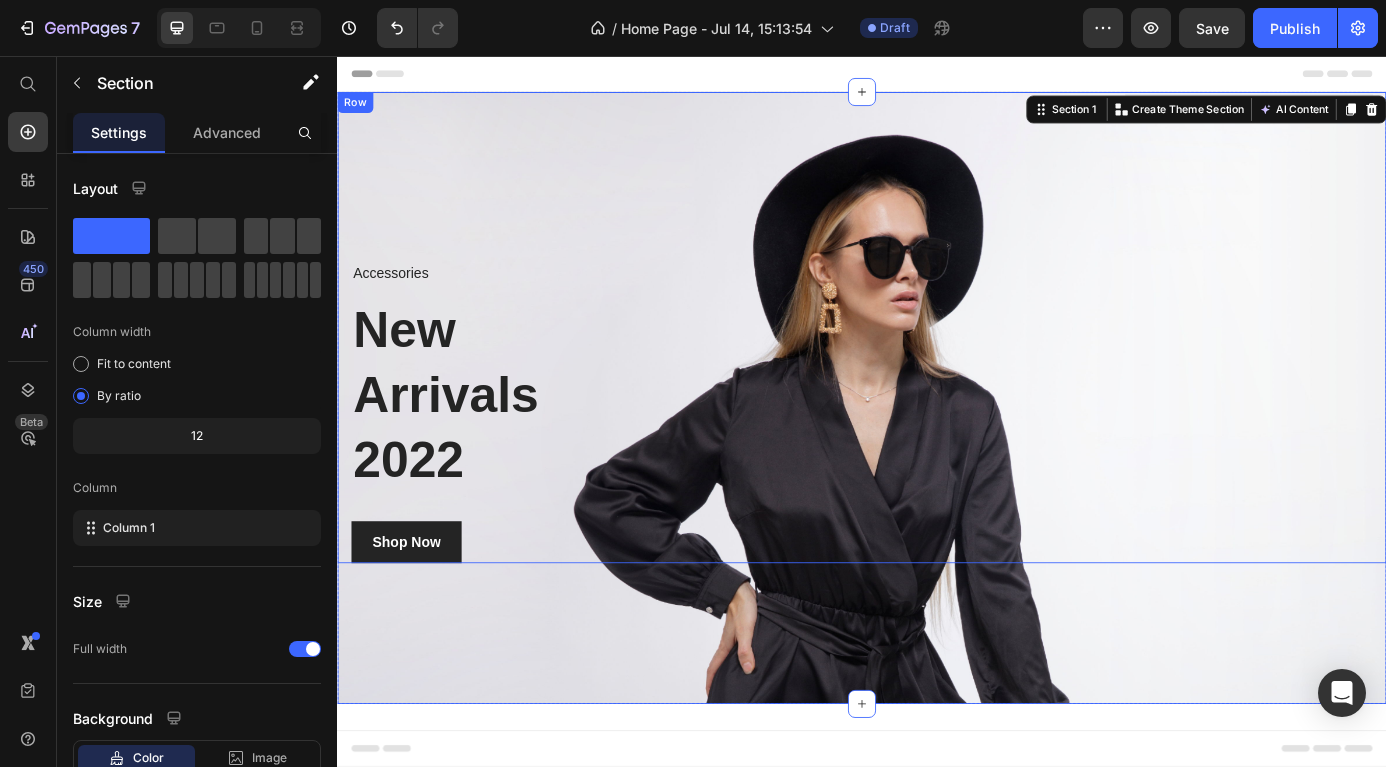 scroll, scrollTop: 173, scrollLeft: 0, axis: vertical 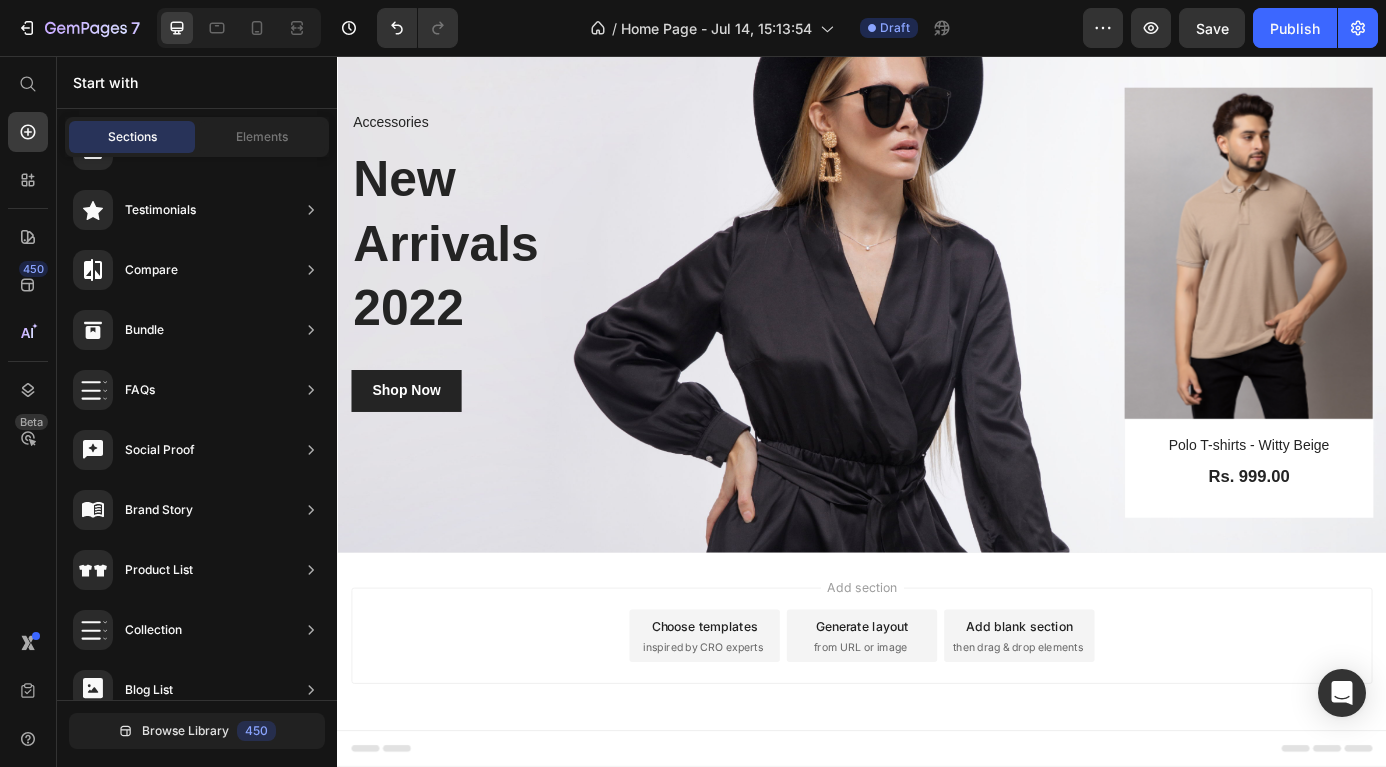 click on "Generate layout from URL or image" at bounding box center (937, 719) 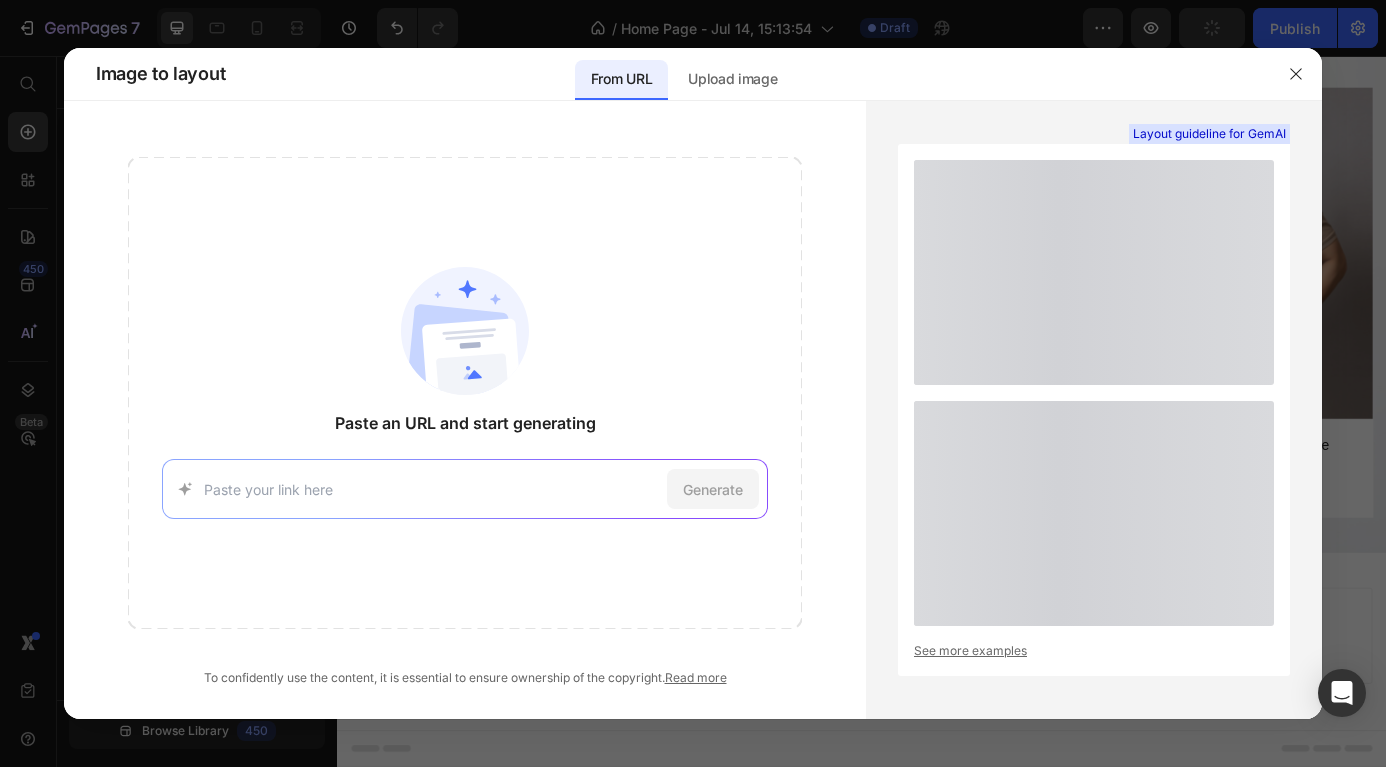 click on "Generate" at bounding box center [465, 489] 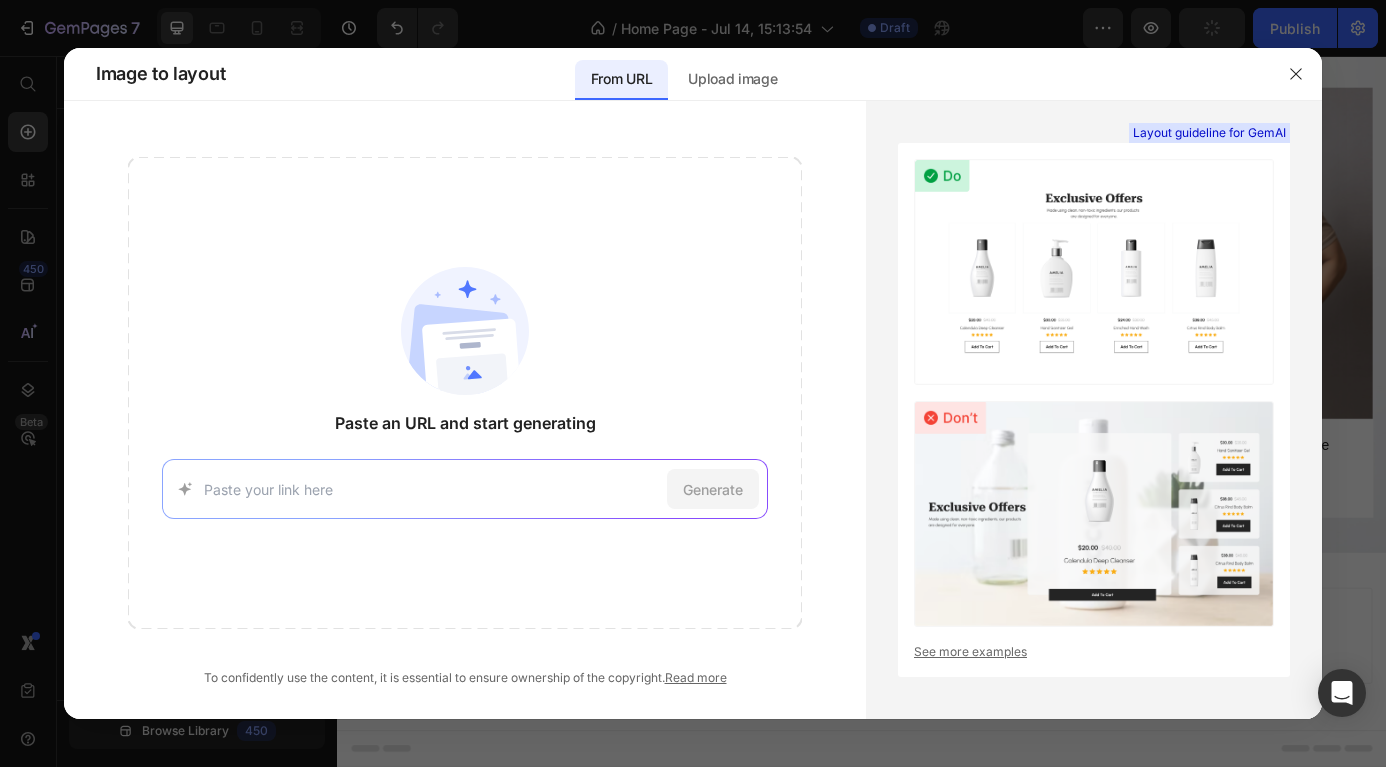 click on "Generate" at bounding box center [465, 489] 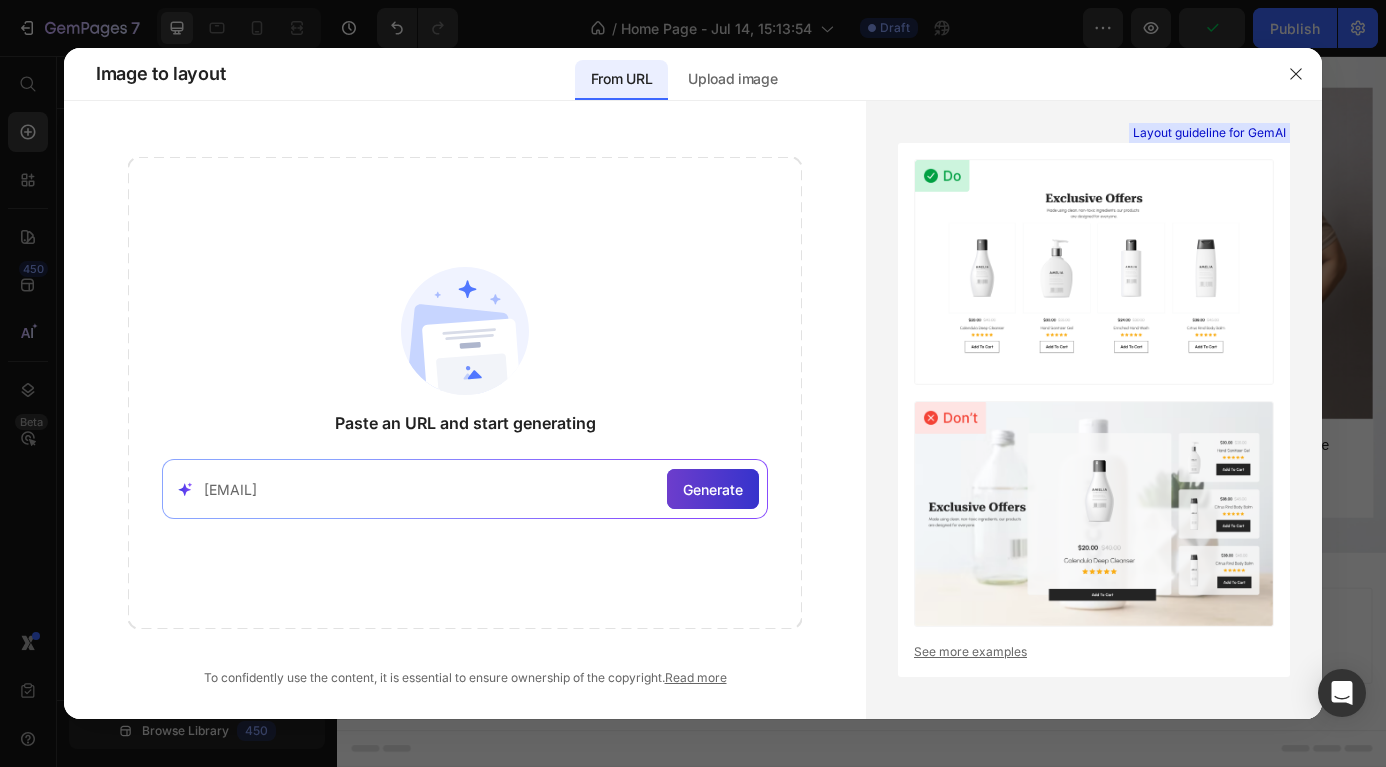 type on "habeas.in" 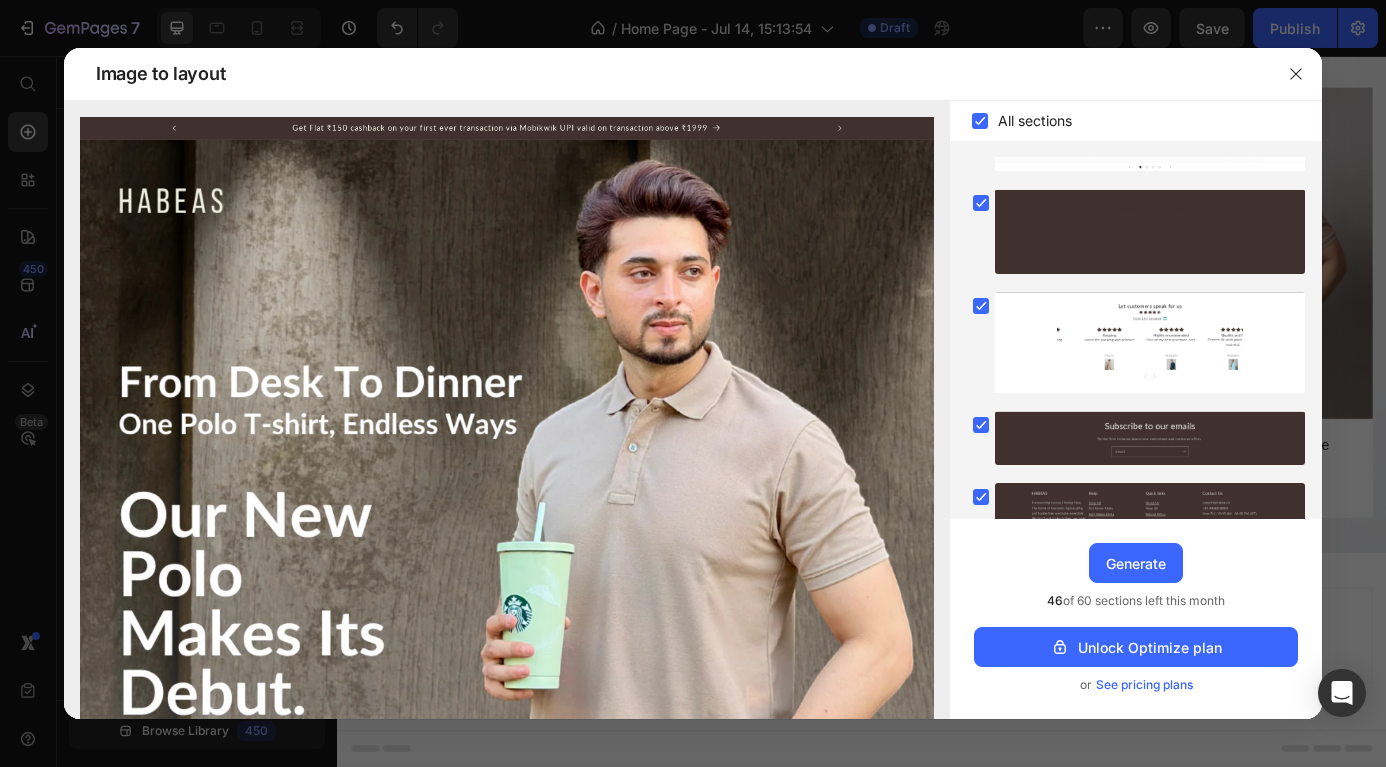 scroll, scrollTop: 1609, scrollLeft: 0, axis: vertical 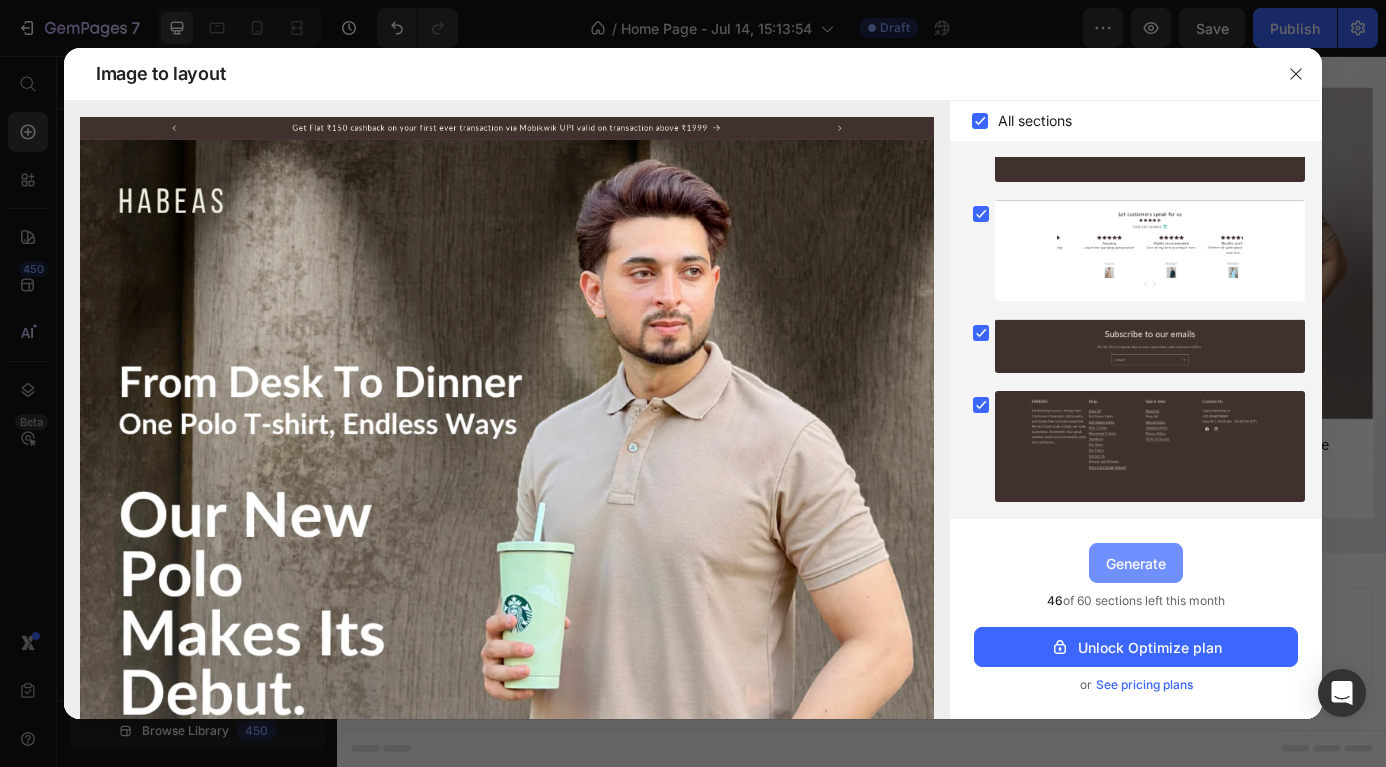 click on "Generate" at bounding box center [1136, 563] 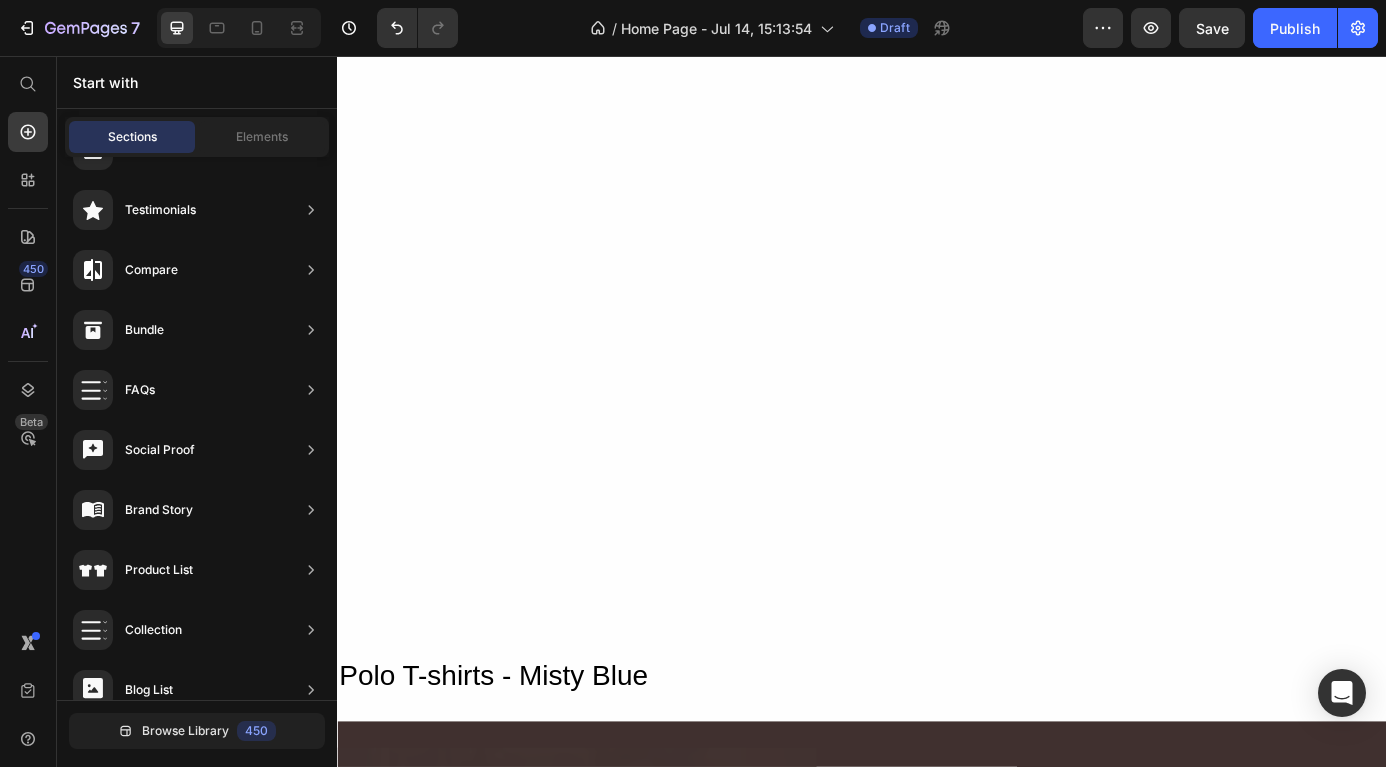 scroll, scrollTop: 5623, scrollLeft: 0, axis: vertical 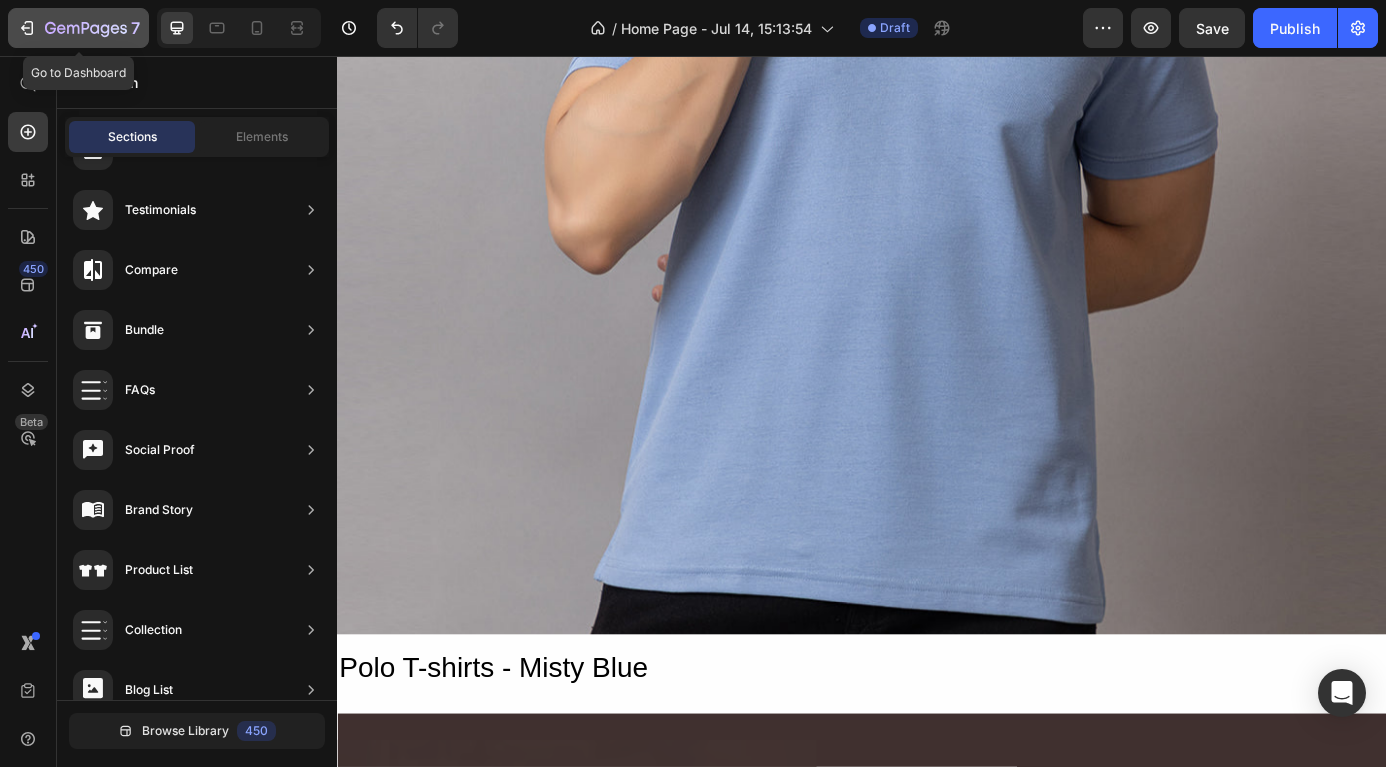 click 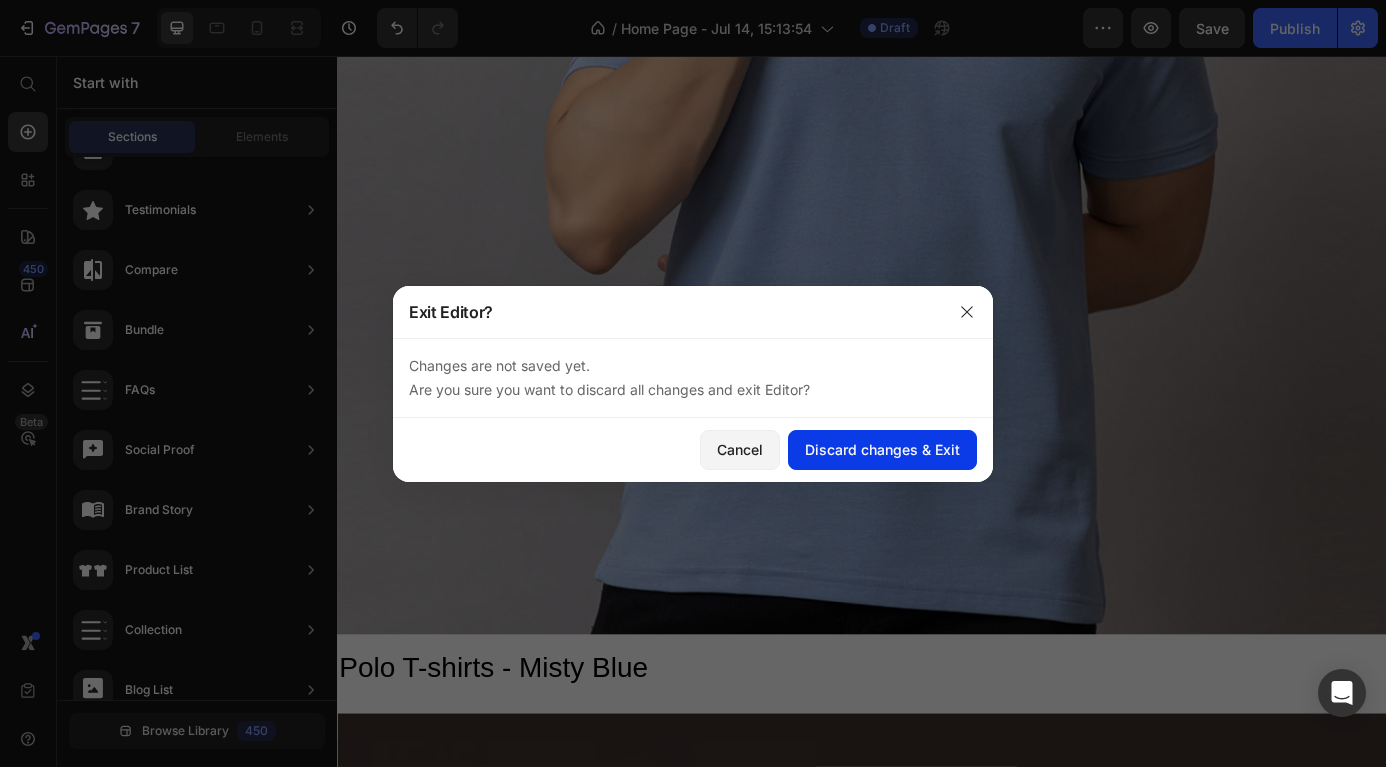 click on "Discard changes & Exit" at bounding box center (882, 449) 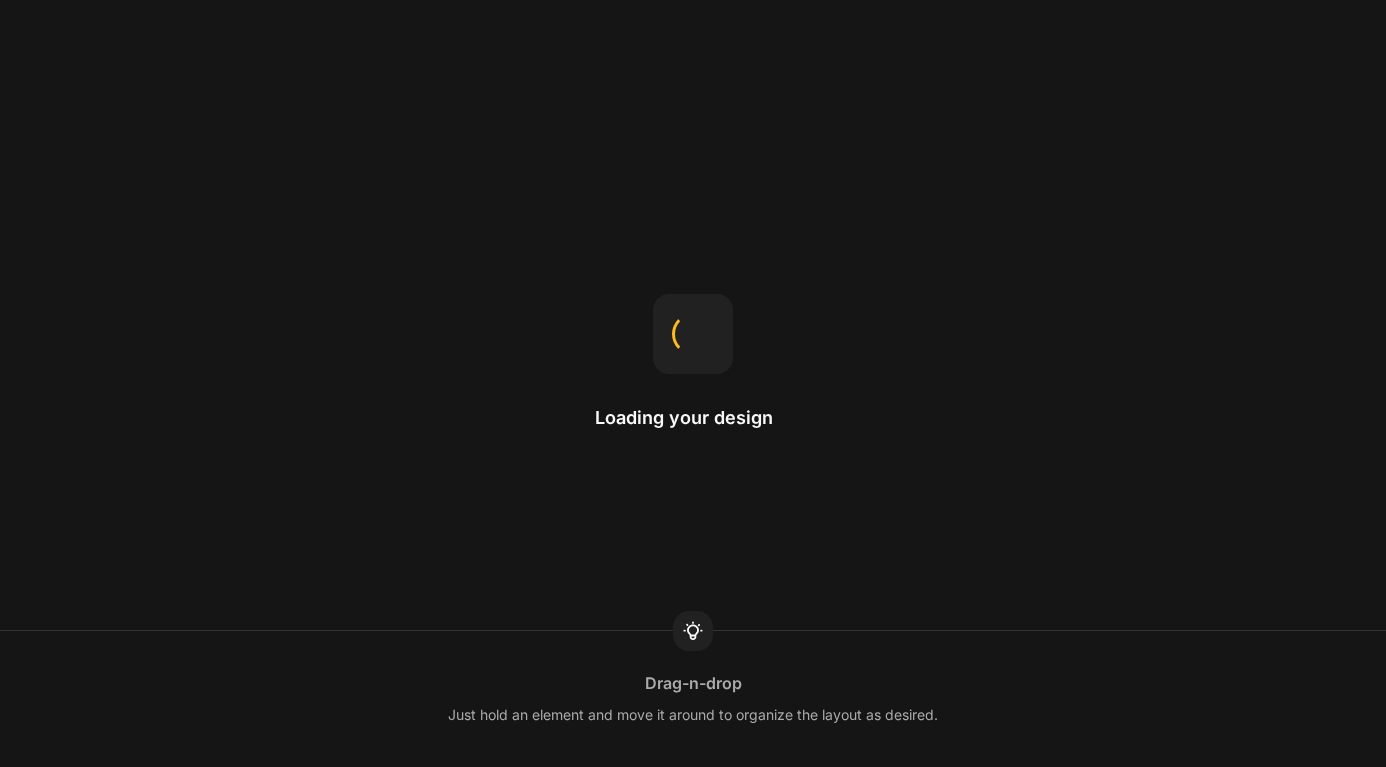 scroll, scrollTop: 0, scrollLeft: 0, axis: both 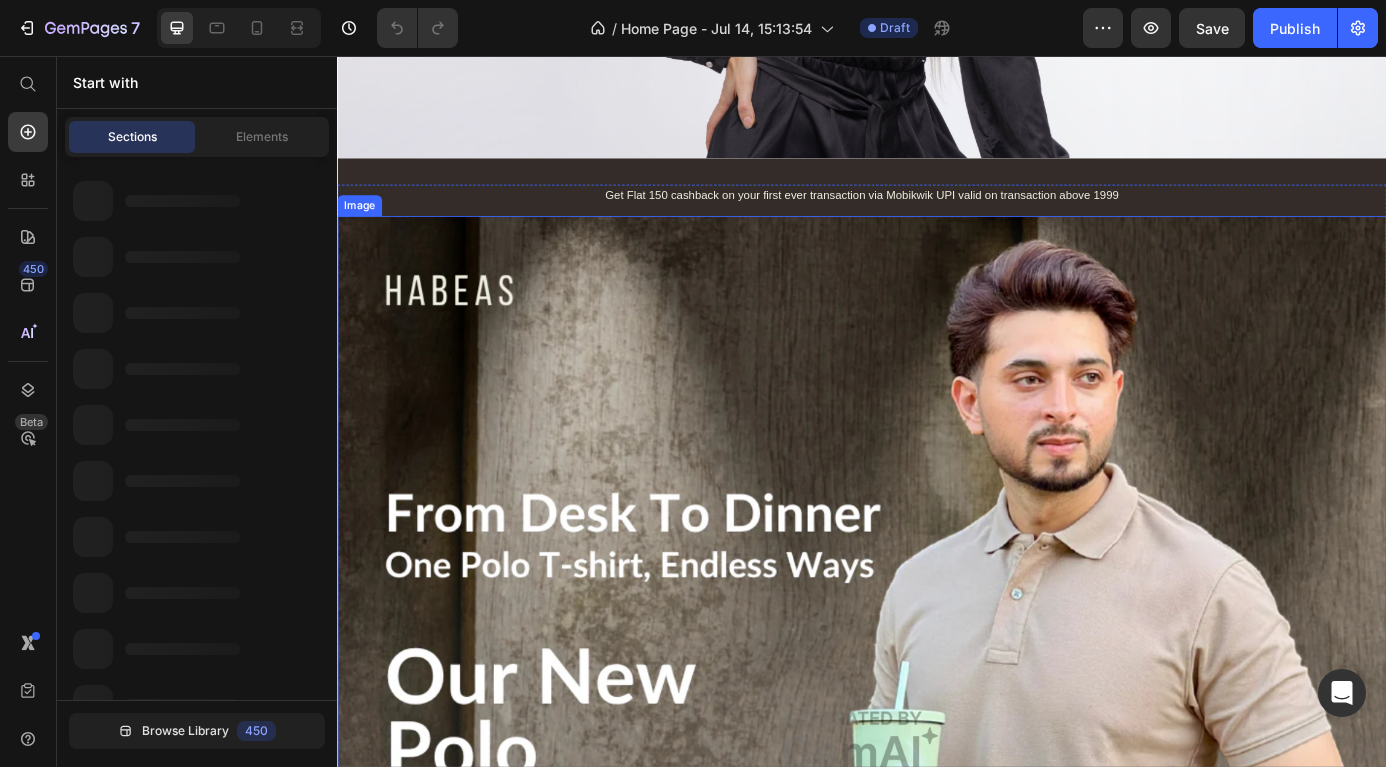 click at bounding box center (937, 839) 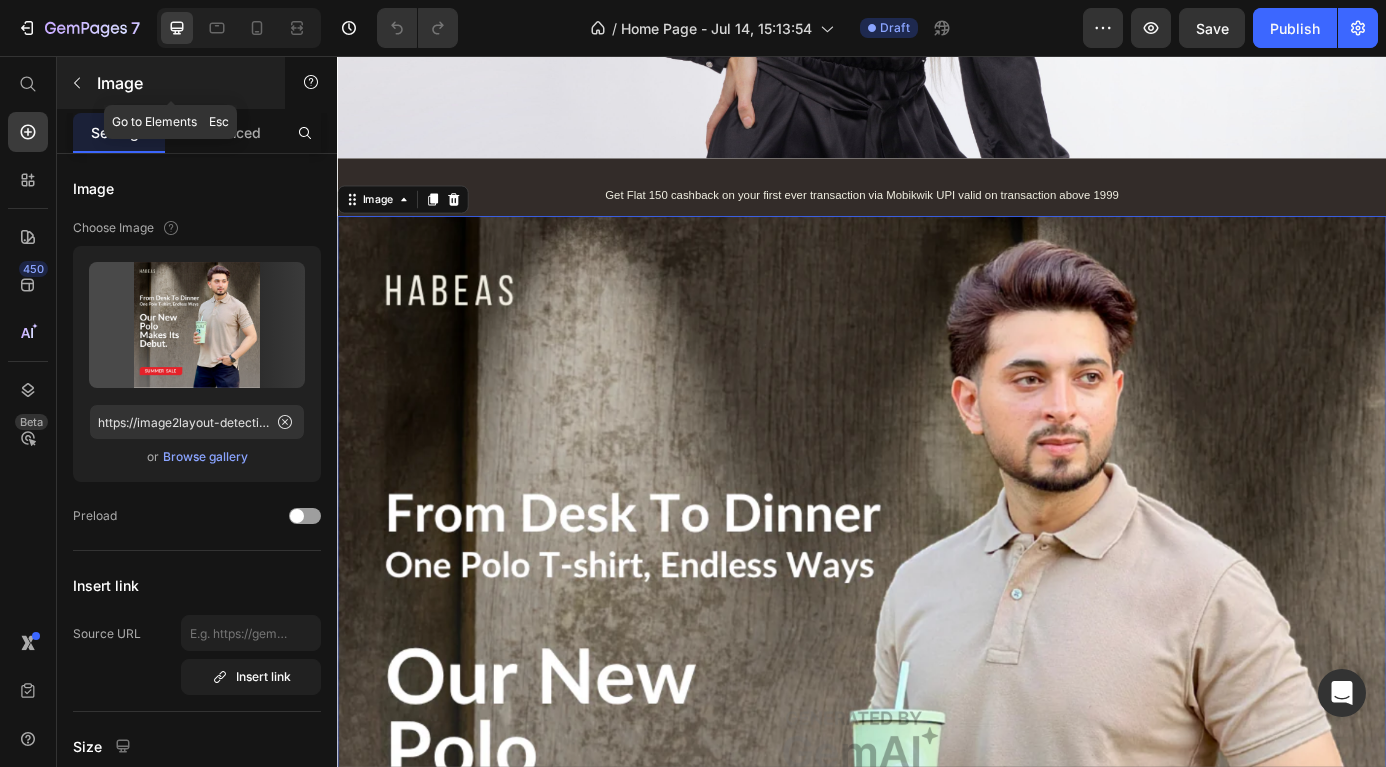 click at bounding box center [77, 83] 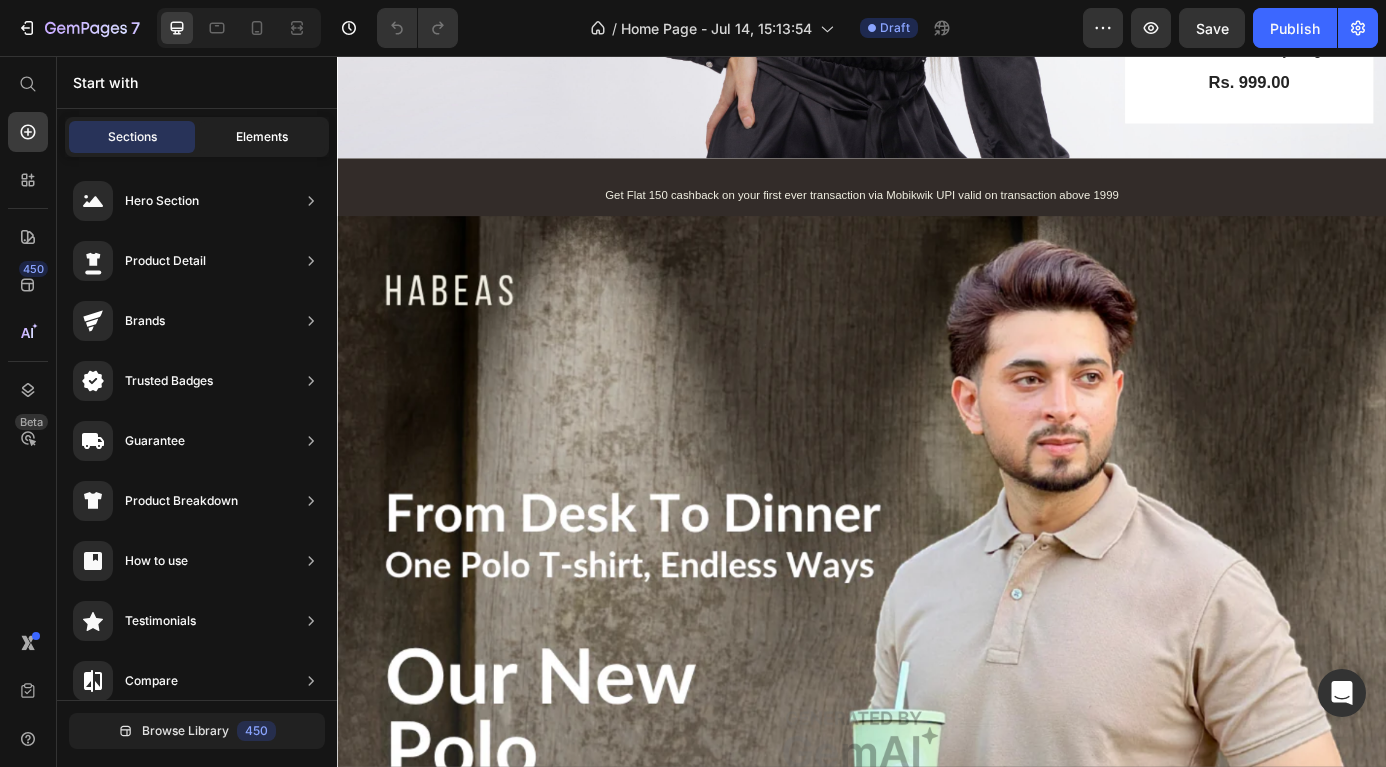 click on "Elements" at bounding box center [262, 137] 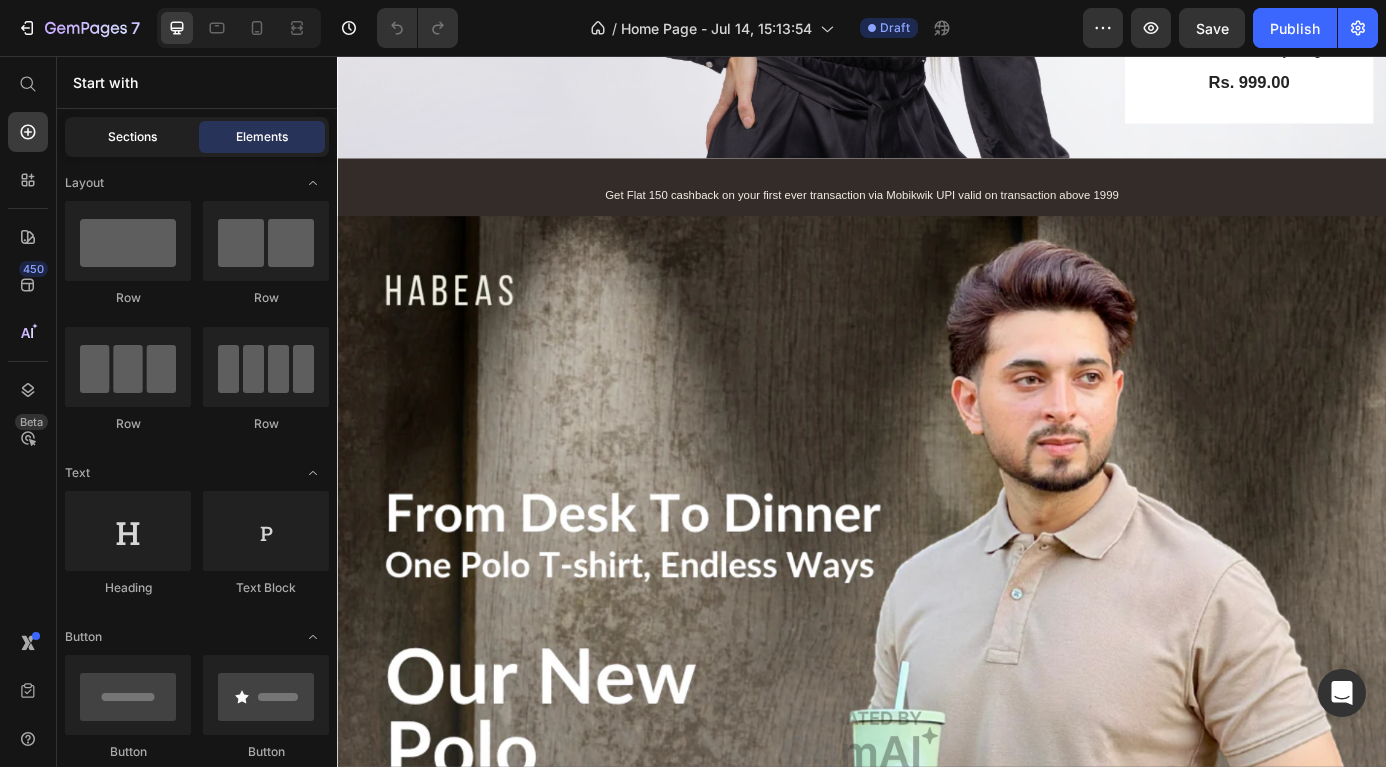 click on "Sections" 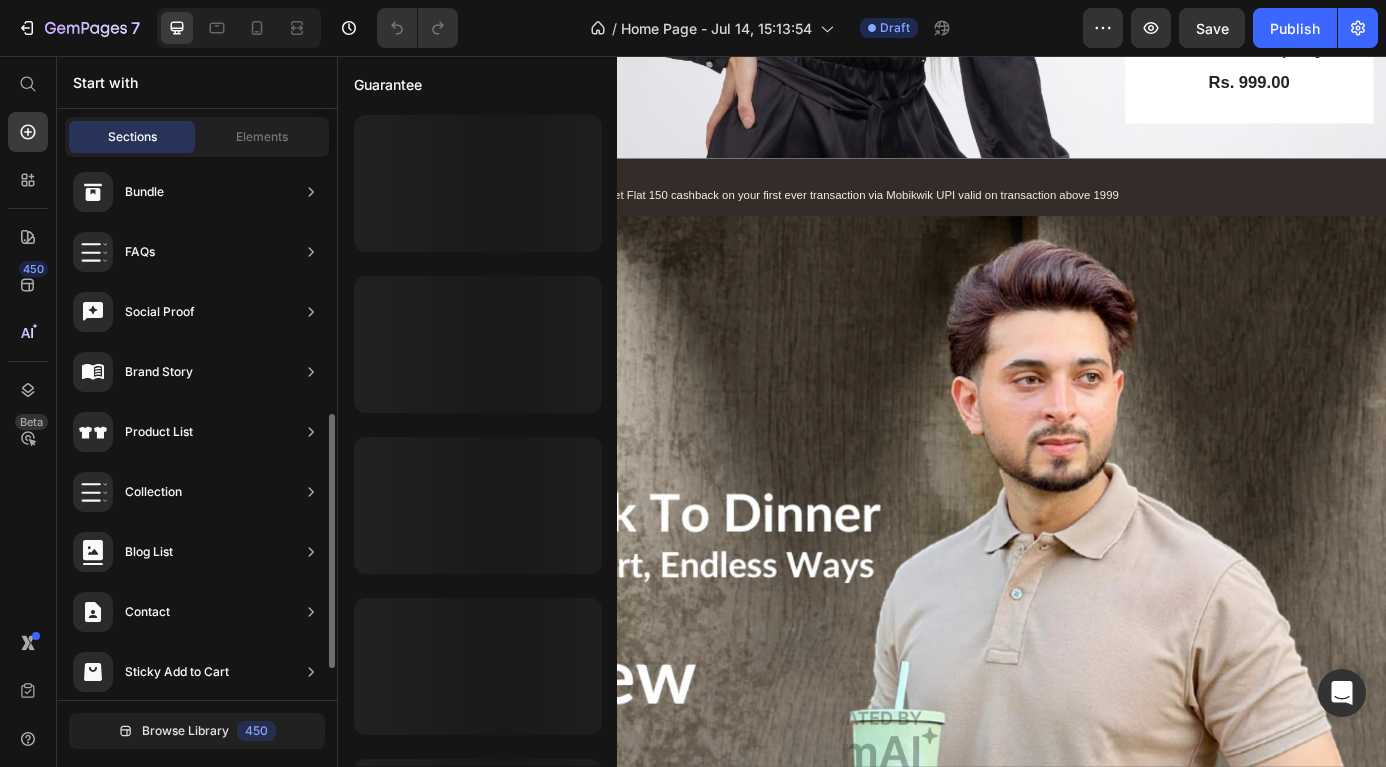 scroll, scrollTop: 617, scrollLeft: 0, axis: vertical 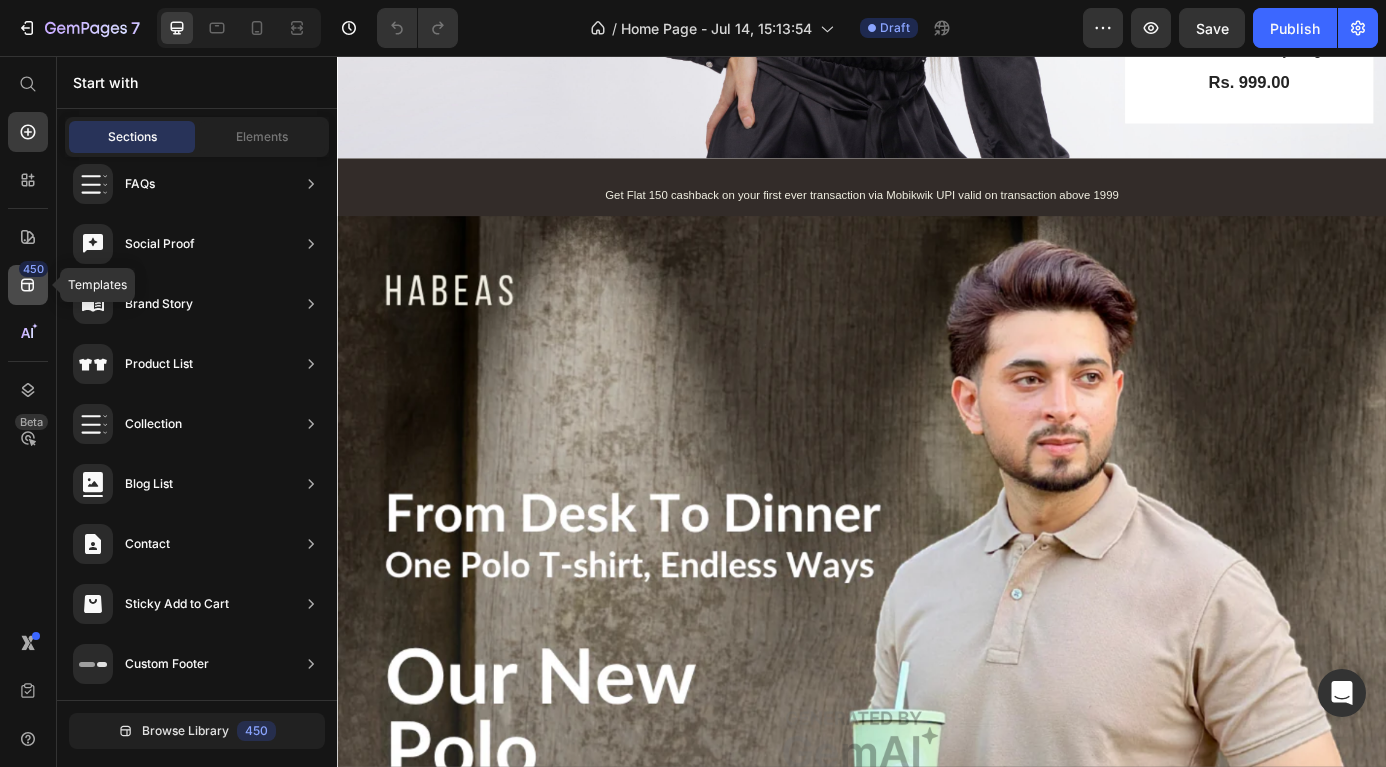 click 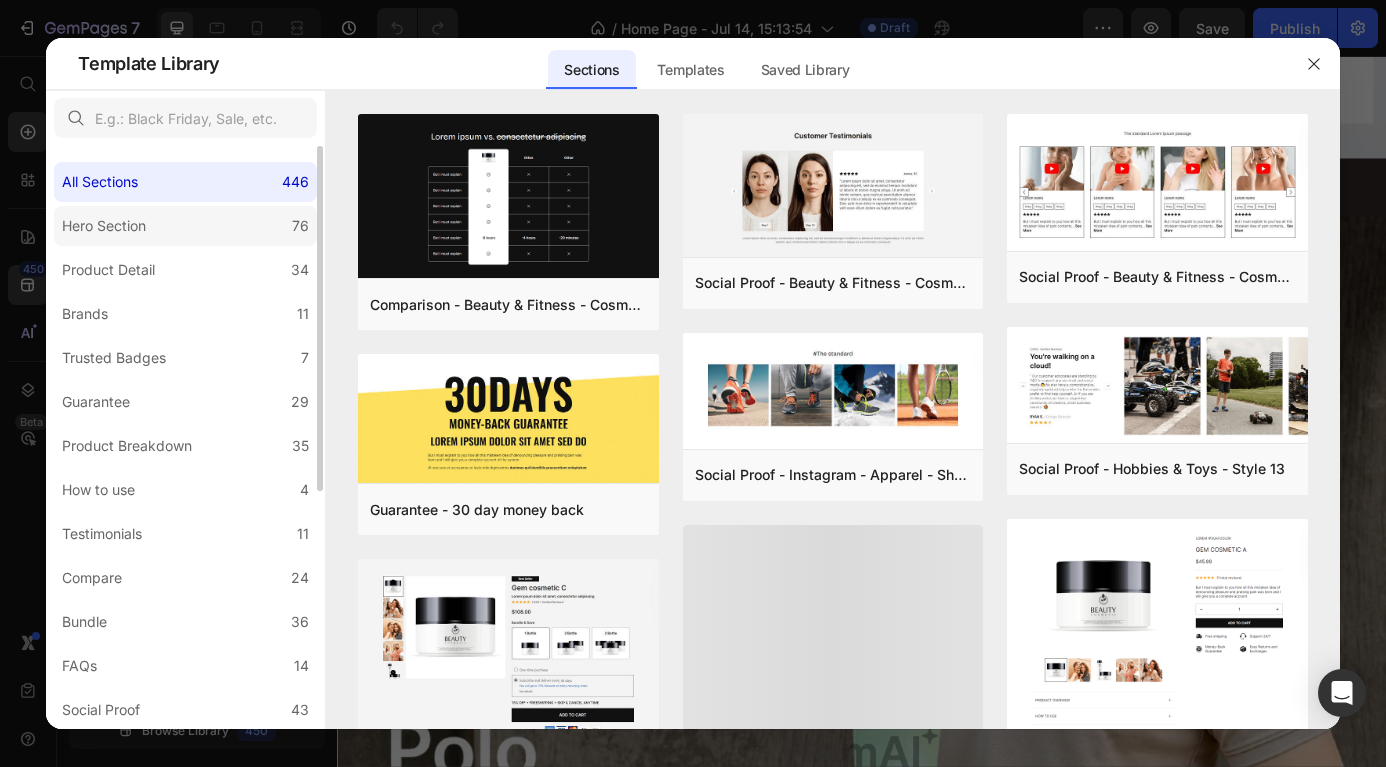 click on "Hero Section" at bounding box center (104, 226) 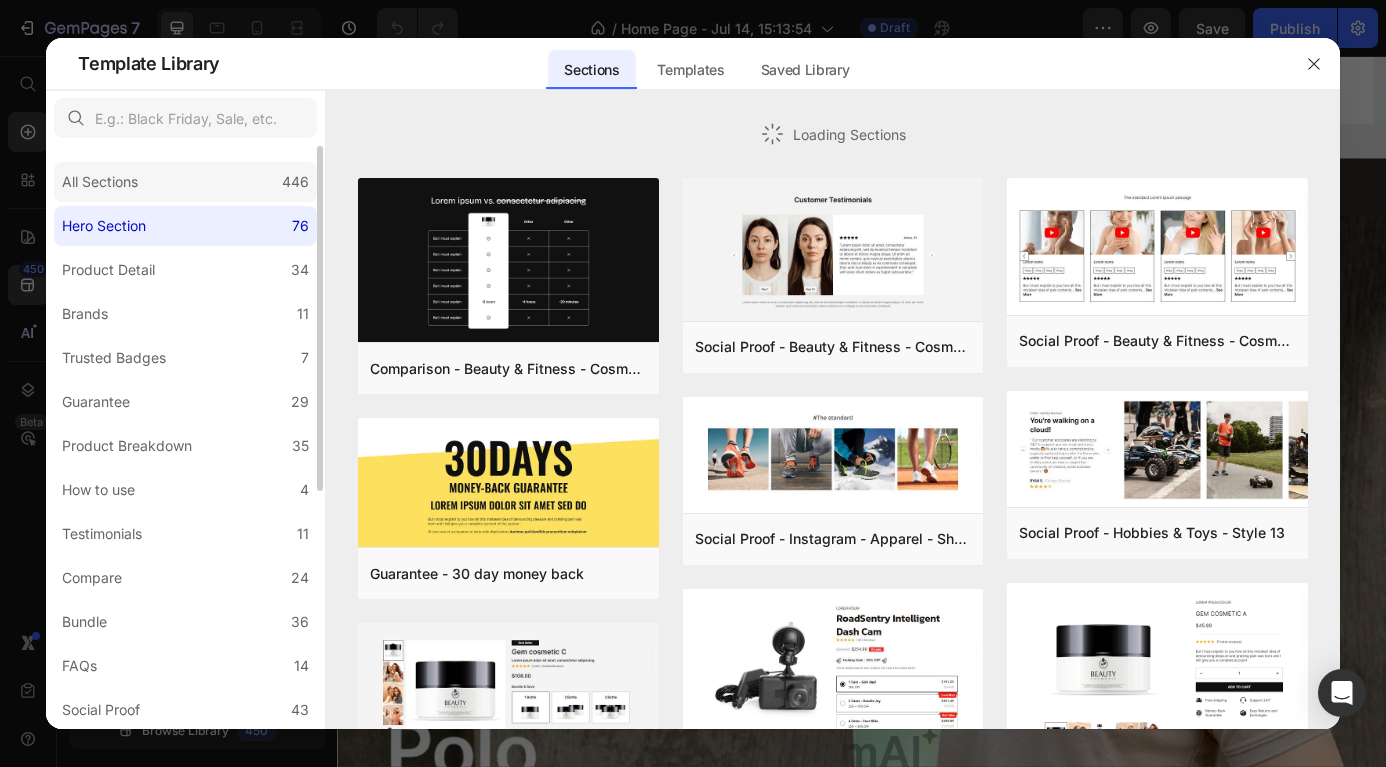 click on "All Sections" at bounding box center [104, 182] 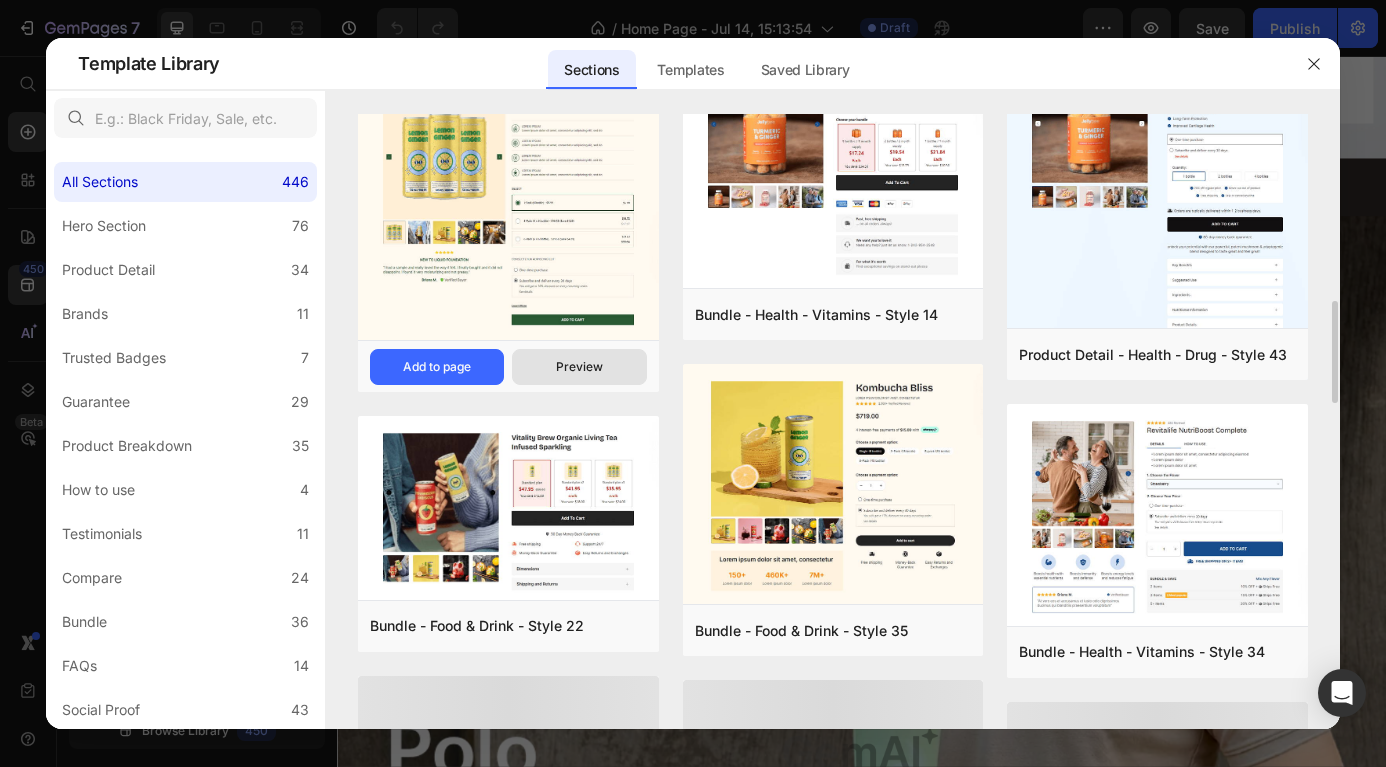 scroll, scrollTop: 1128, scrollLeft: 0, axis: vertical 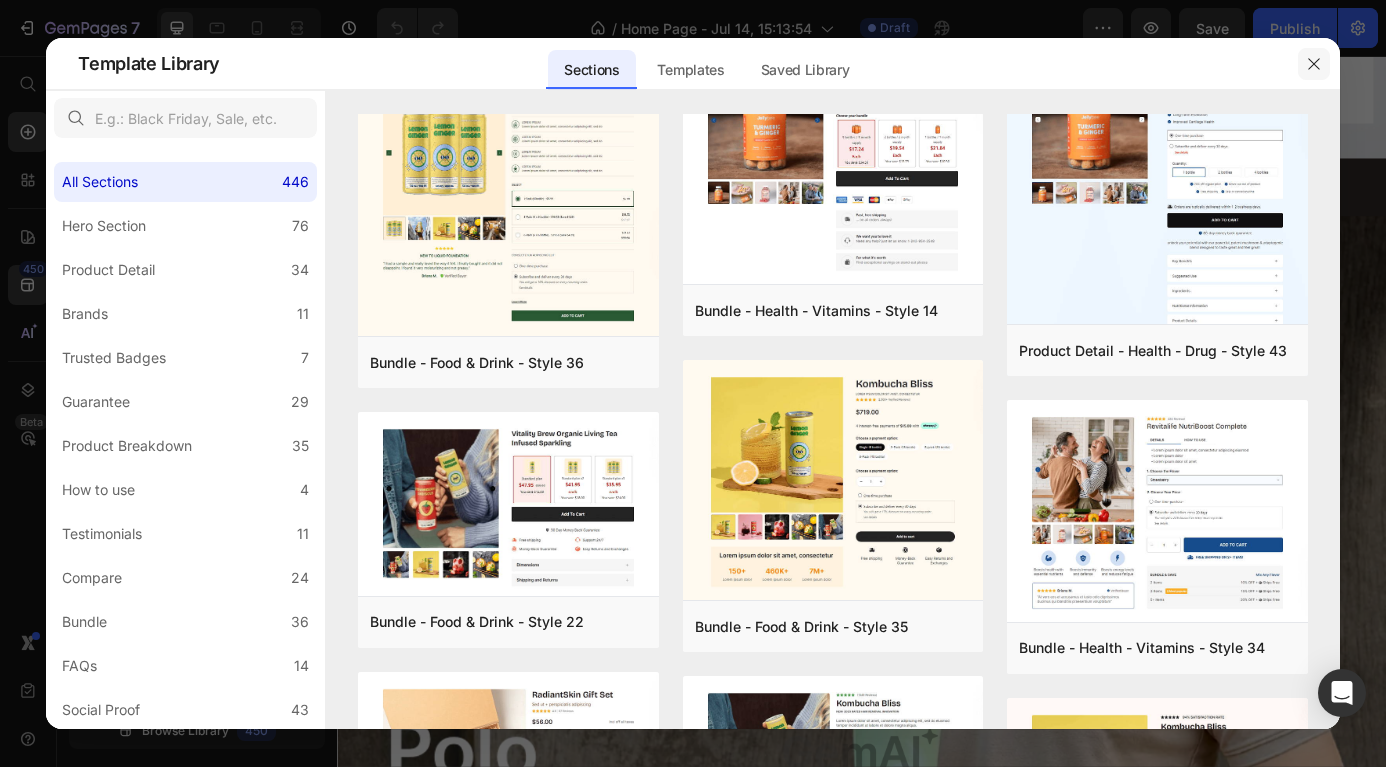 click 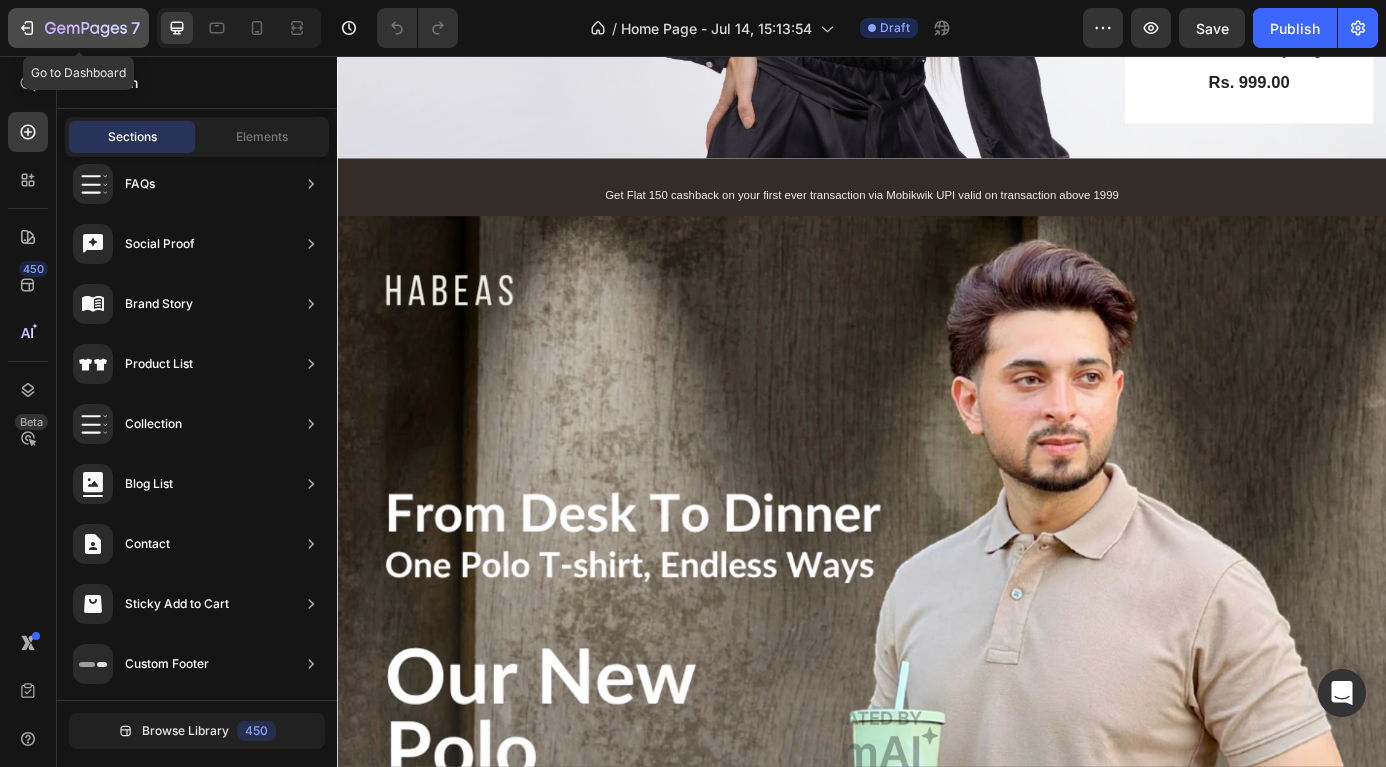 scroll, scrollTop: 0, scrollLeft: 0, axis: both 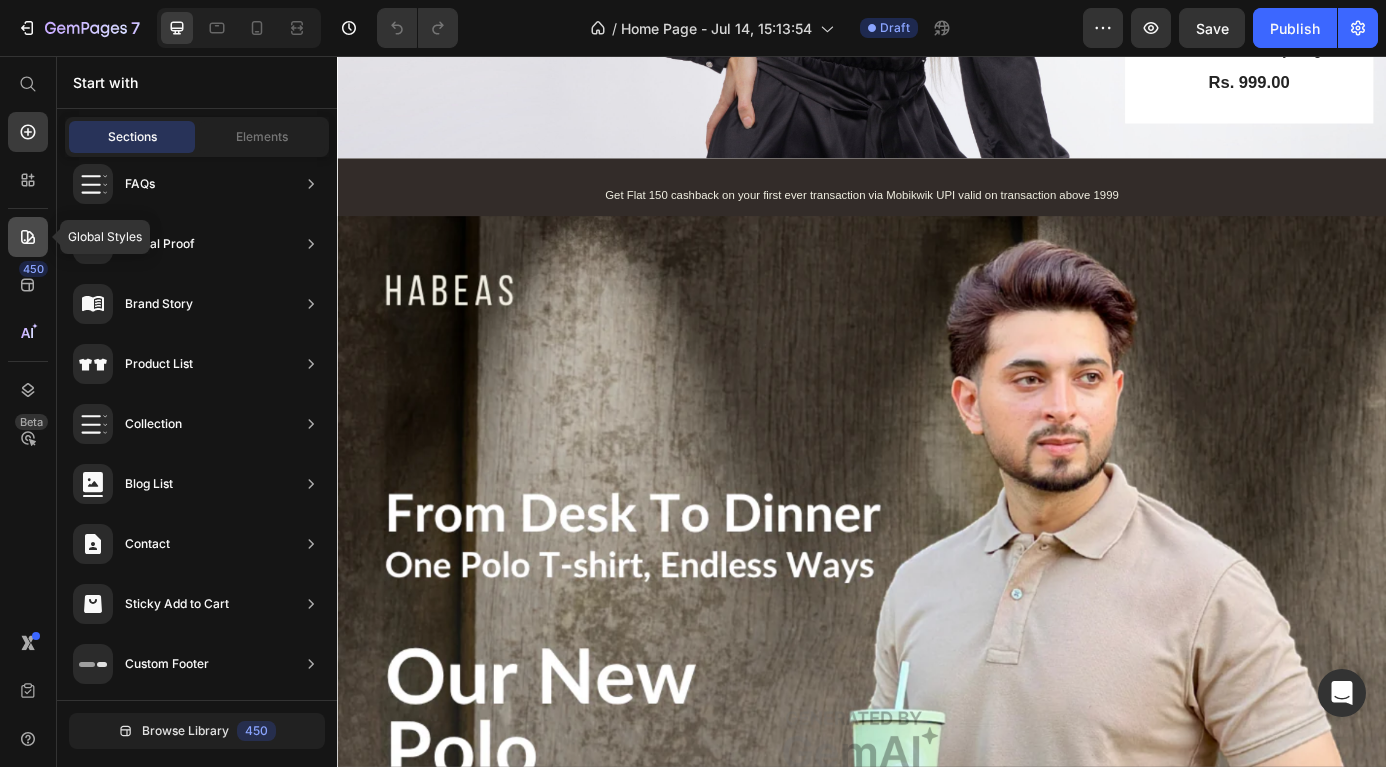 click 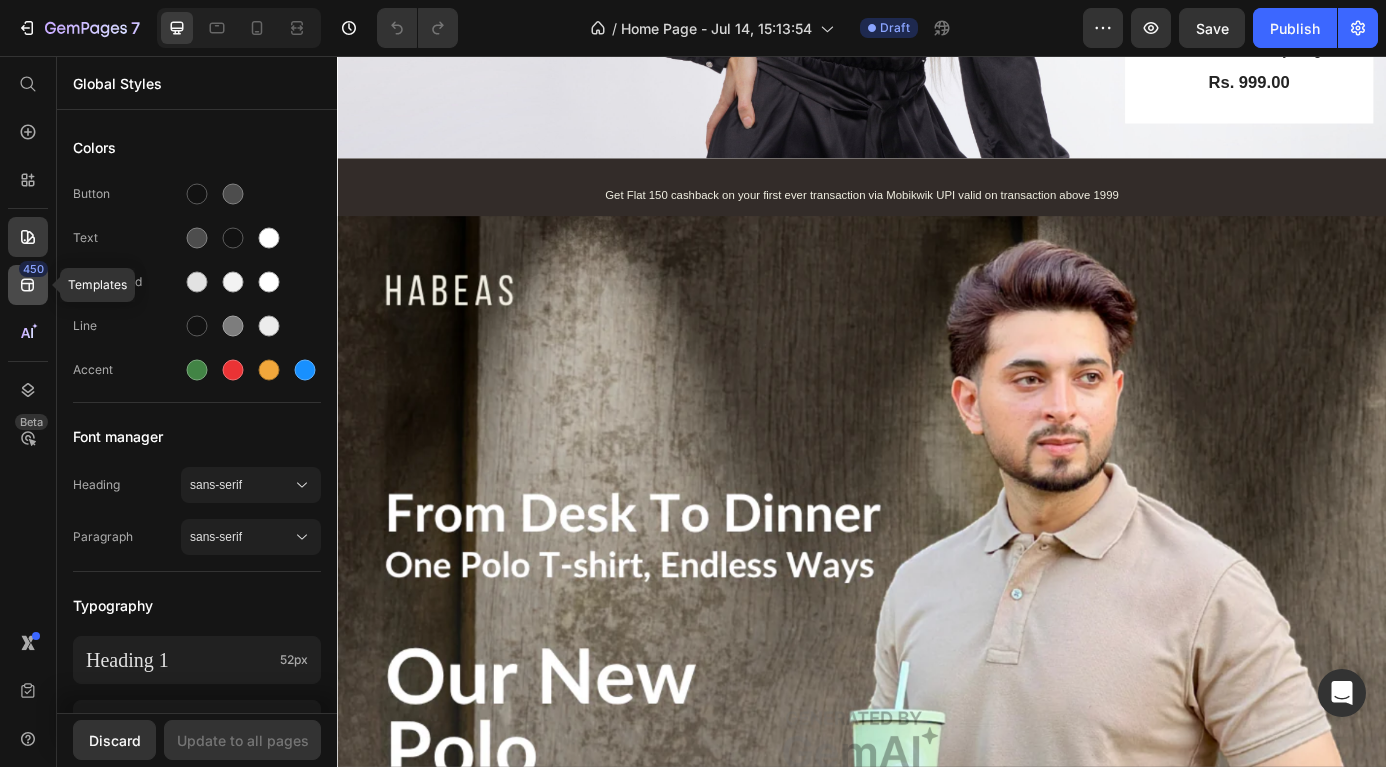 click 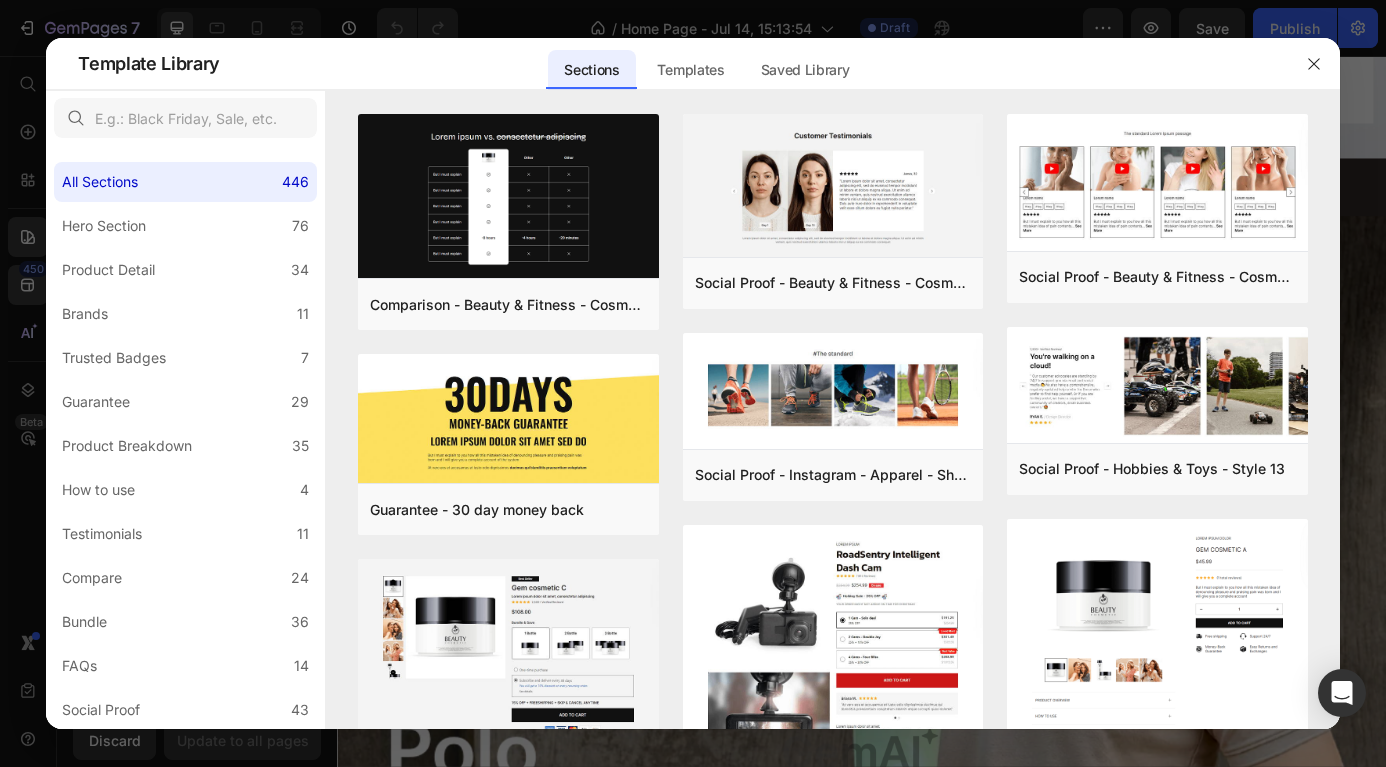 click at bounding box center (693, 383) 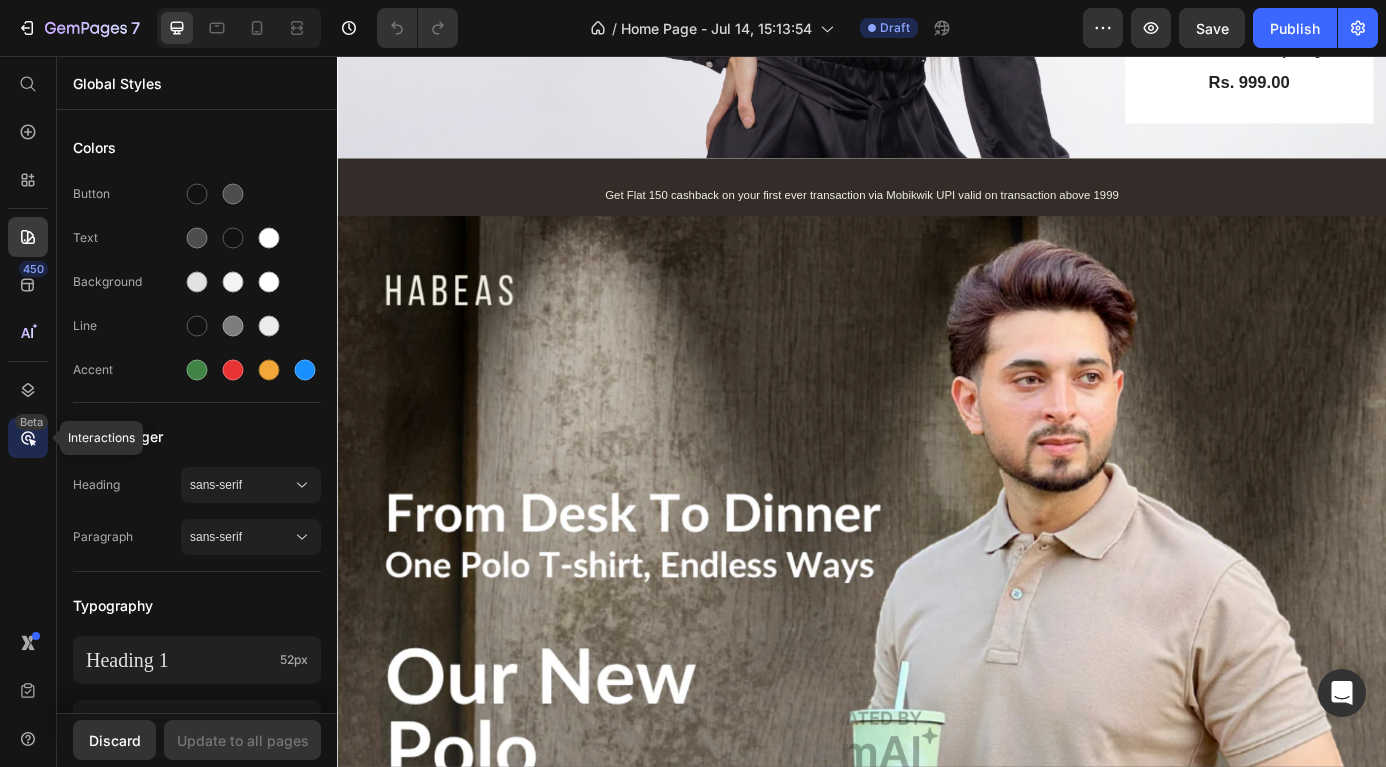 click 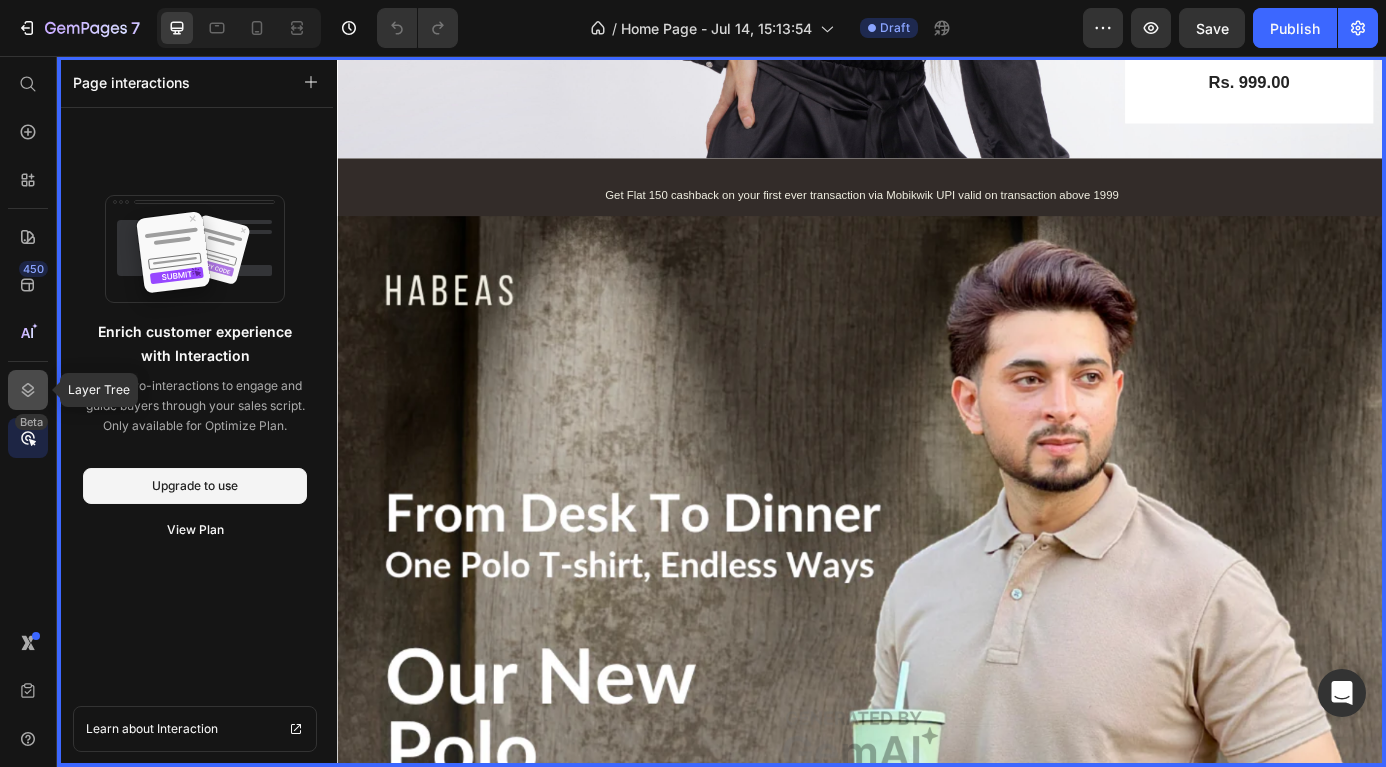 click 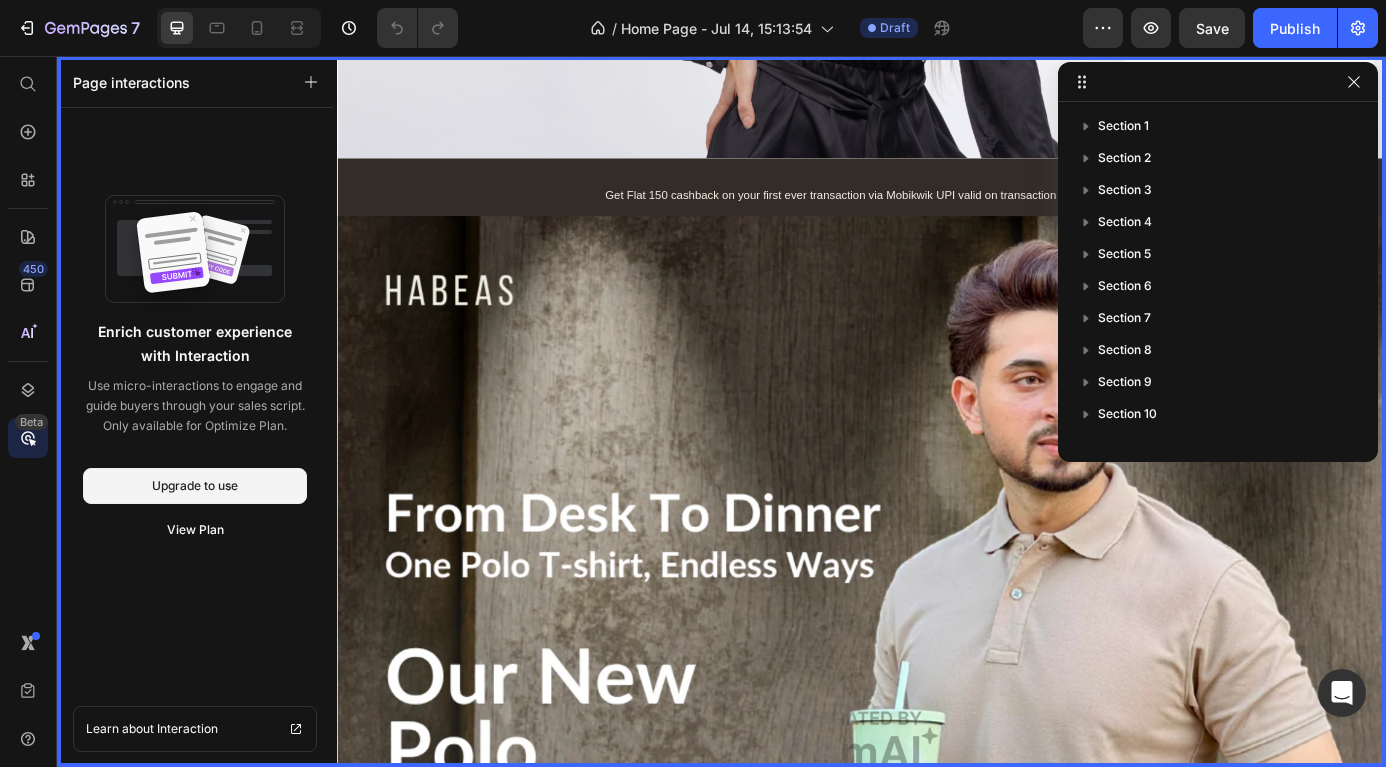 click 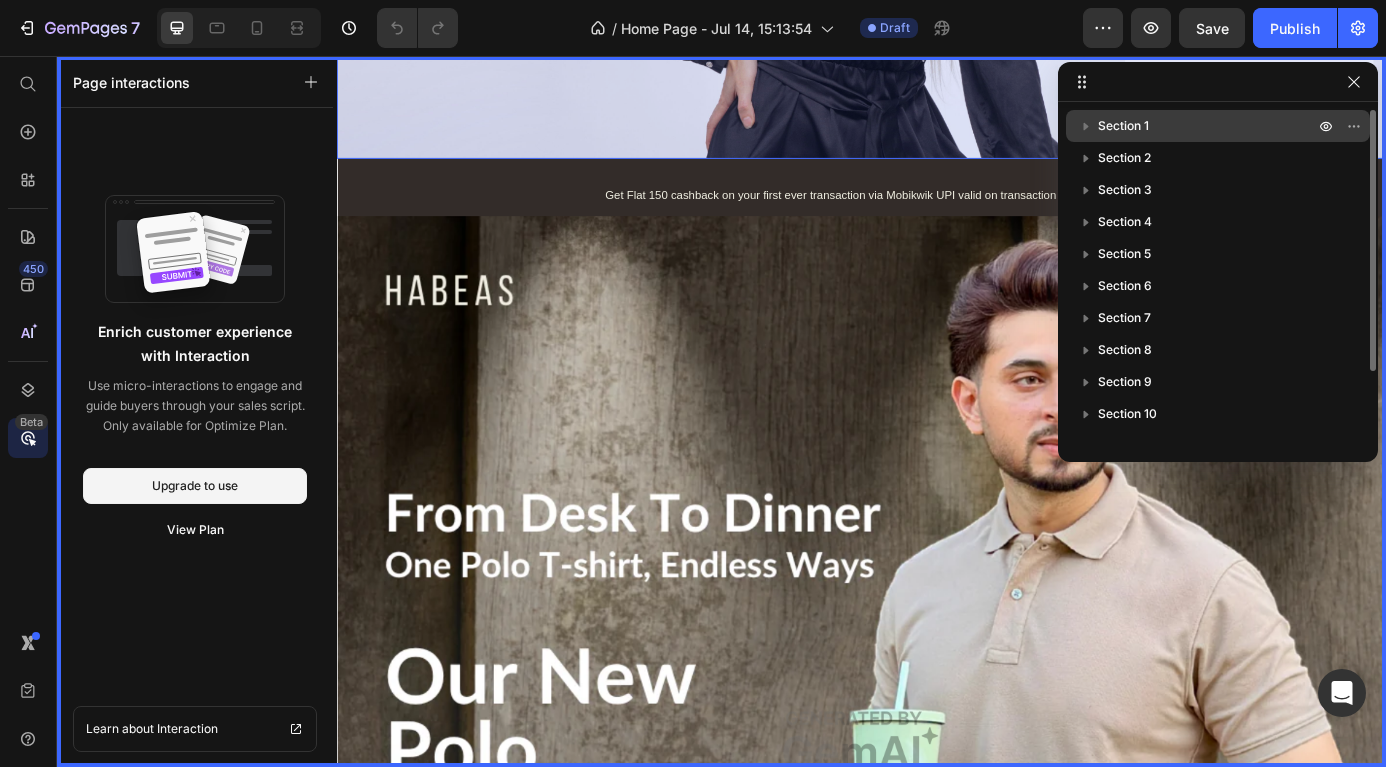 click 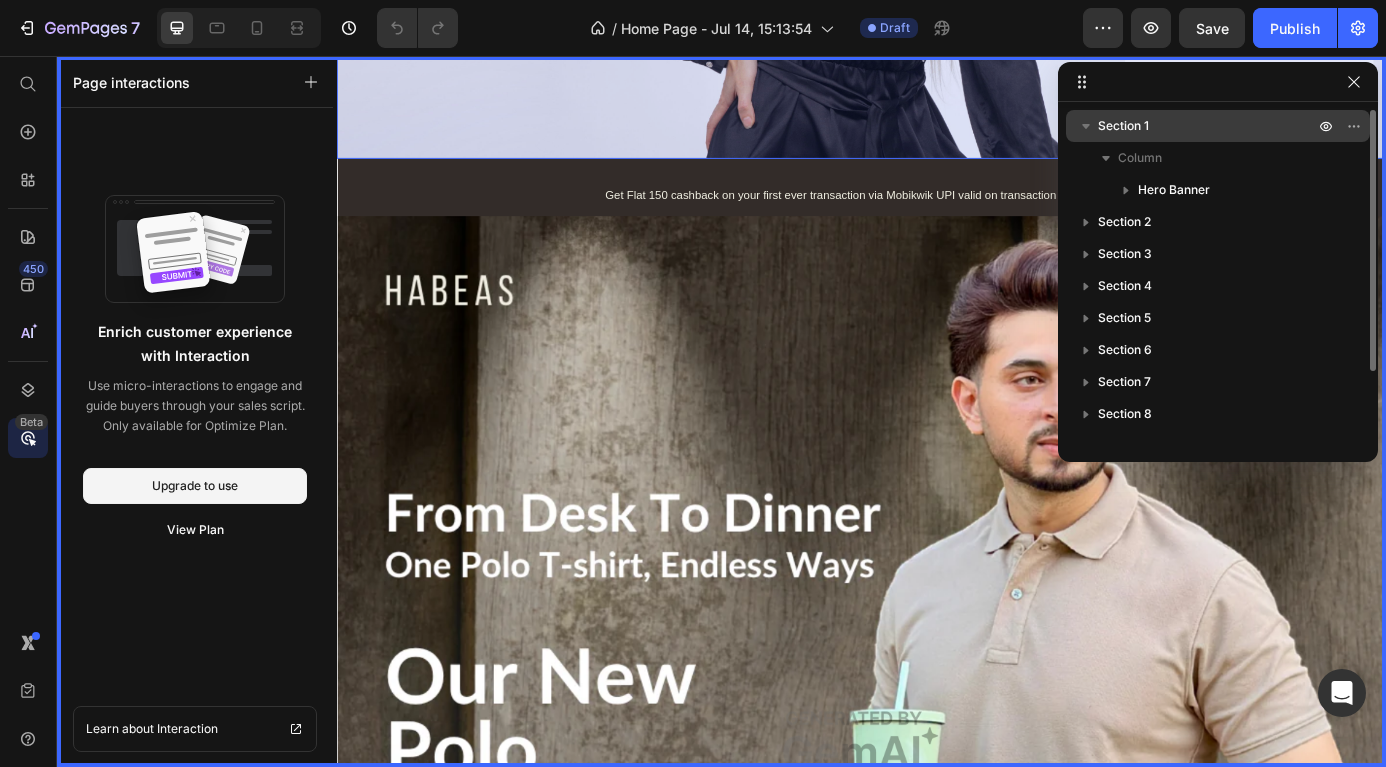 click 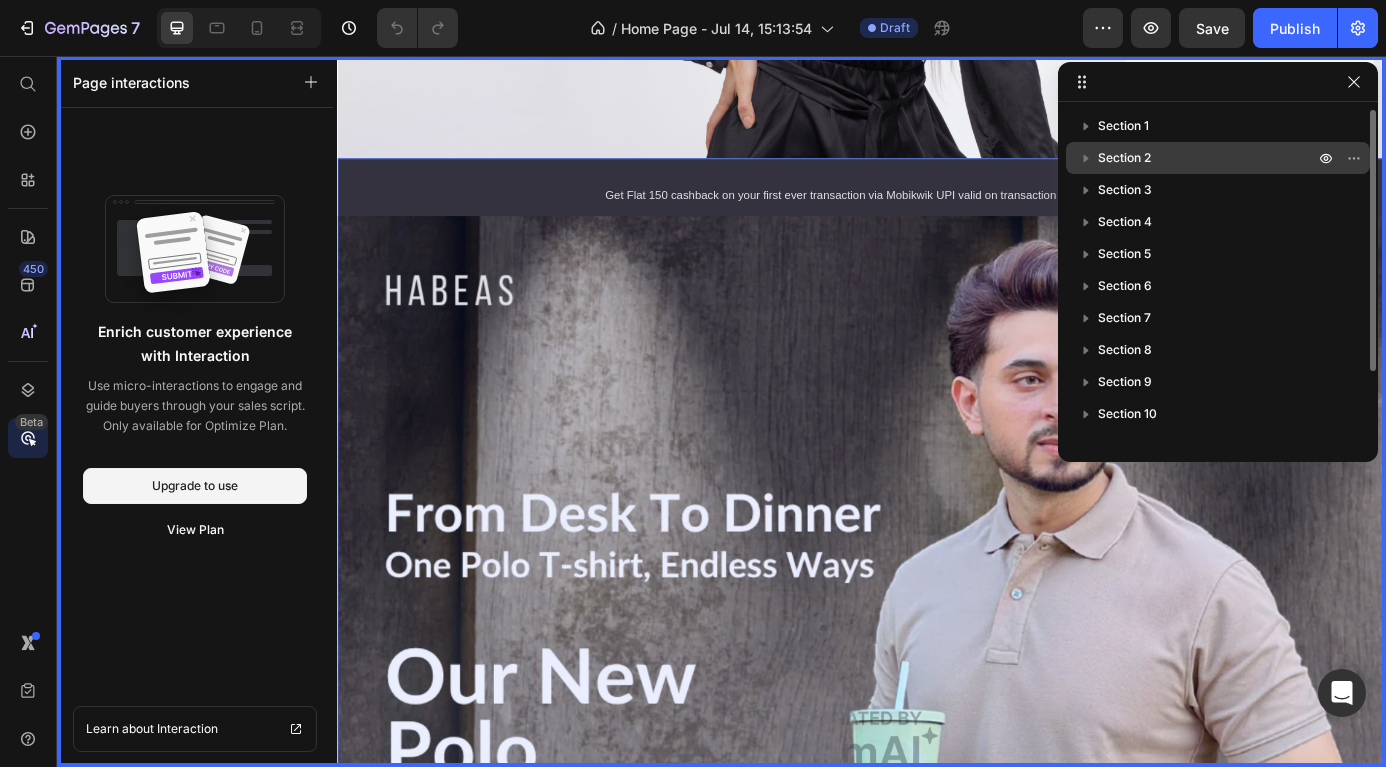 click 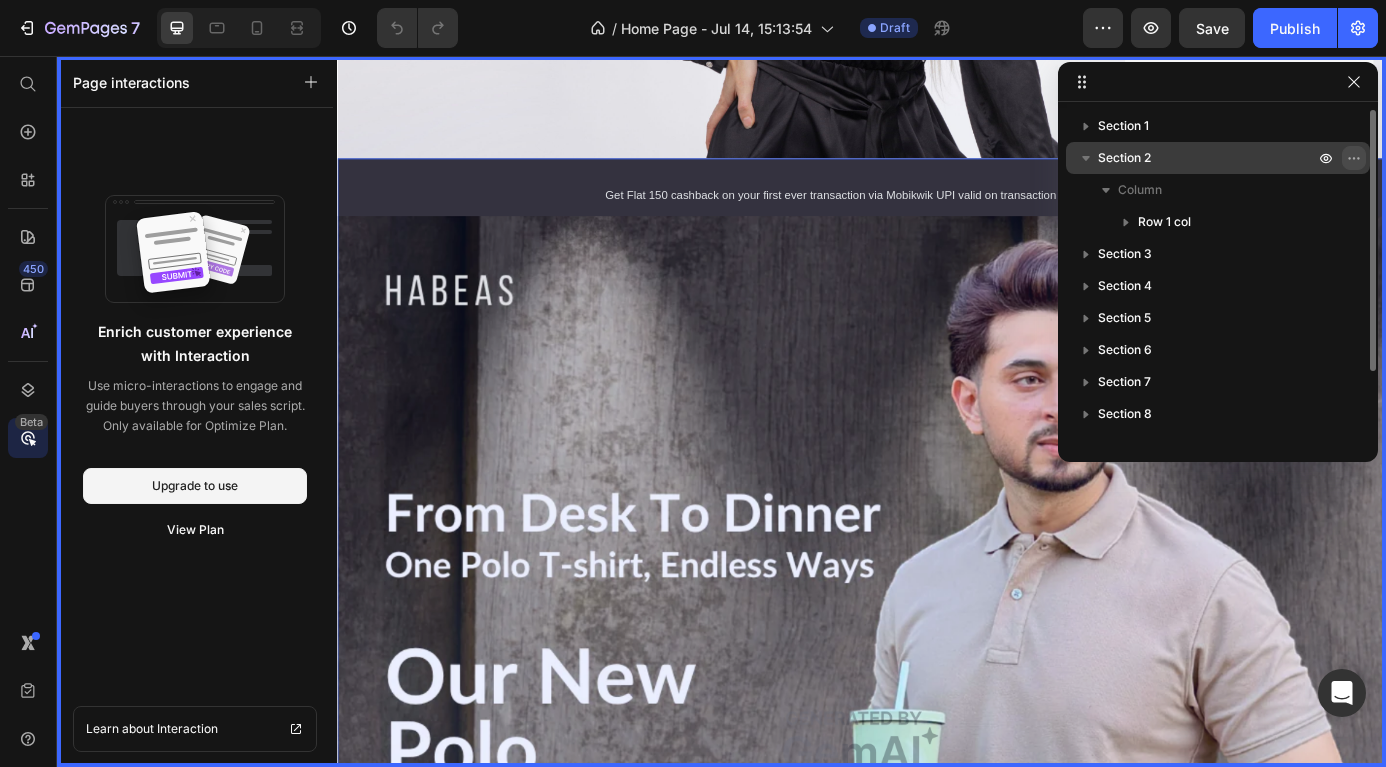 click 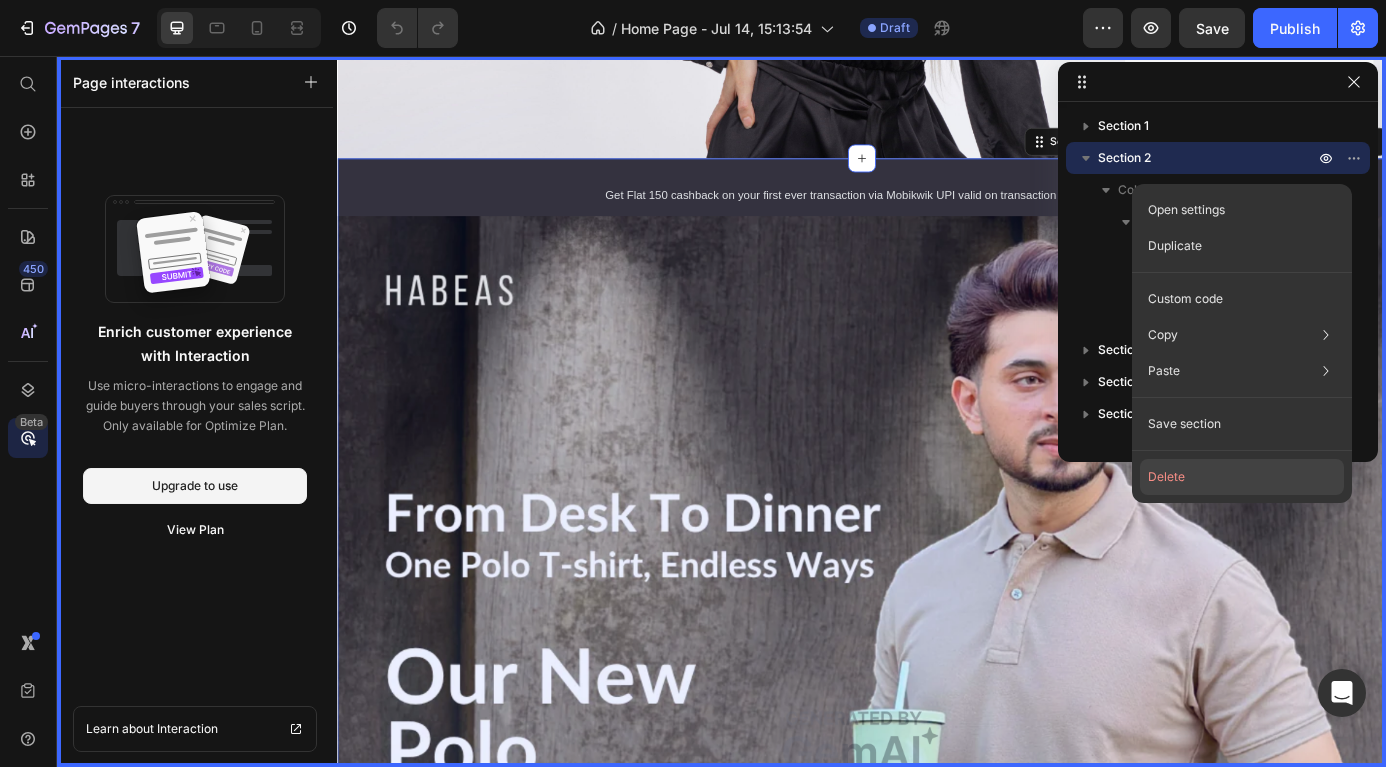 click on "Delete" 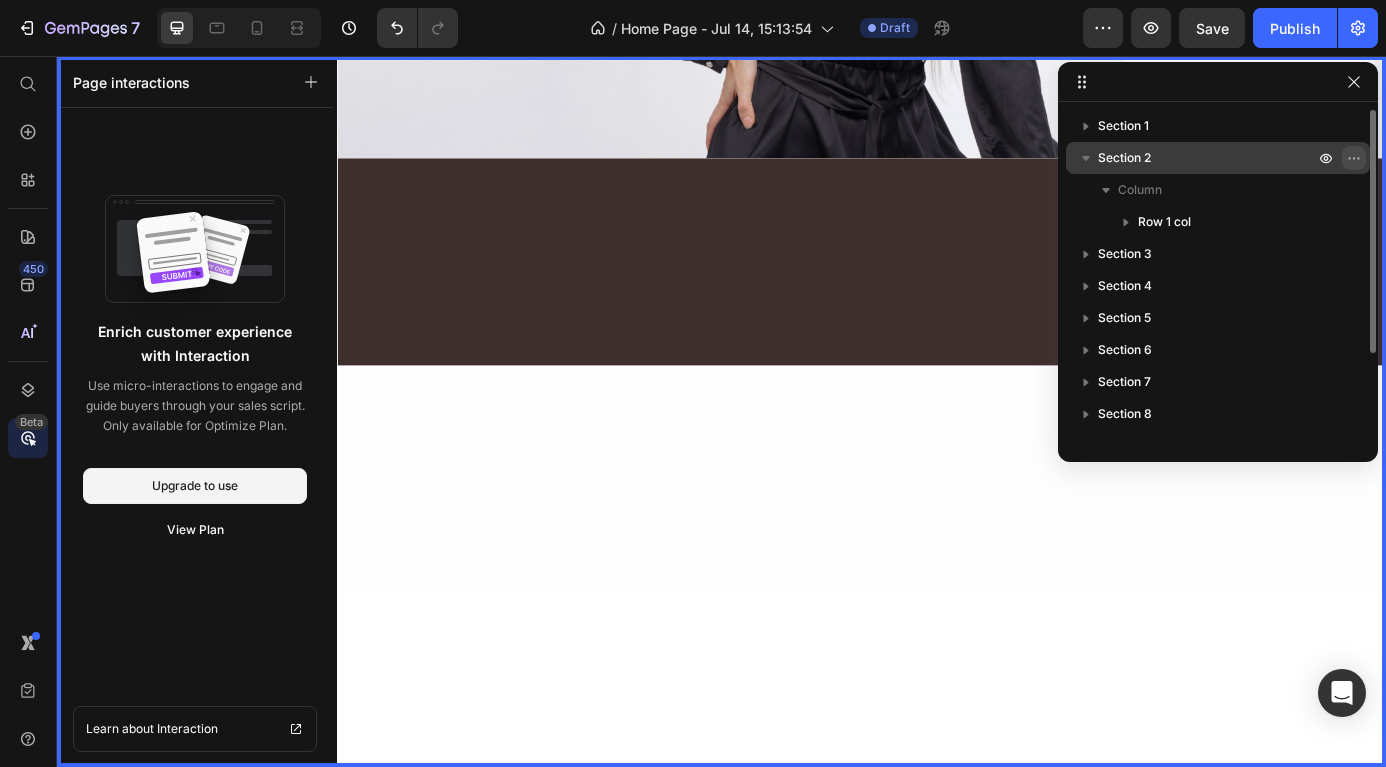 click 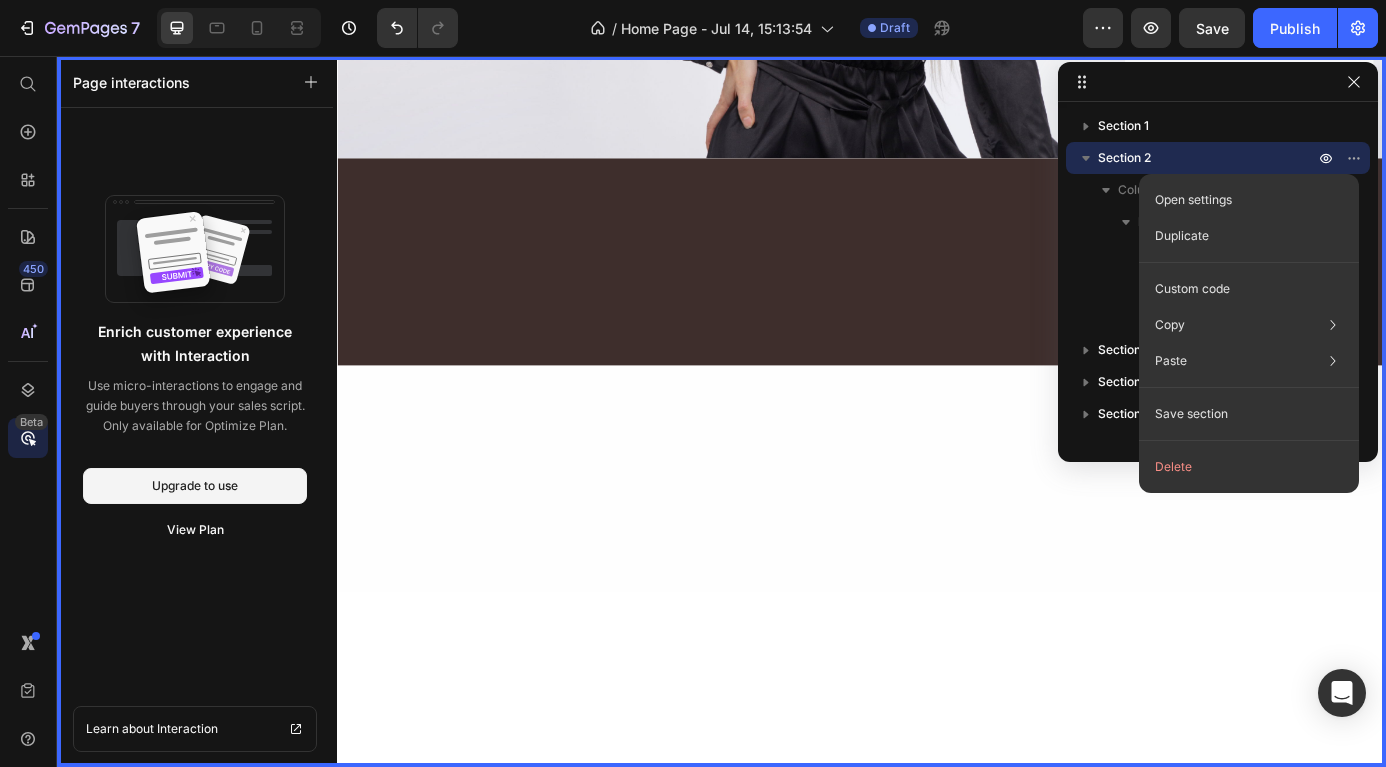 click on "Open settings Duplicate Custom code Copy Copy section  Ctrl + C Copy style  Copy class  .i2l687a2f8f35 Paste Paste element  Ctrl + V Paste style  Ctrl + Shift + V  Please allow access tp clipboard to paste content from other pages  Allow Access Save section  Delete" at bounding box center [1249, 333] 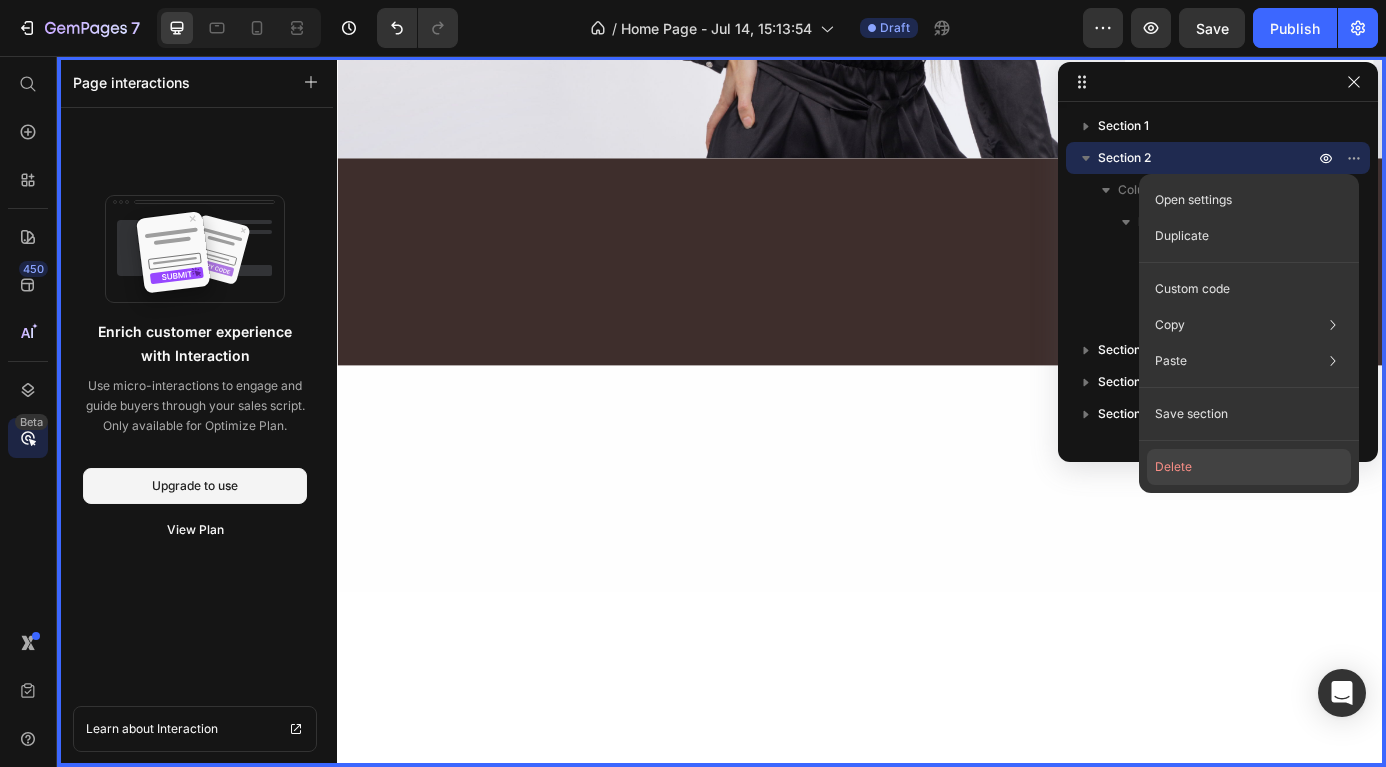 click on "Delete" 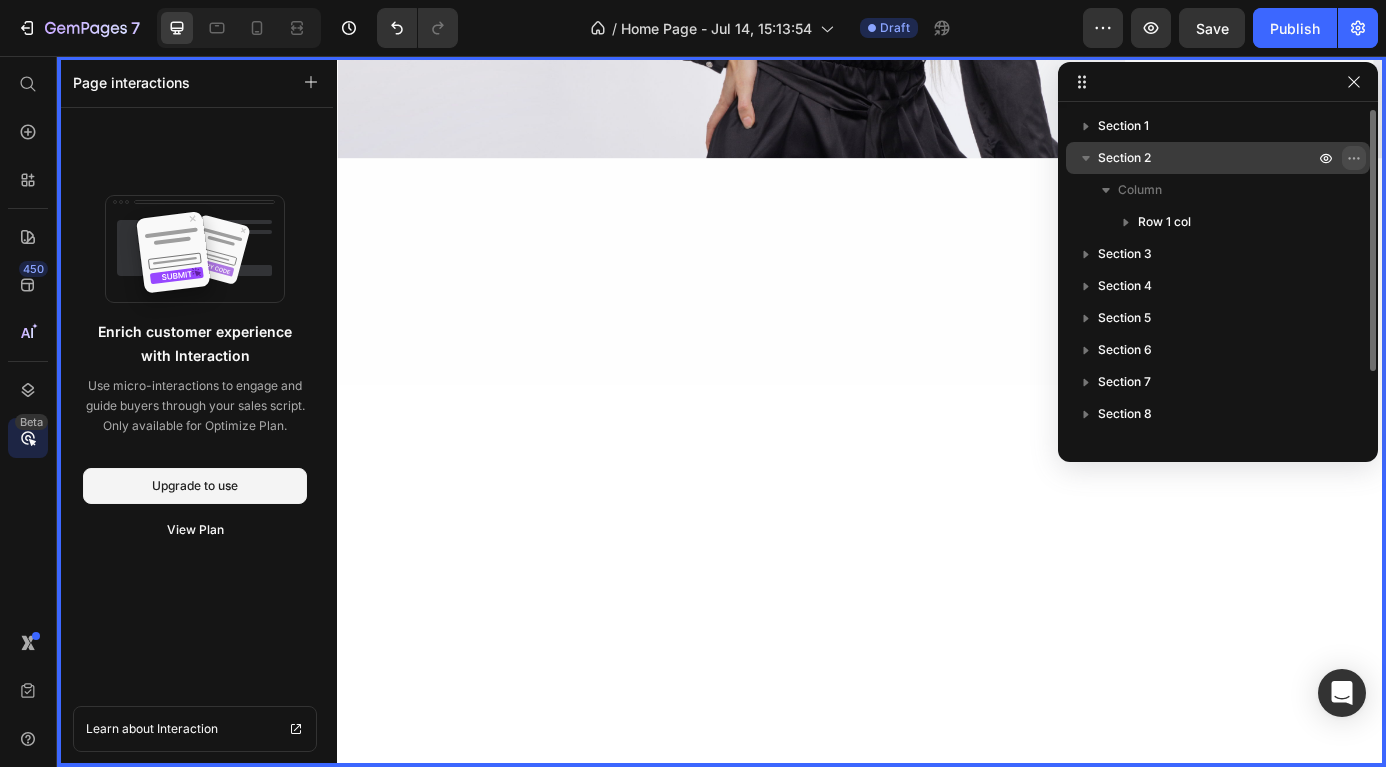 click 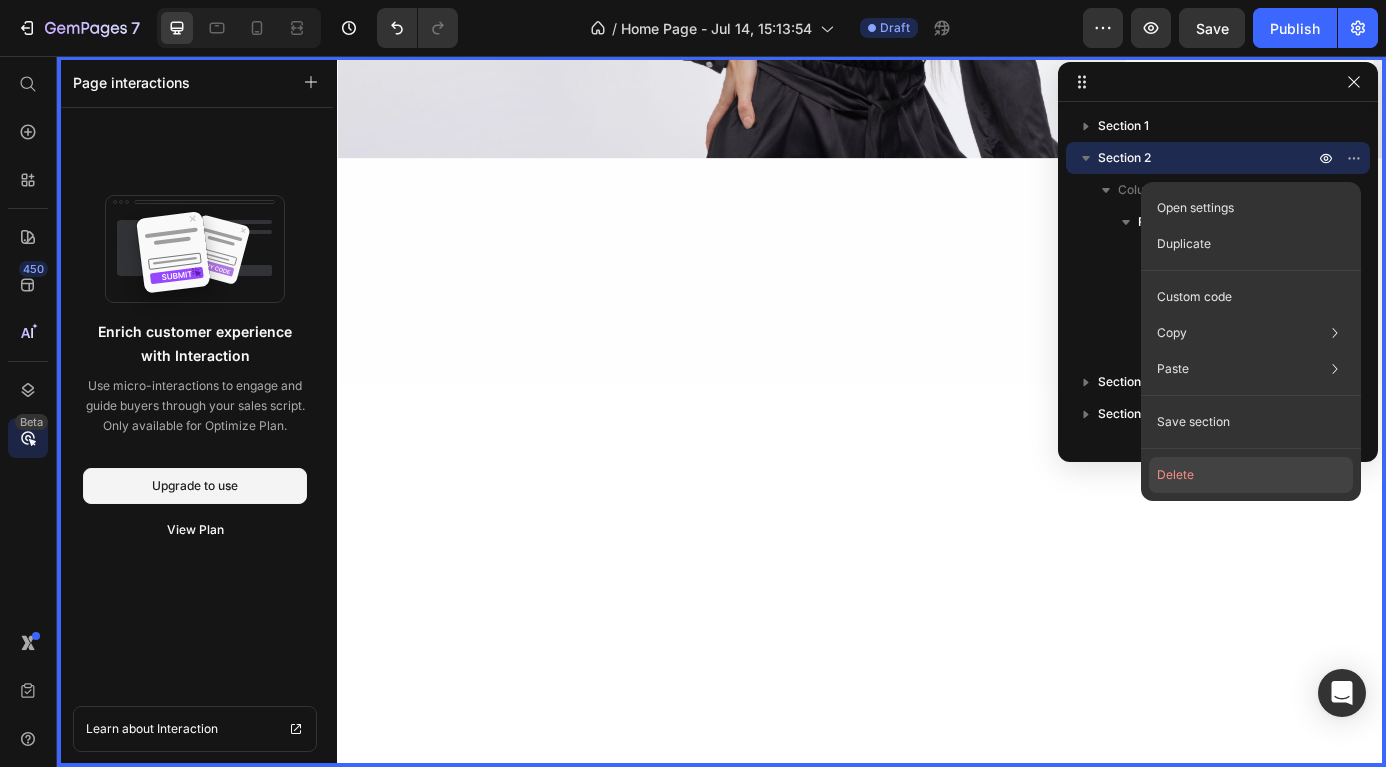 click on "Delete" 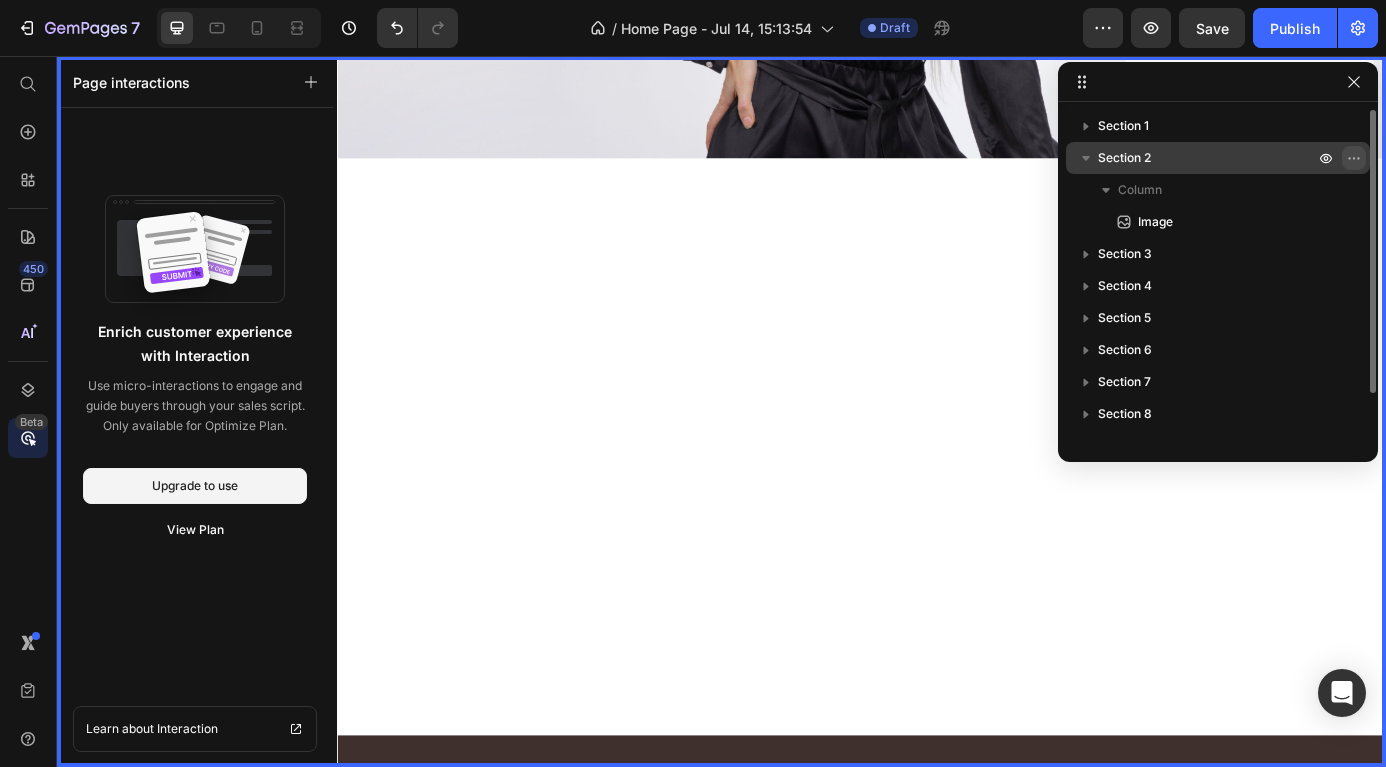 click 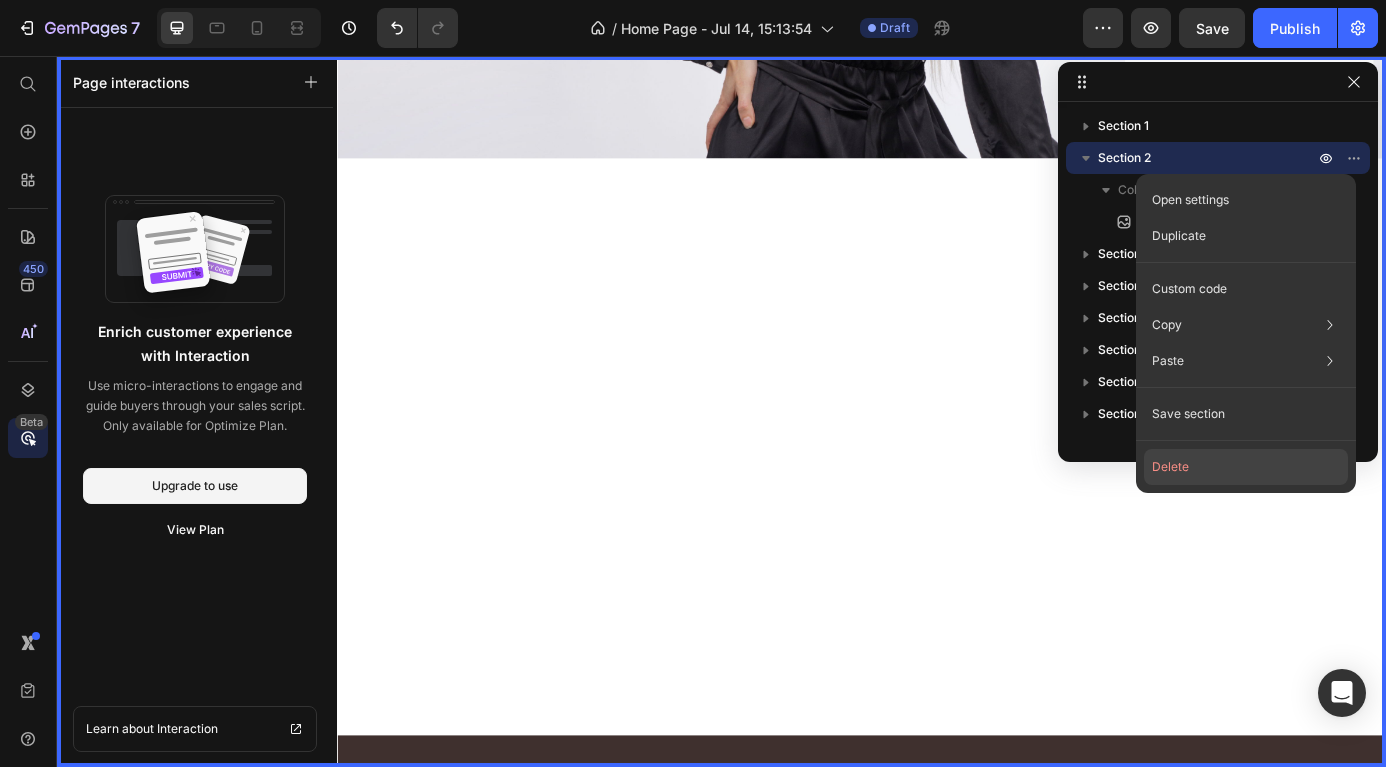 click on "Delete" 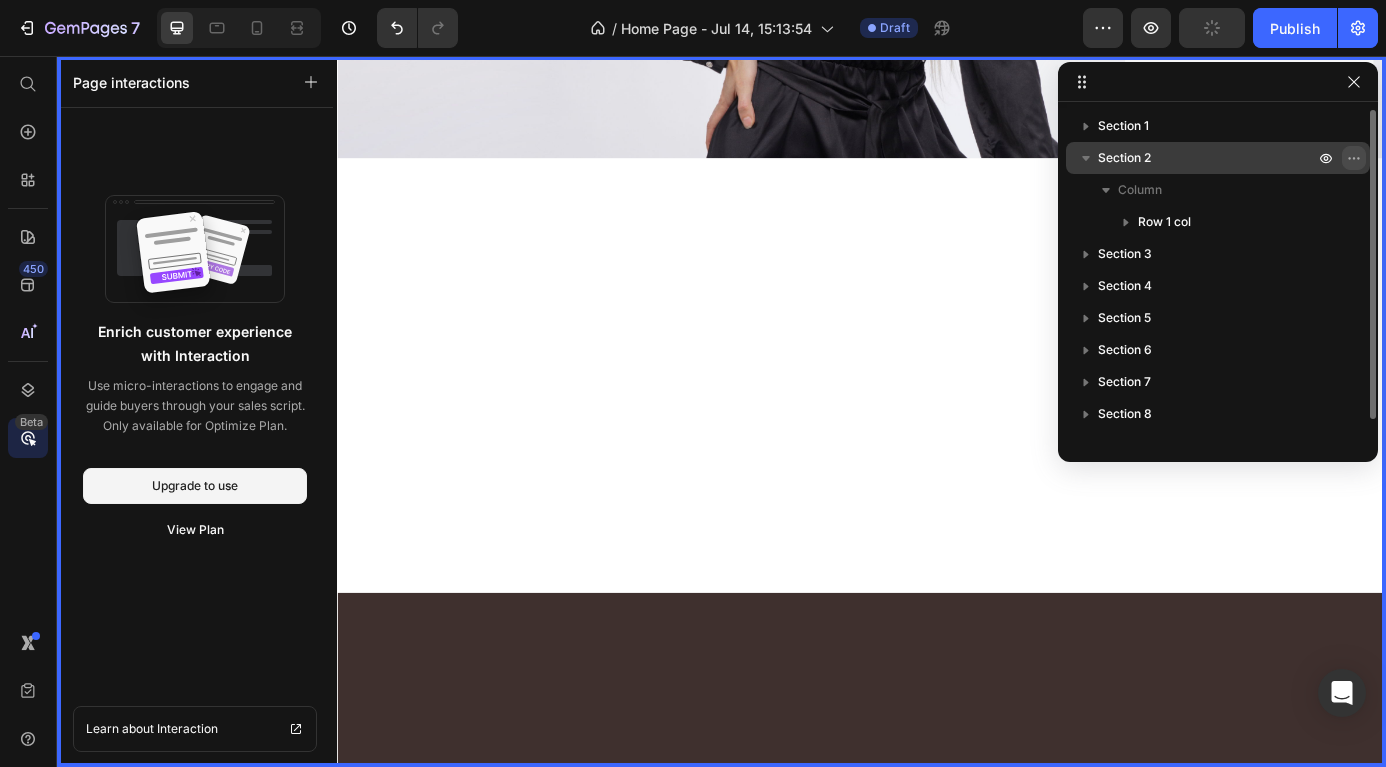 click 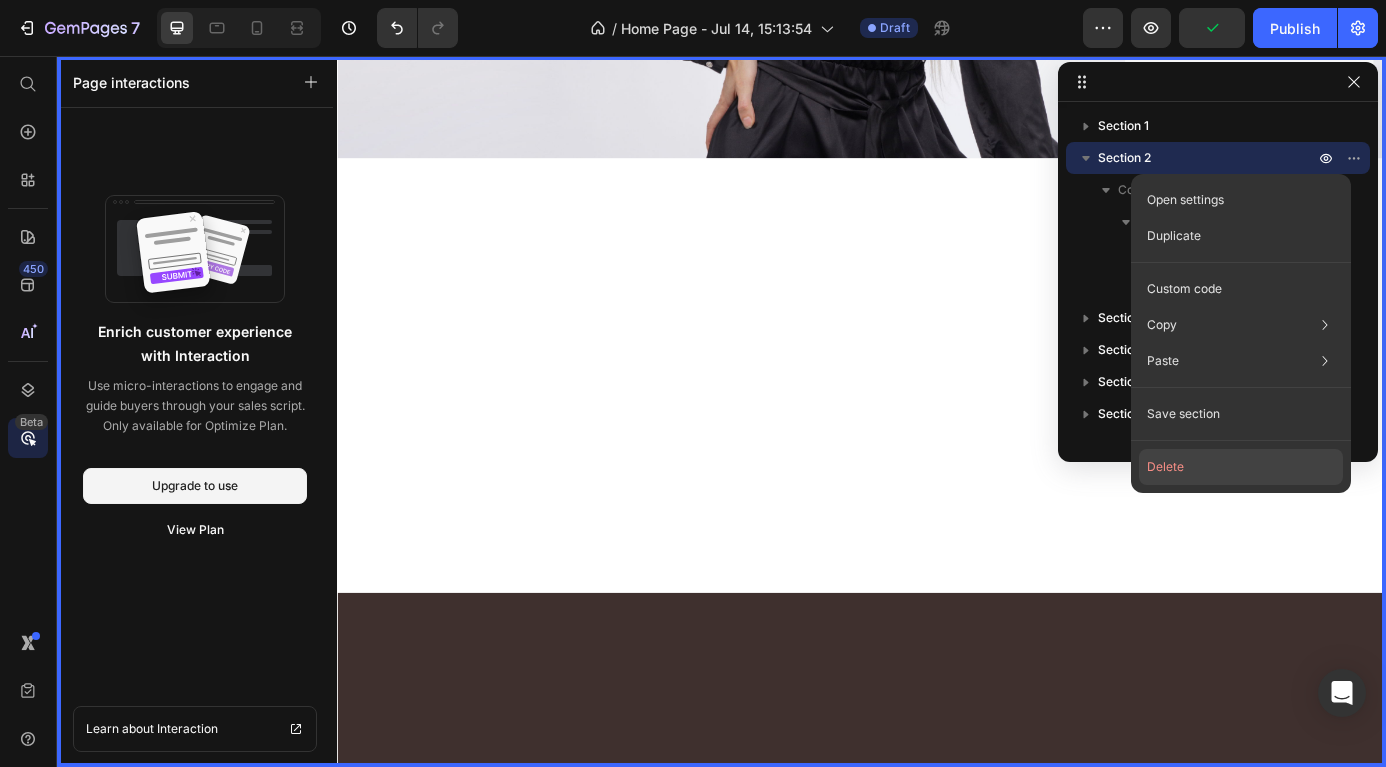 click on "Delete" 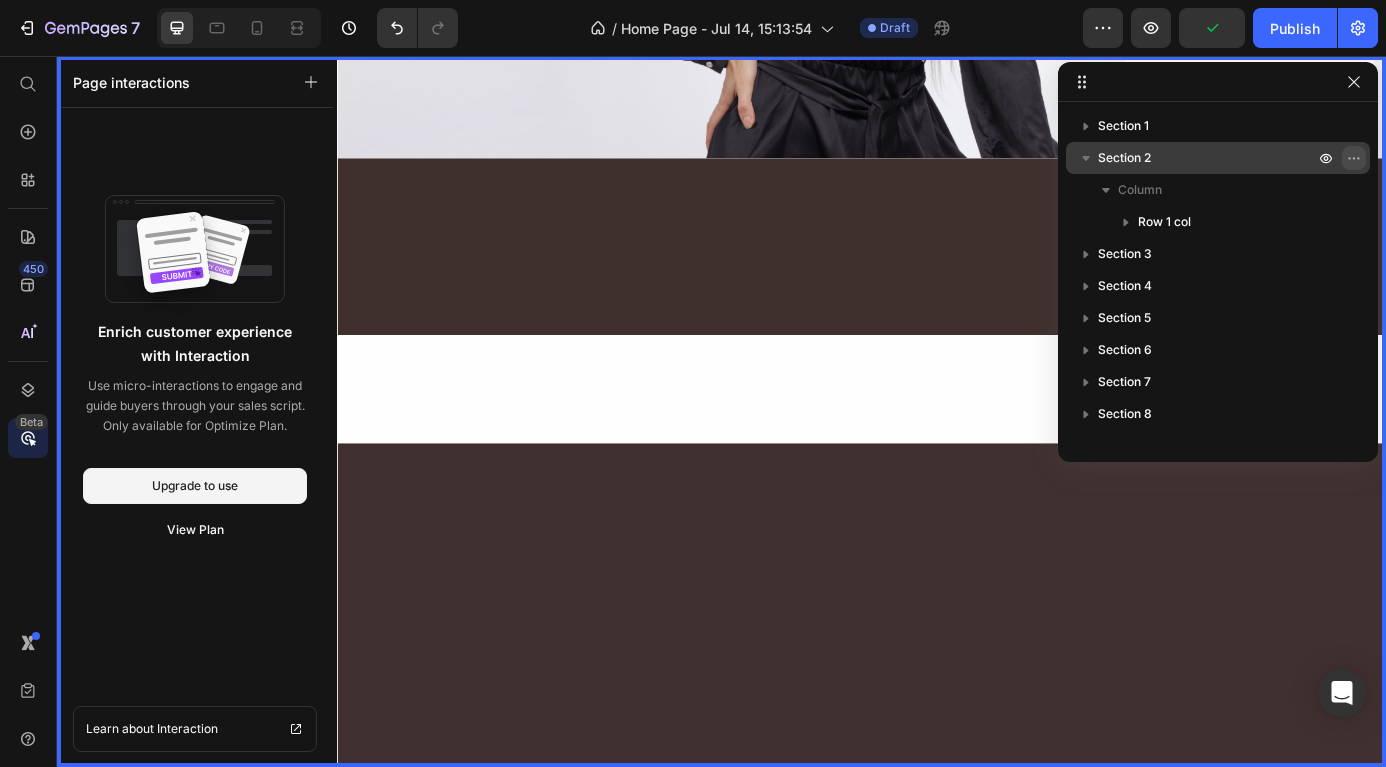 click 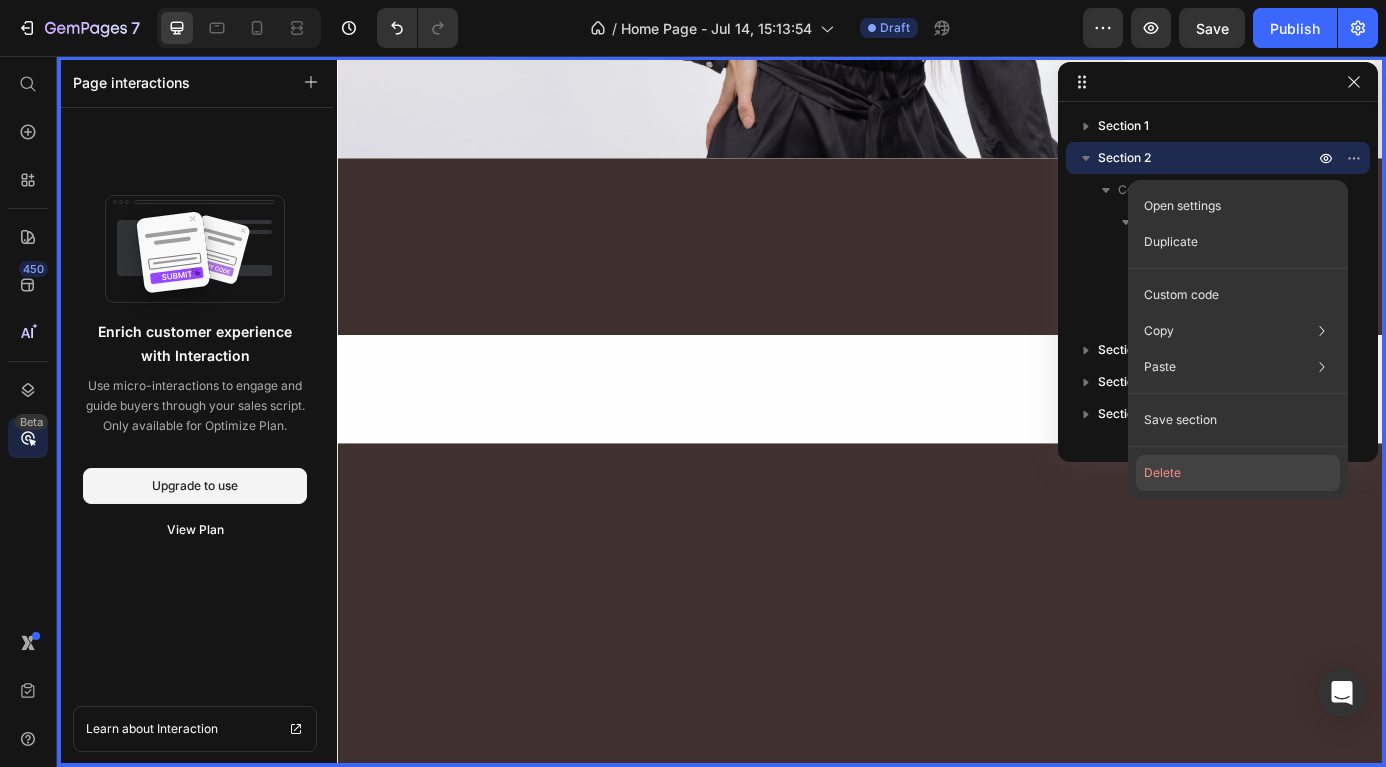 click on "Delete" 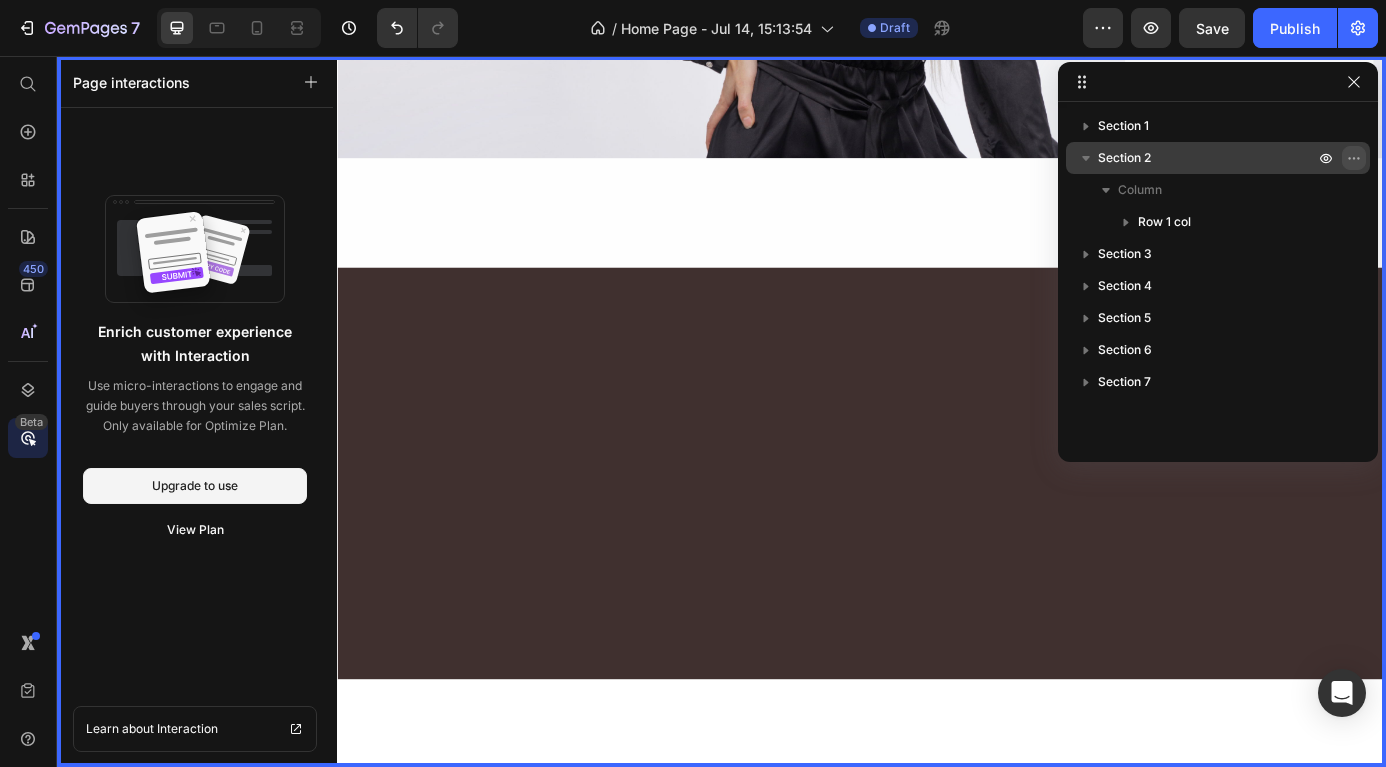 click 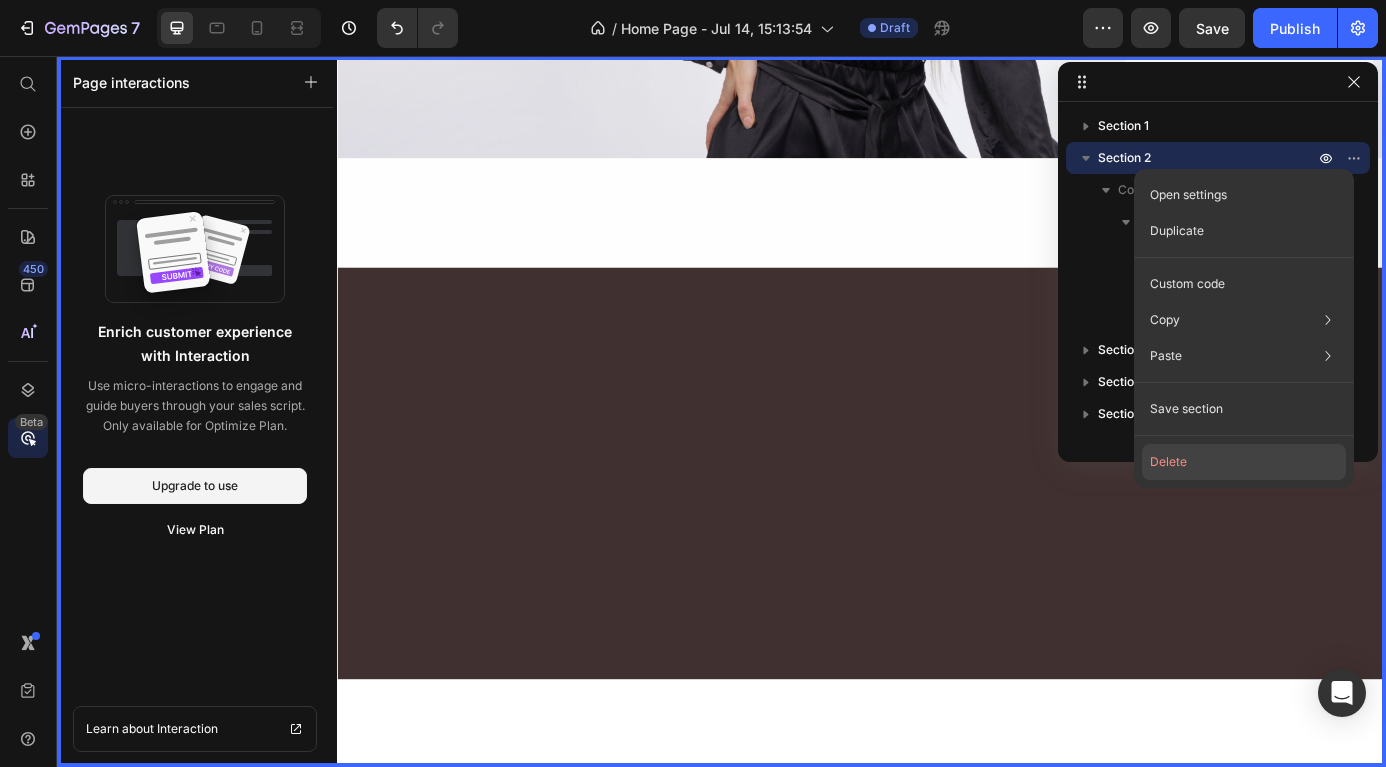 click on "Delete" 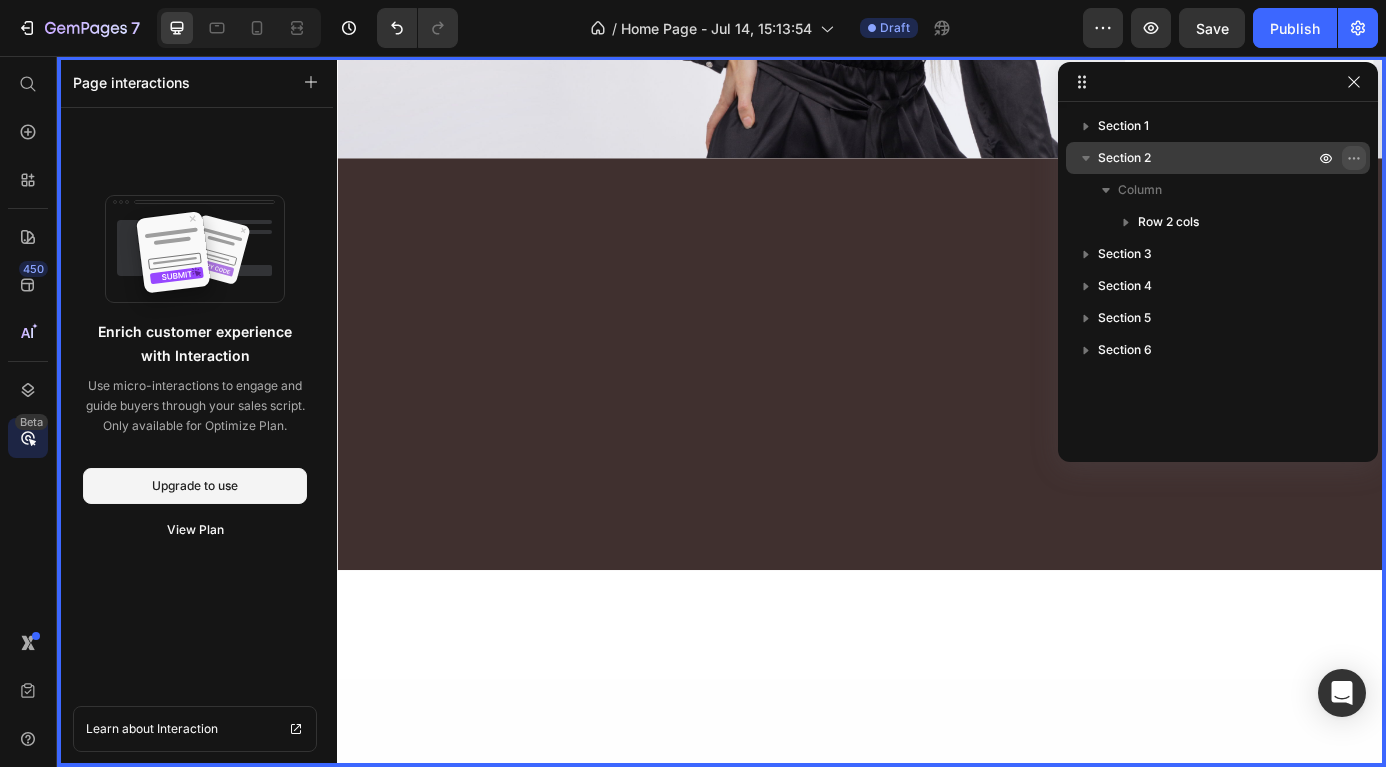 click 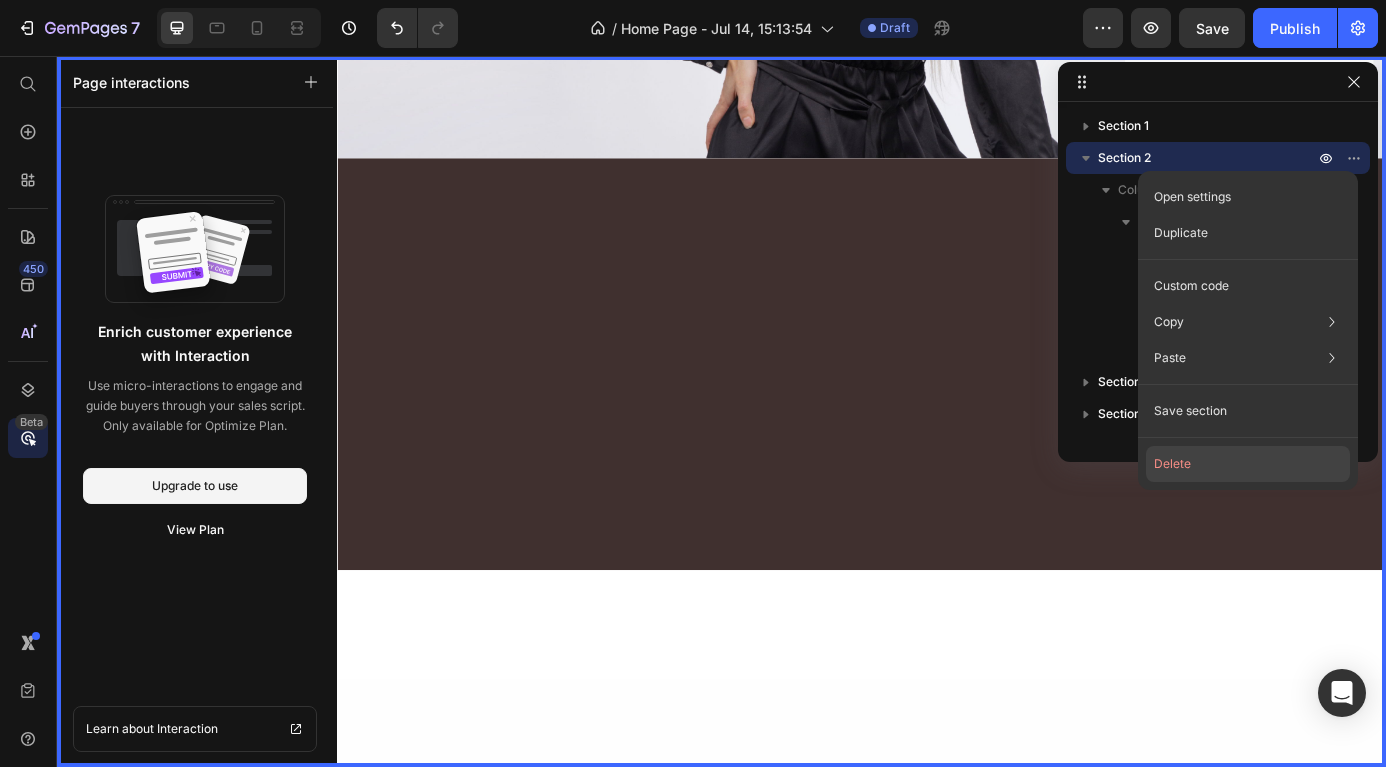 click on "Delete" 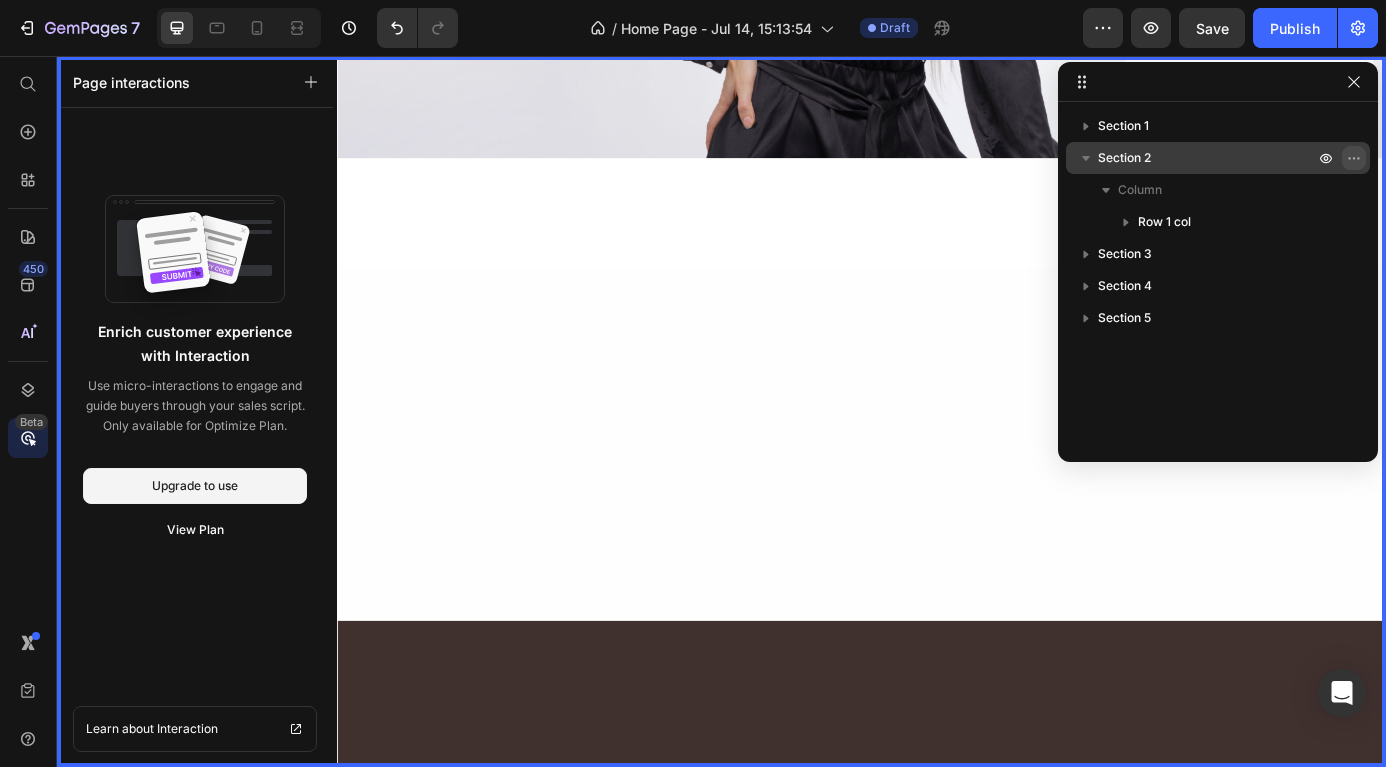 click 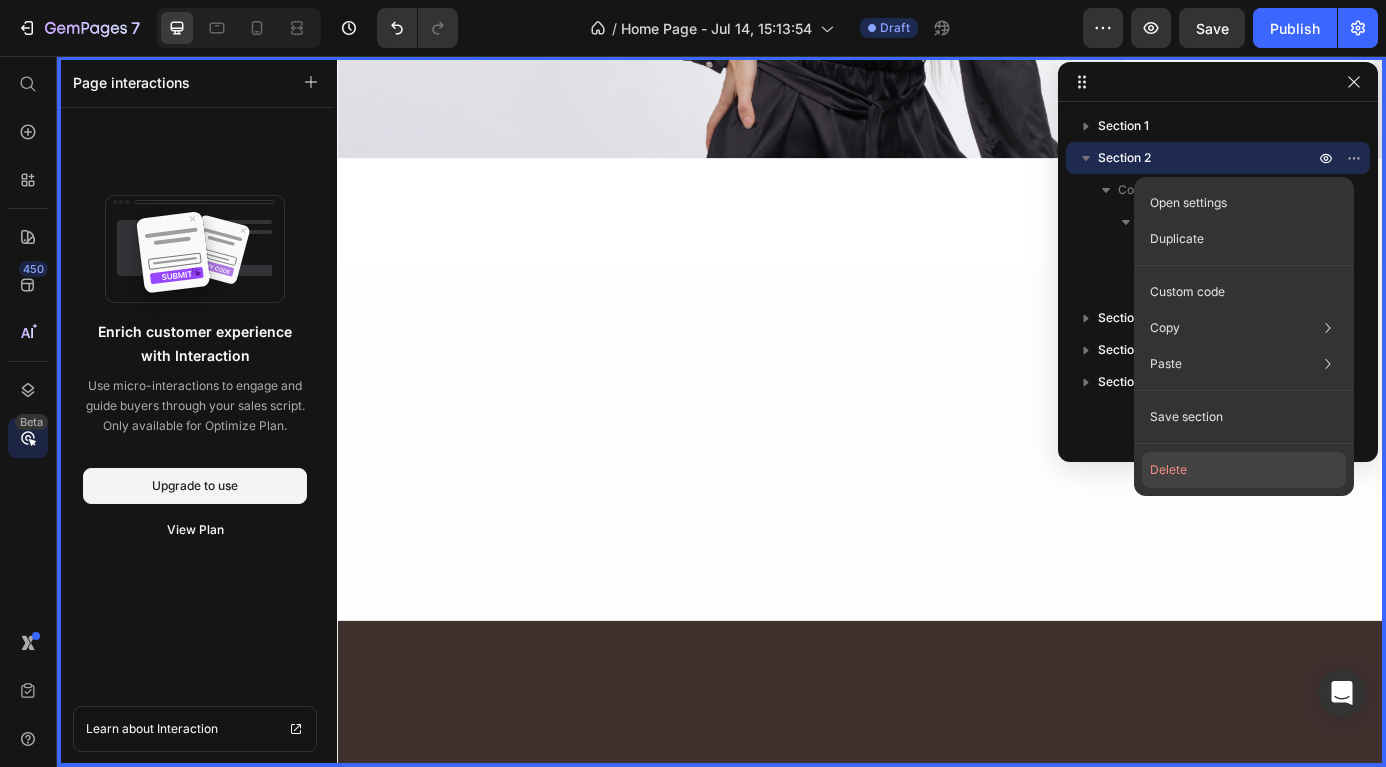 click on "Delete" 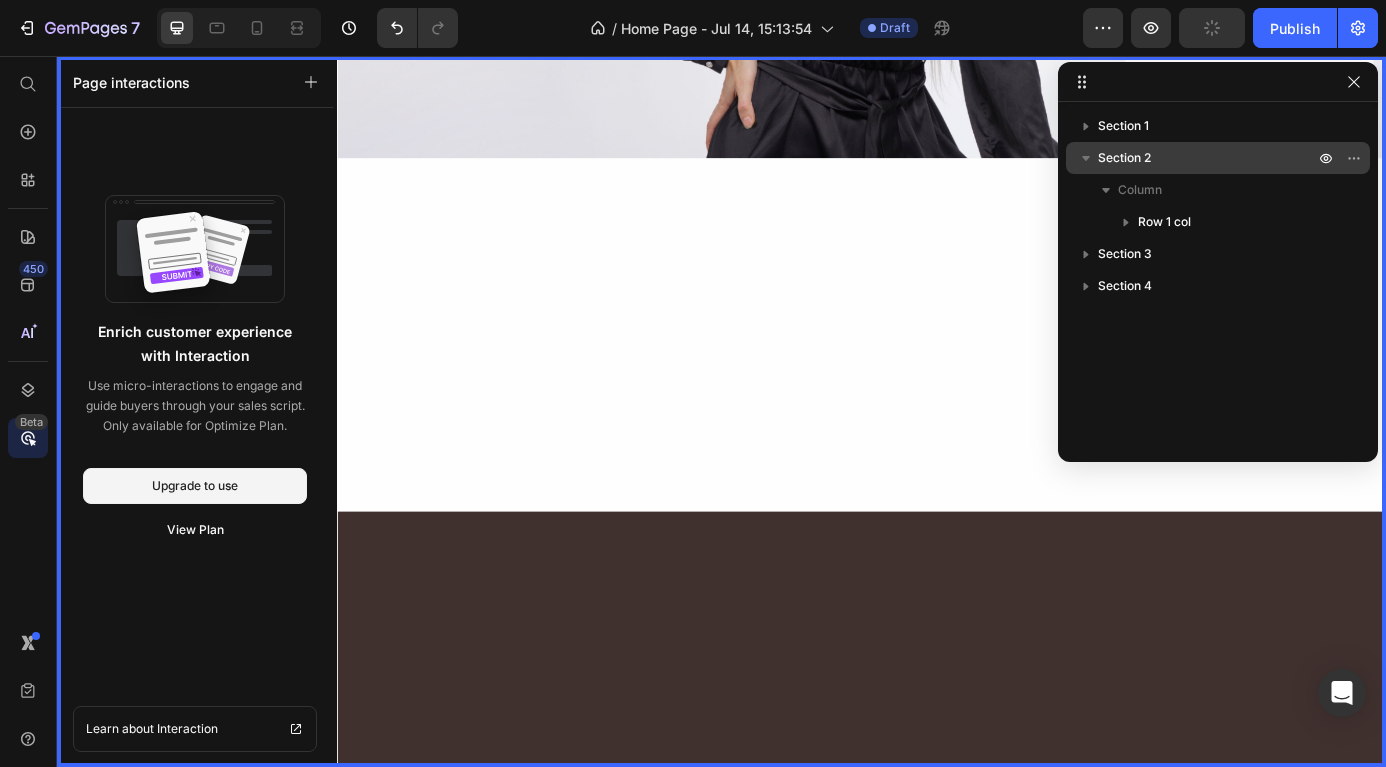 click at bounding box center (1340, 158) 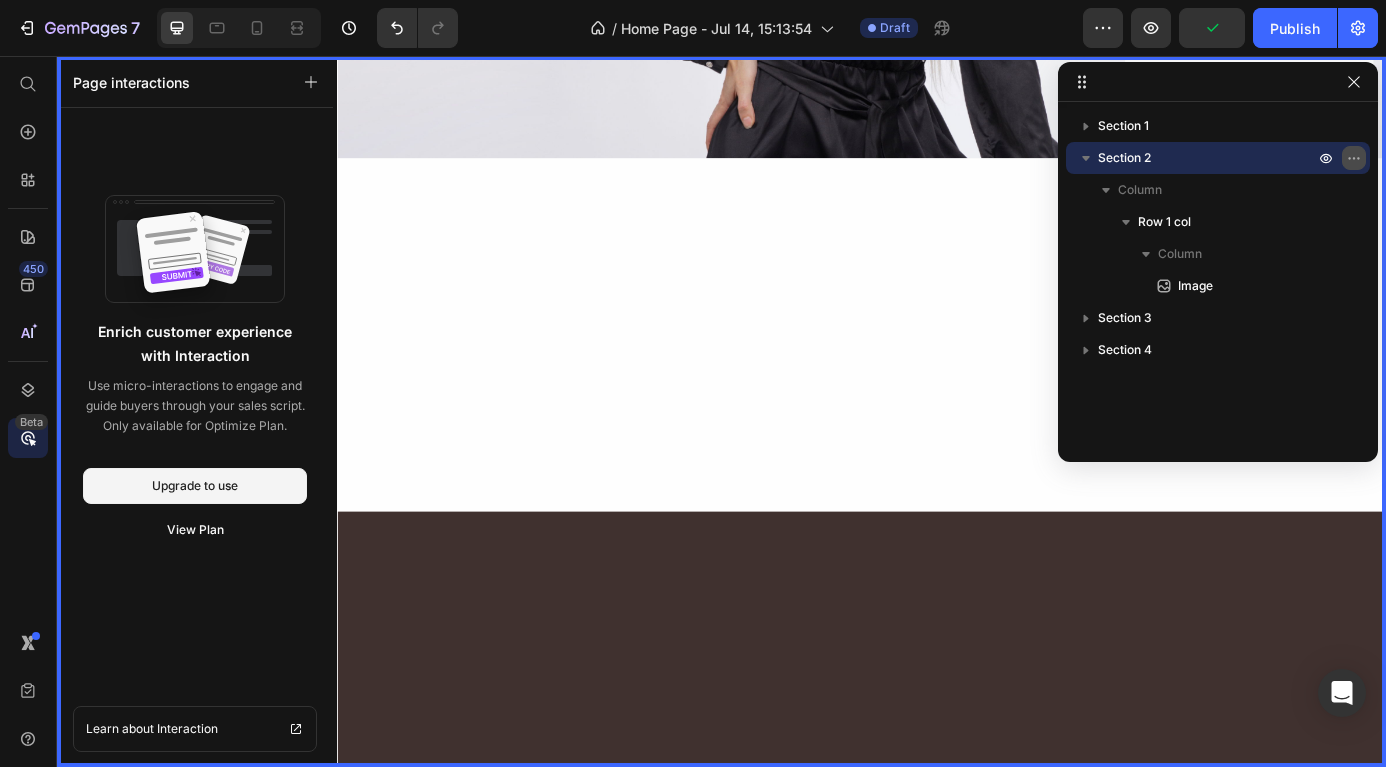 click 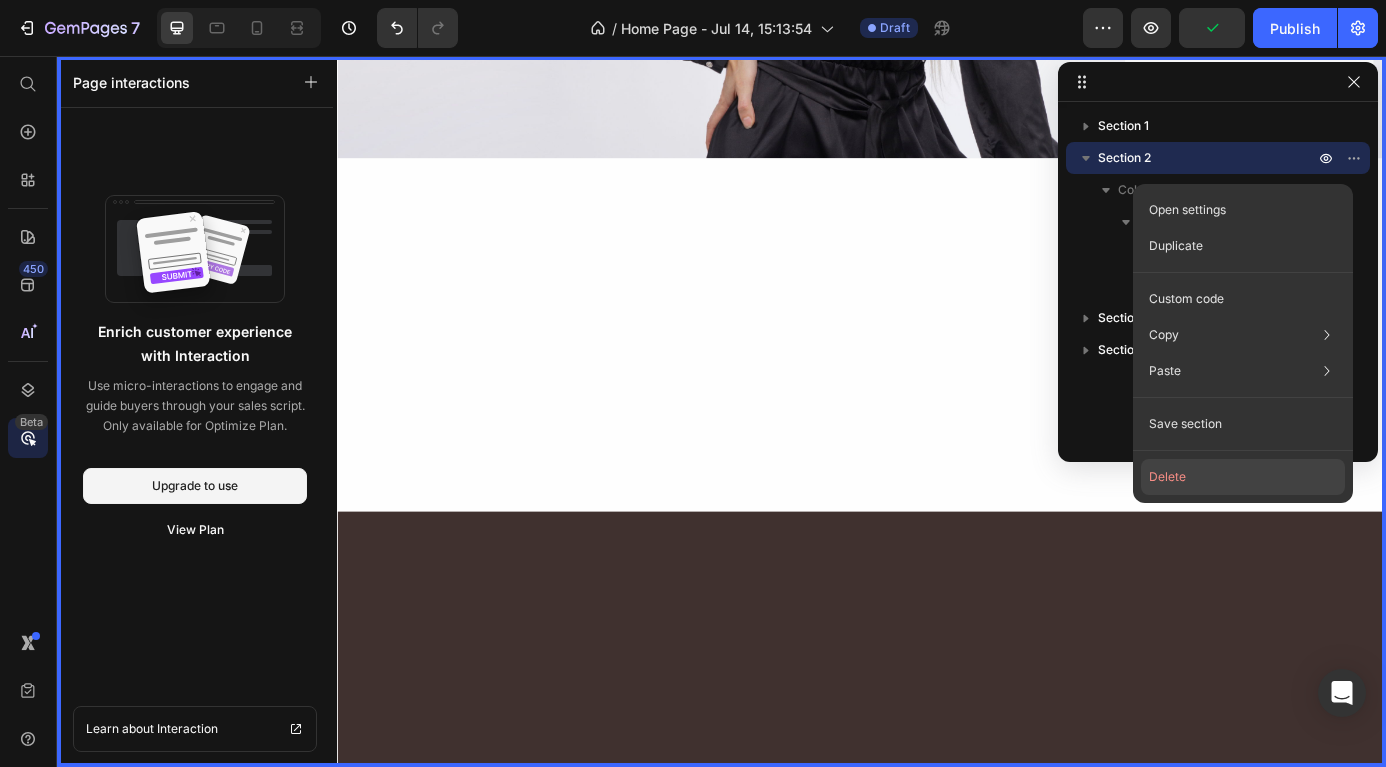 click on "Delete" 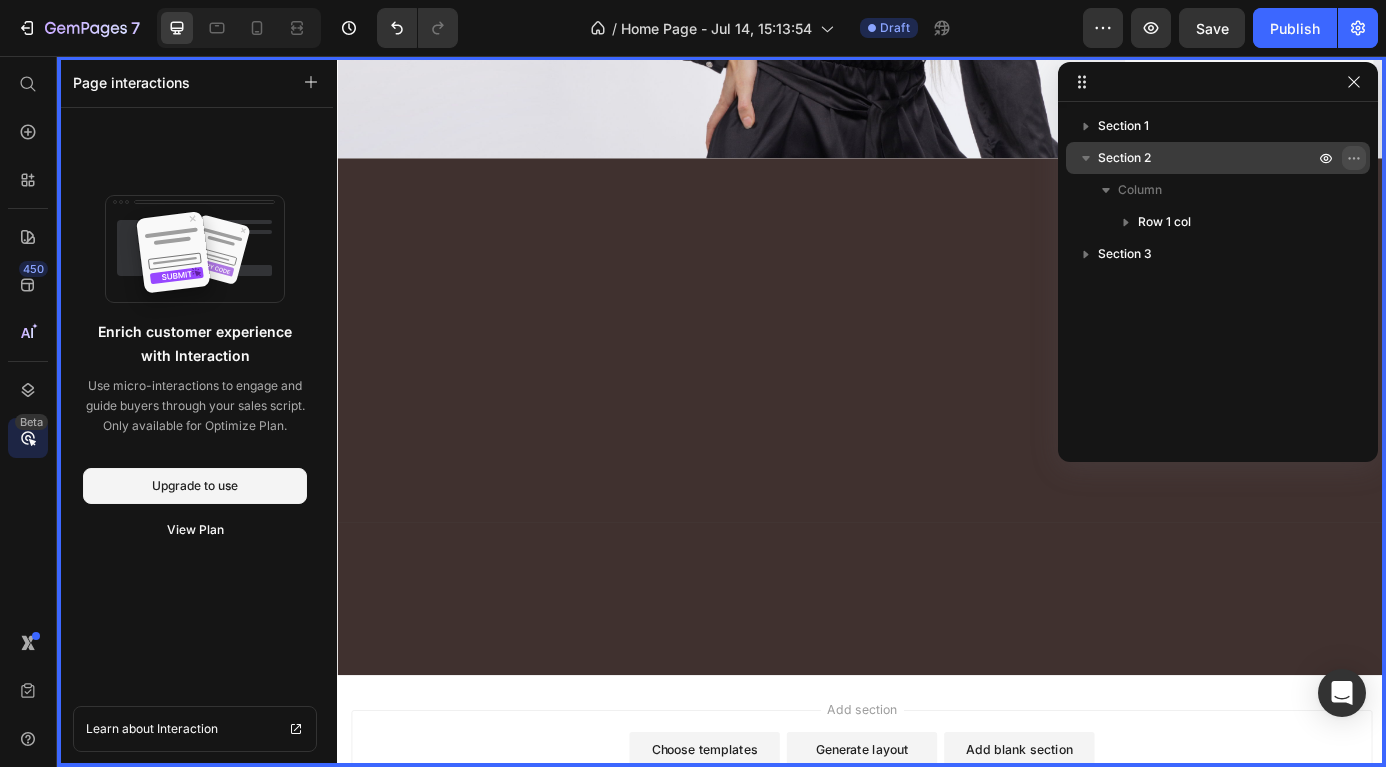 click at bounding box center (1354, 158) 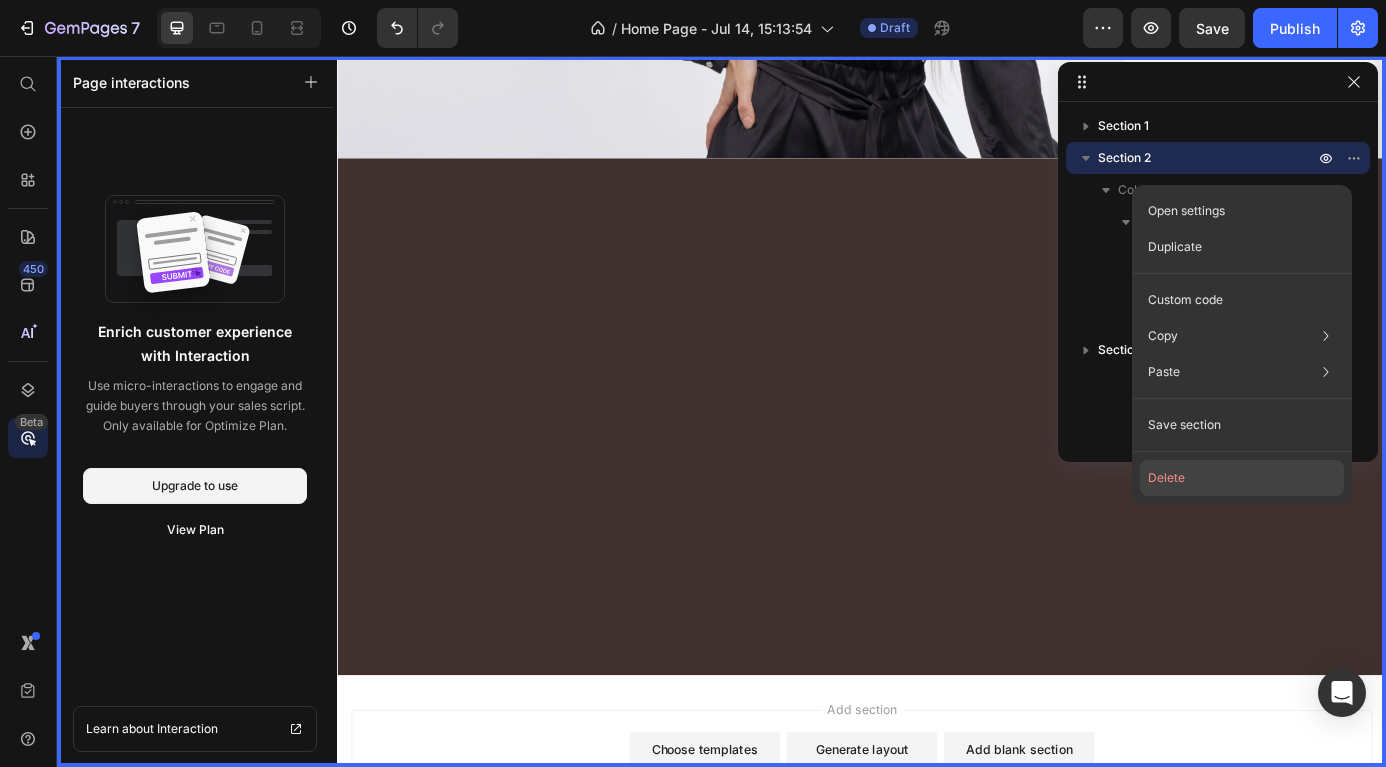 click on "Delete" 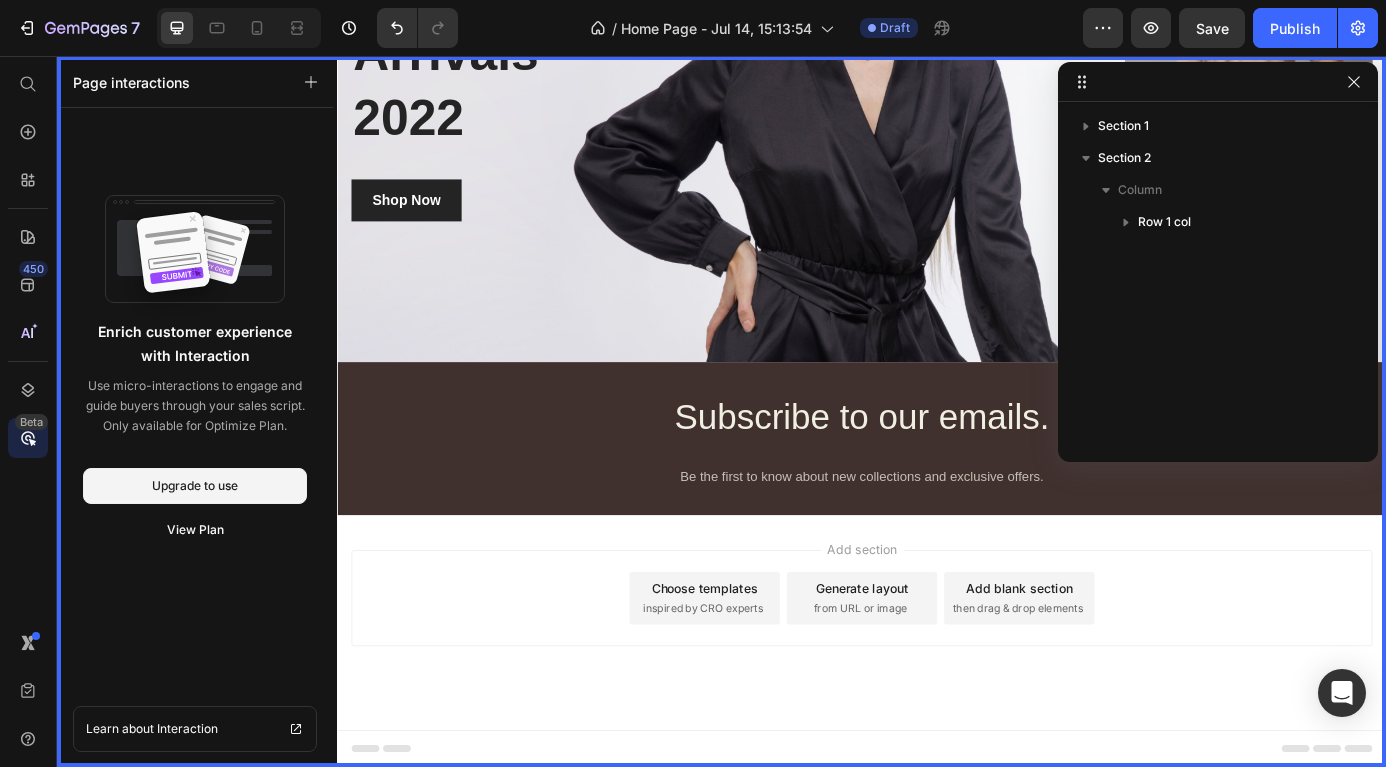 scroll, scrollTop: 390, scrollLeft: 0, axis: vertical 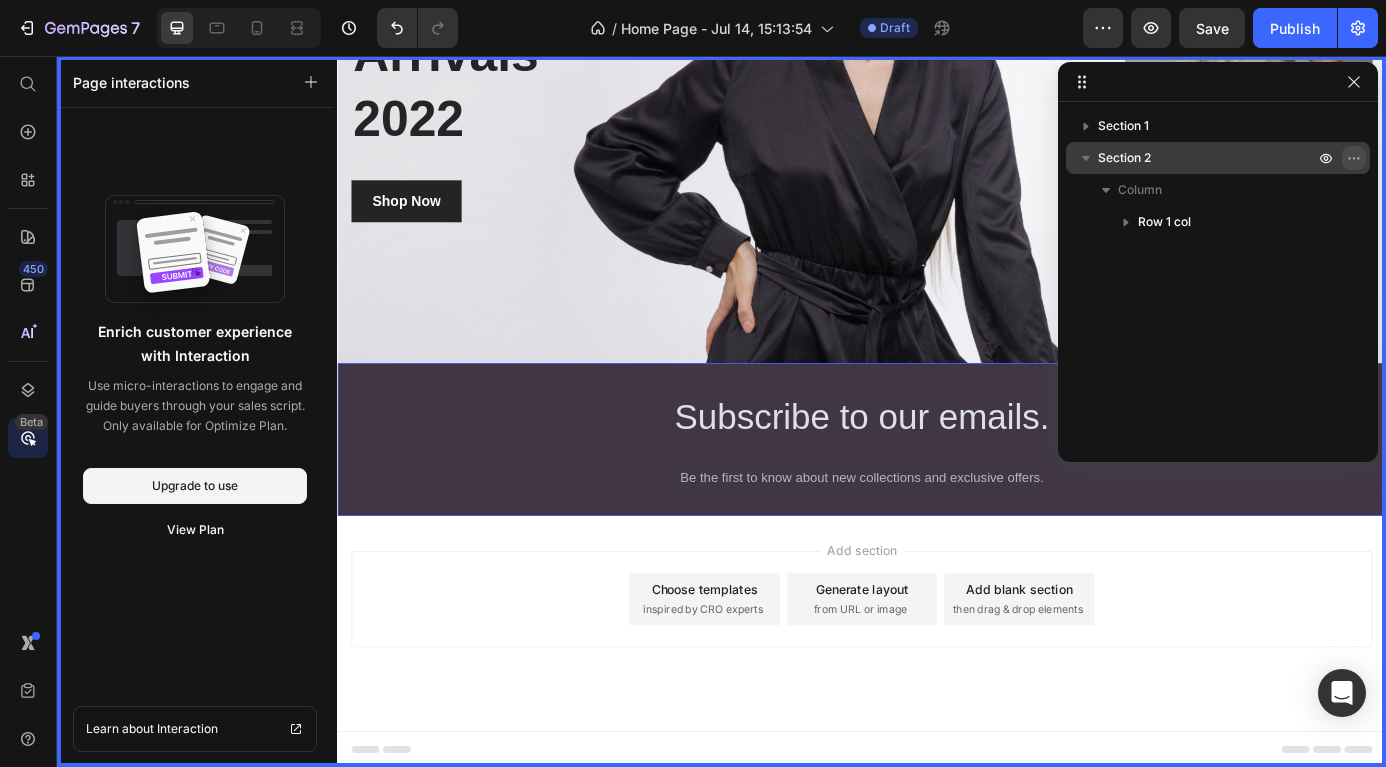 click 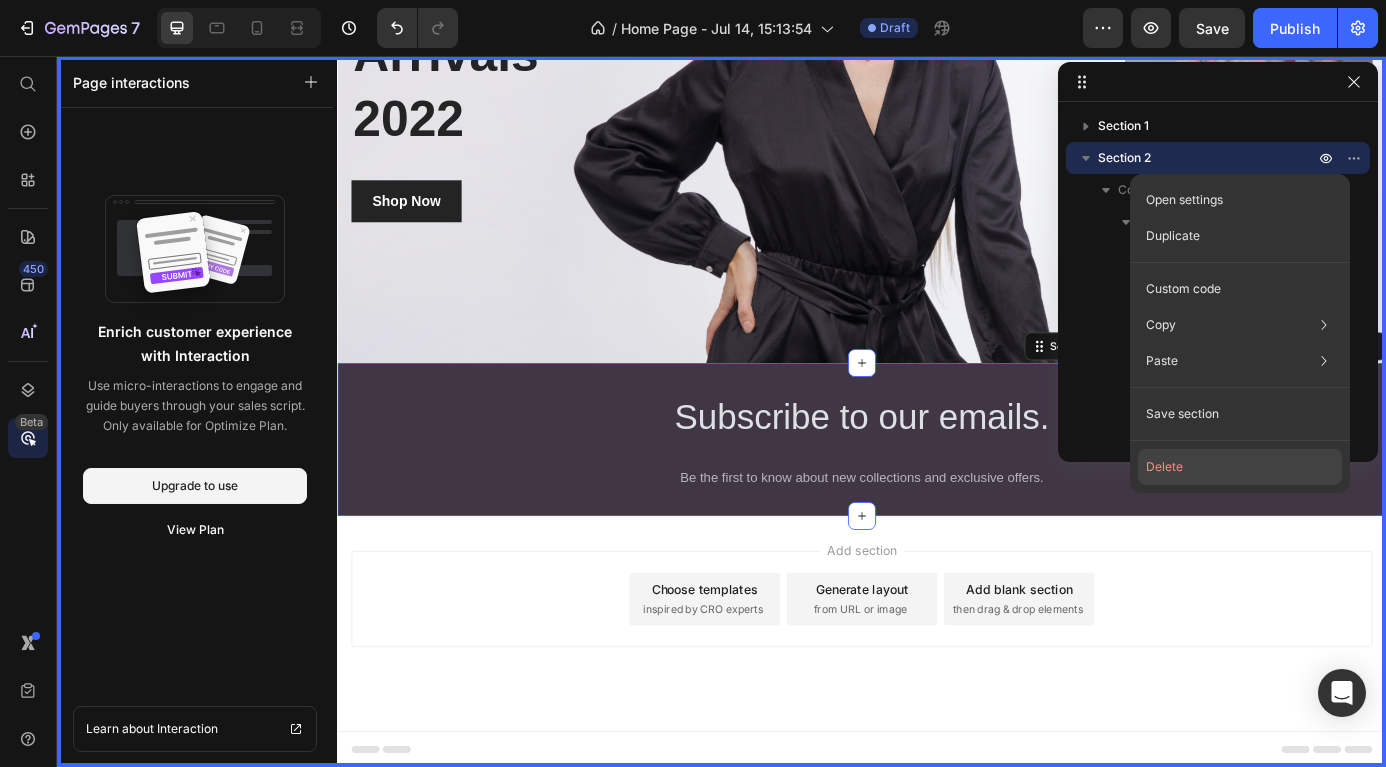 click on "Delete" 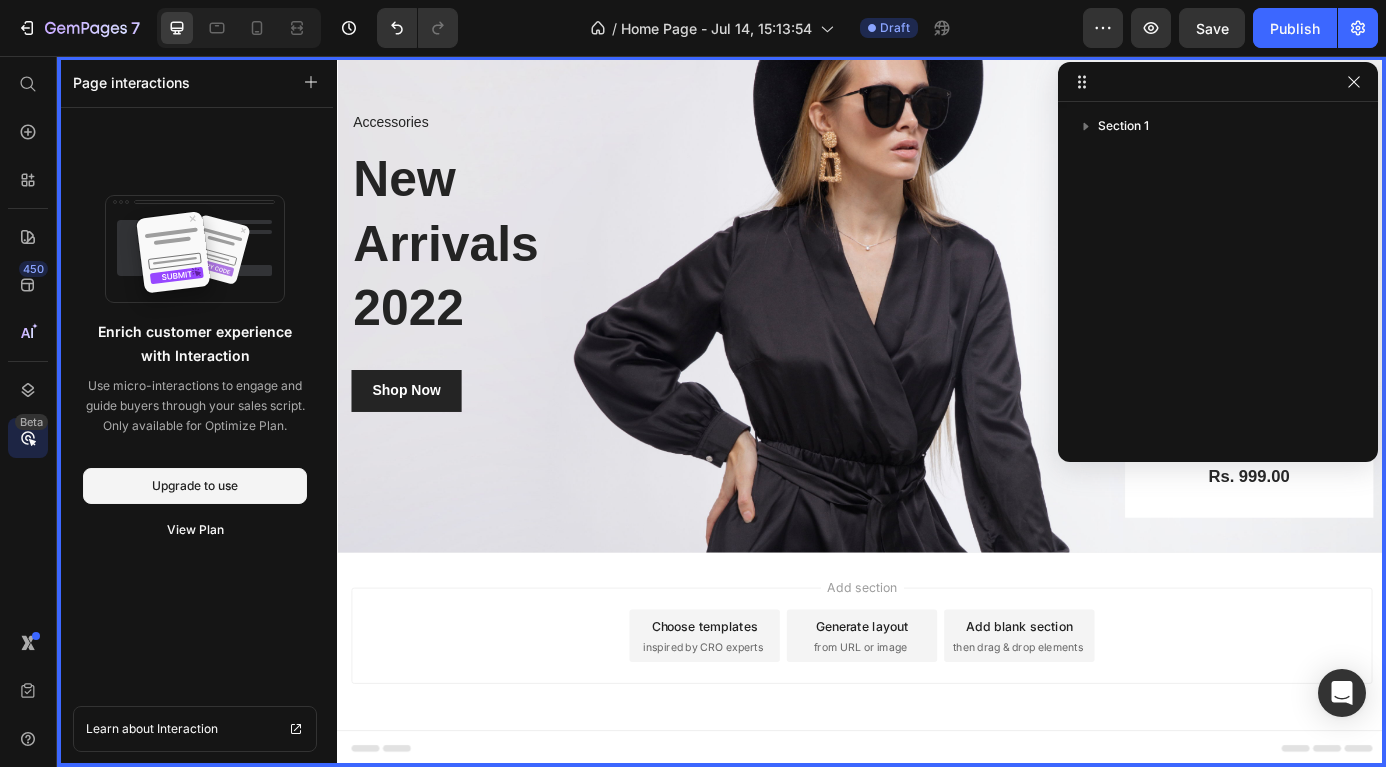 click at bounding box center (937, 462) 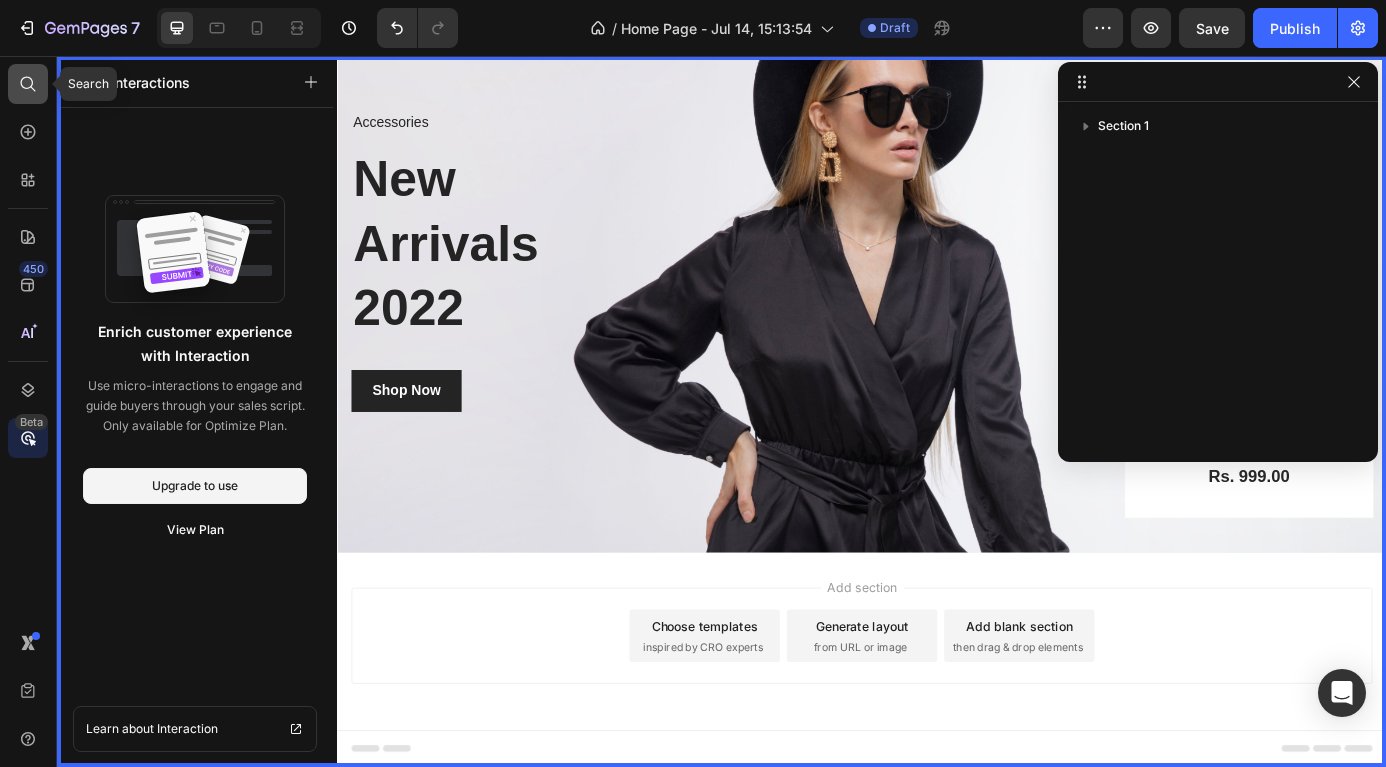 click 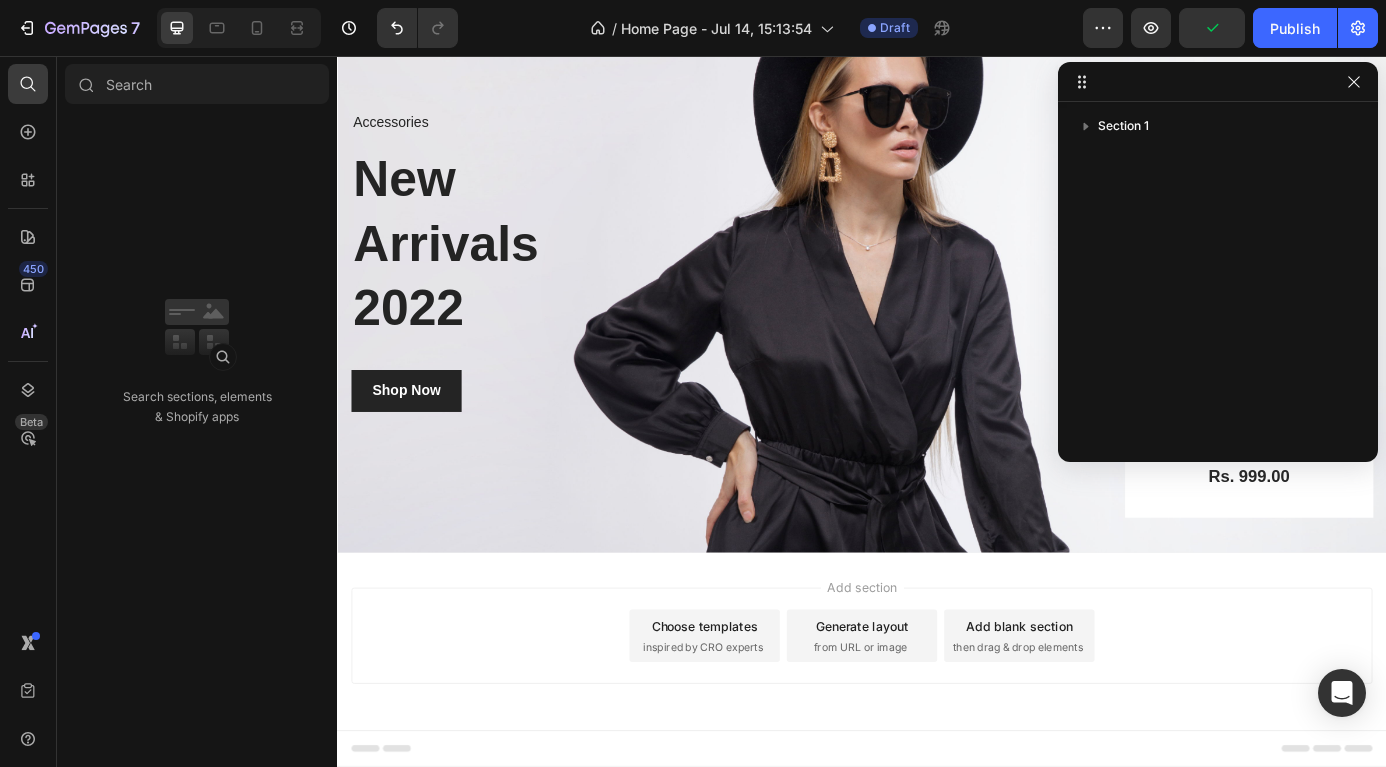 click on "Sections(30) Elements(85) Apps(113) Search sections, elements & Shopify apps" at bounding box center (197, 411) 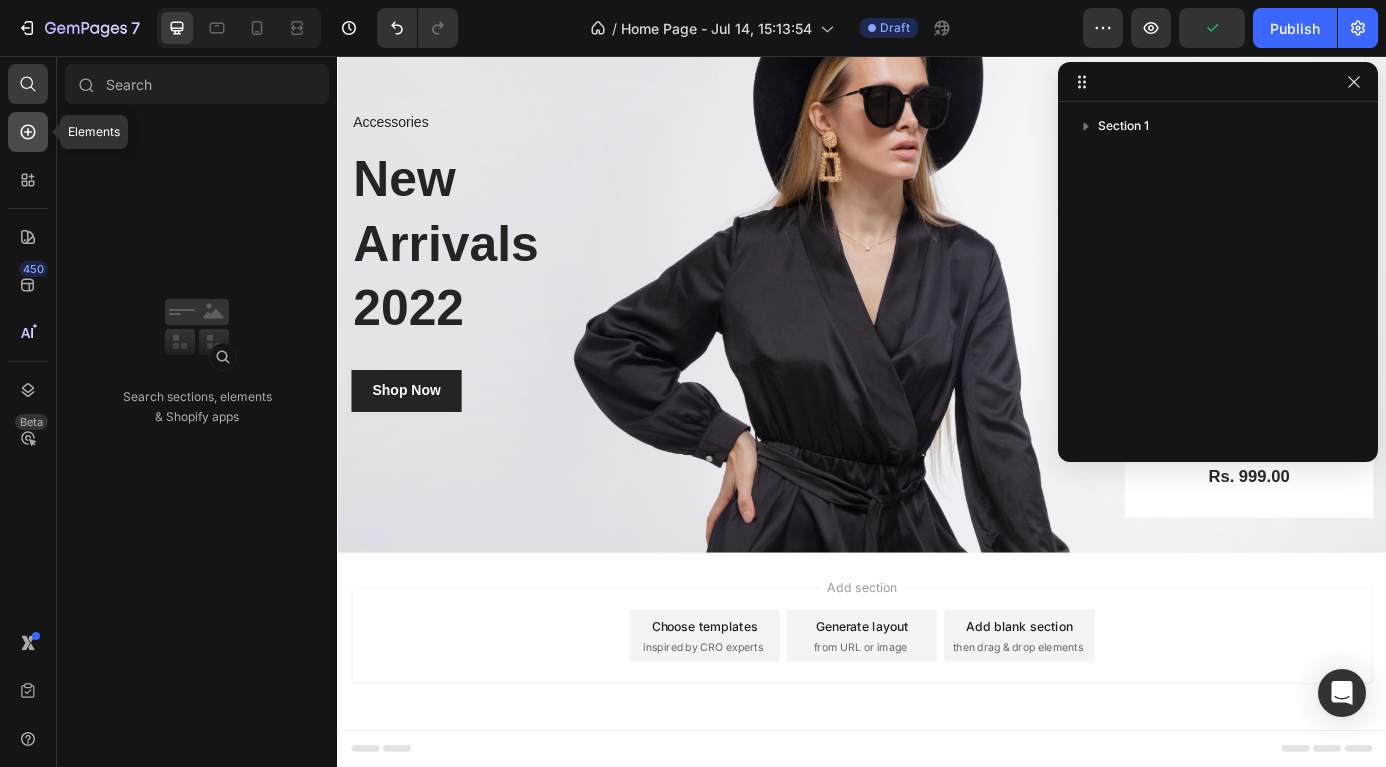 click 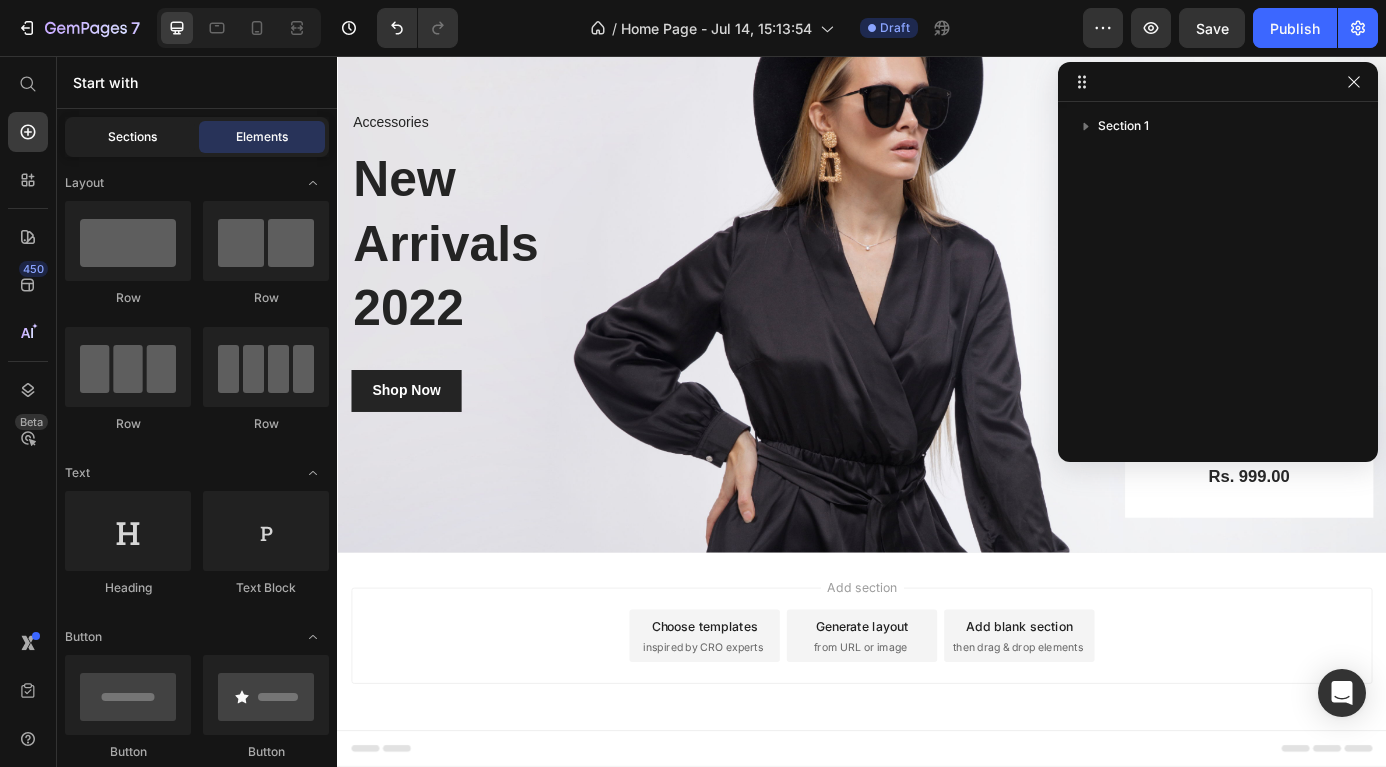 click on "Sections" at bounding box center (132, 137) 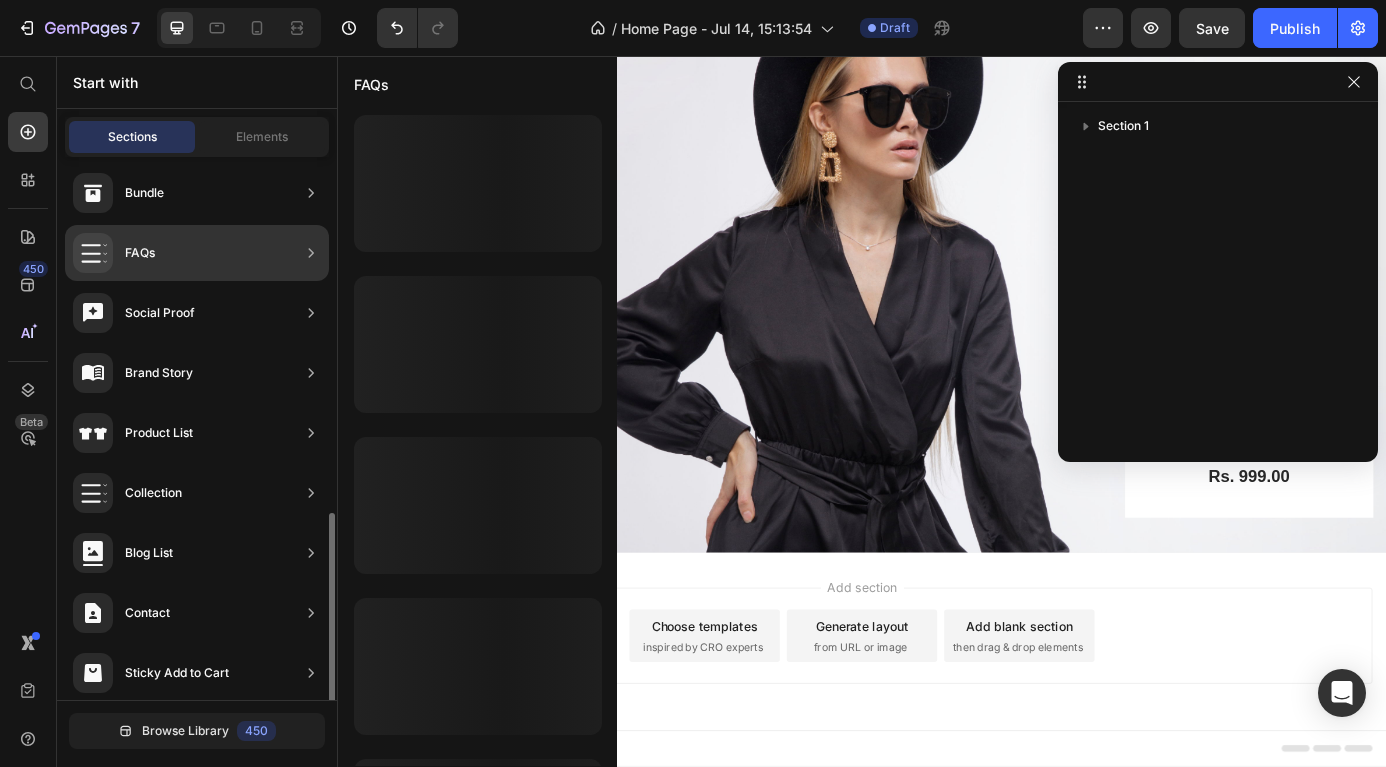 scroll, scrollTop: 617, scrollLeft: 0, axis: vertical 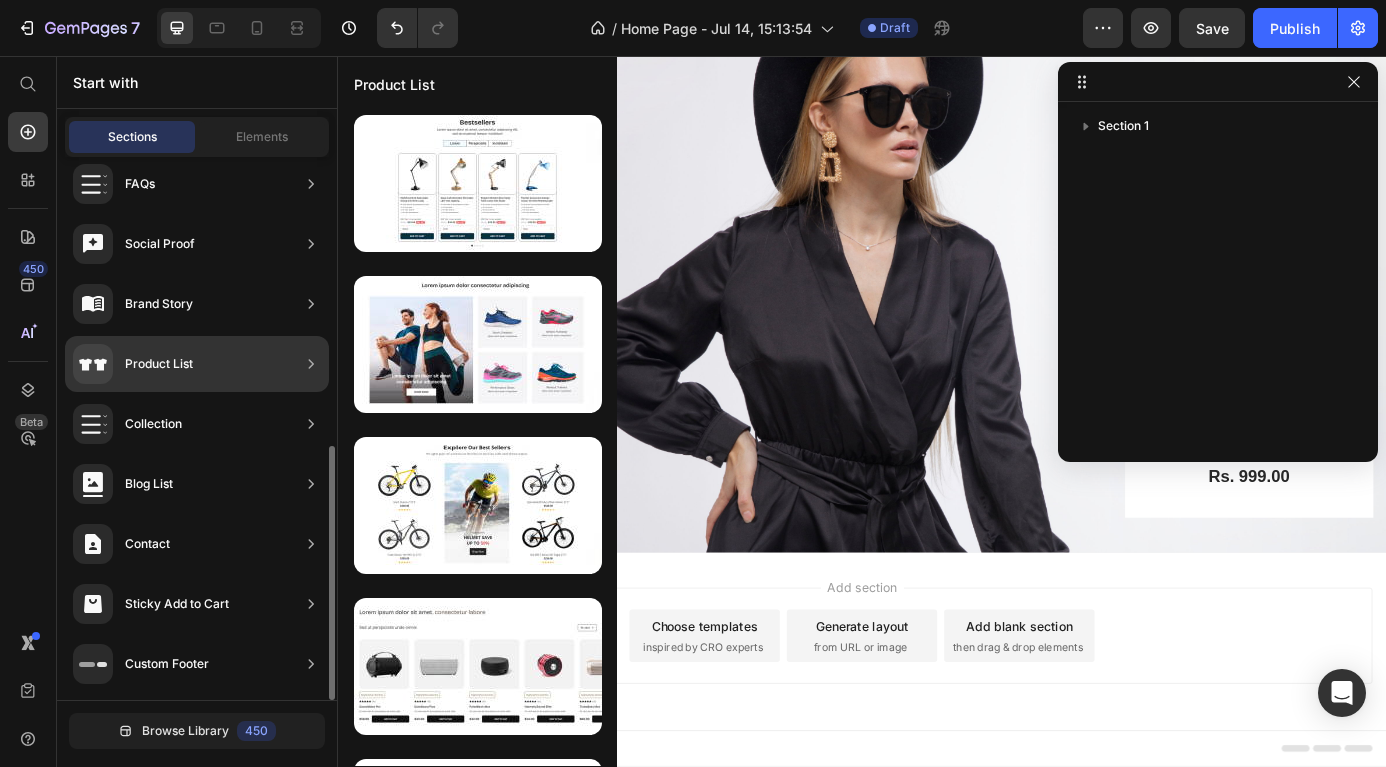 click on "Product List" 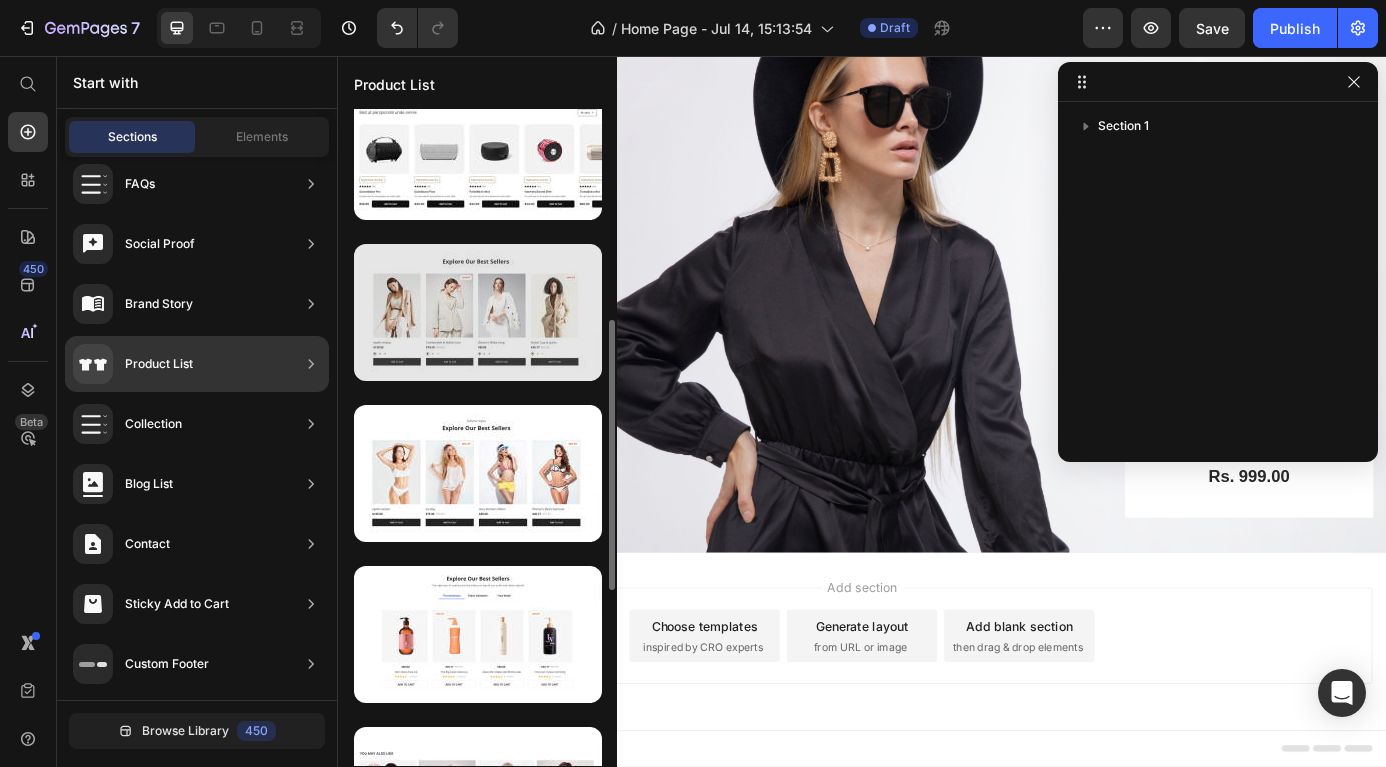 scroll, scrollTop: 516, scrollLeft: 0, axis: vertical 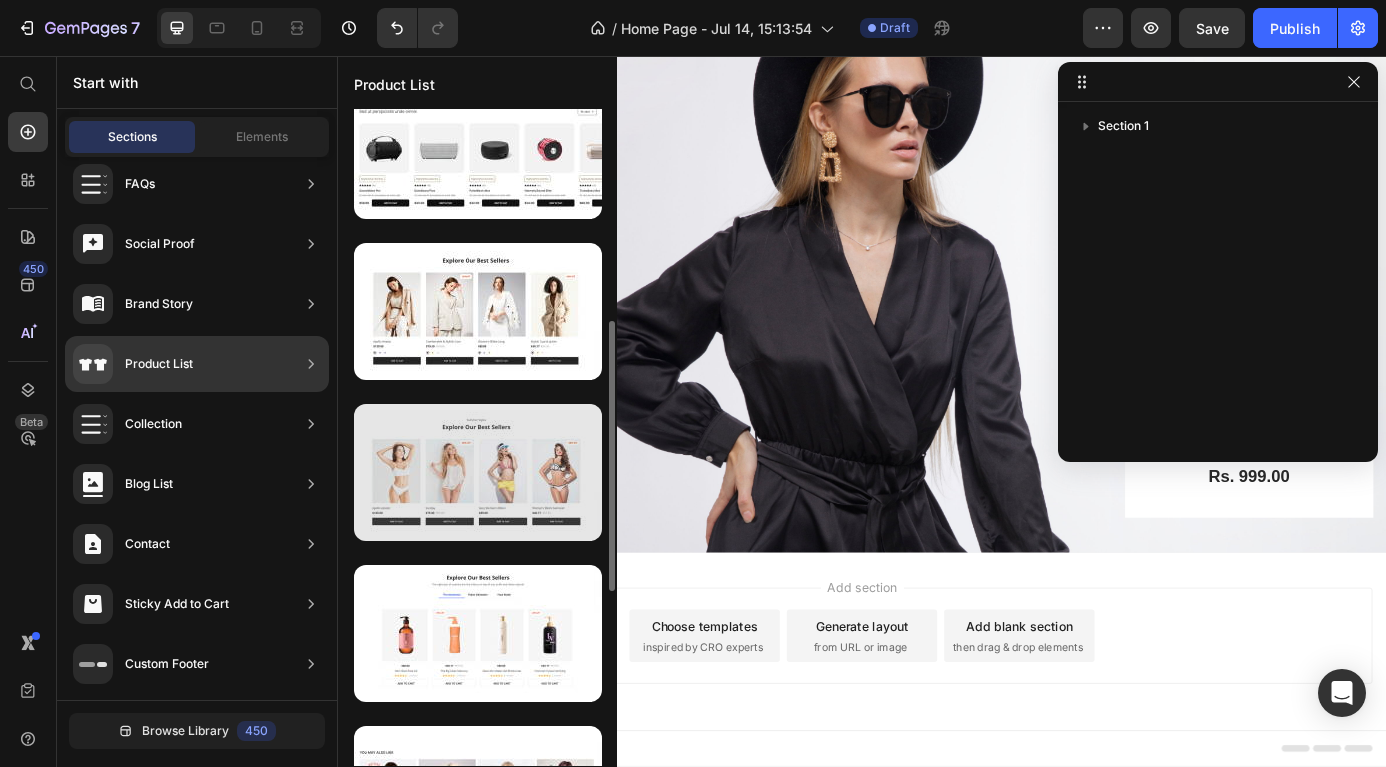 click at bounding box center [478, 472] 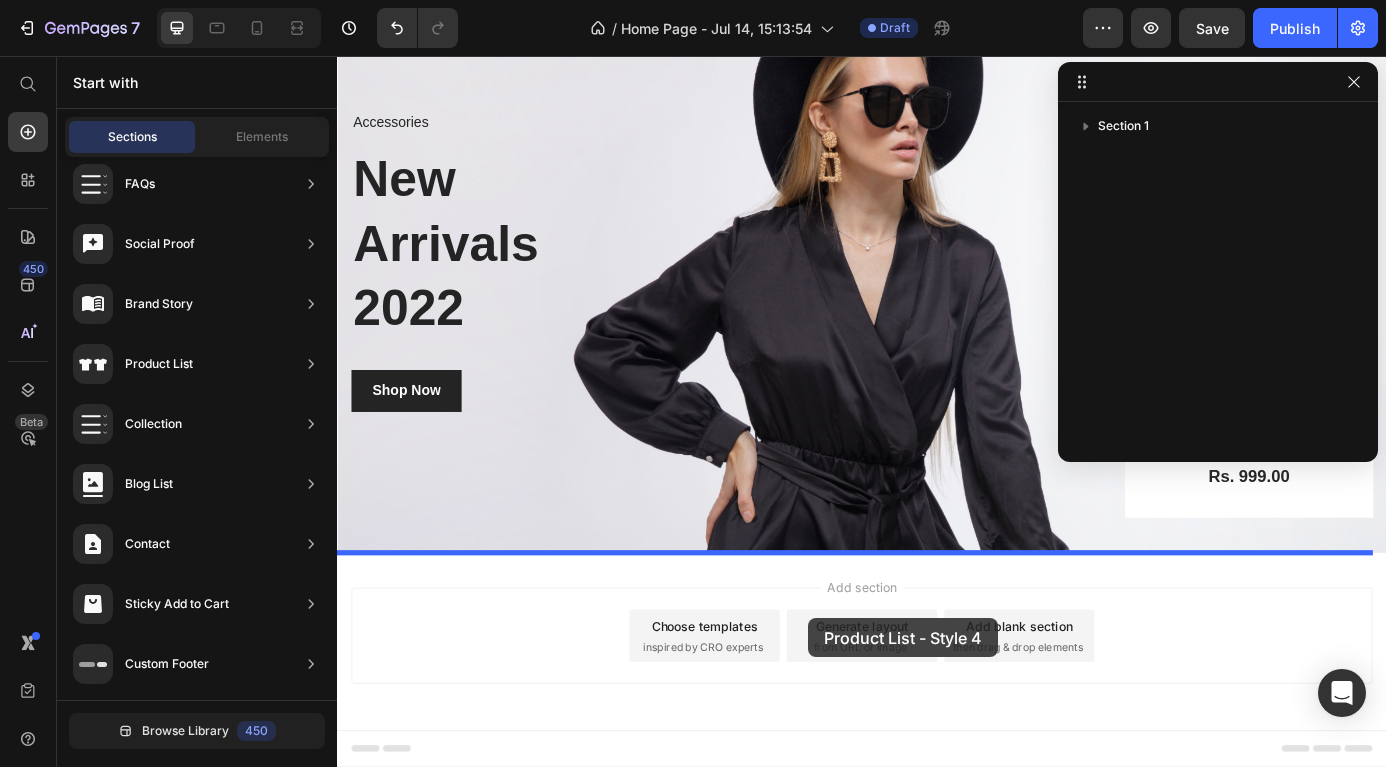 drag, startPoint x: 853, startPoint y: 532, endPoint x: 874, endPoint y: 698, distance: 167.32304 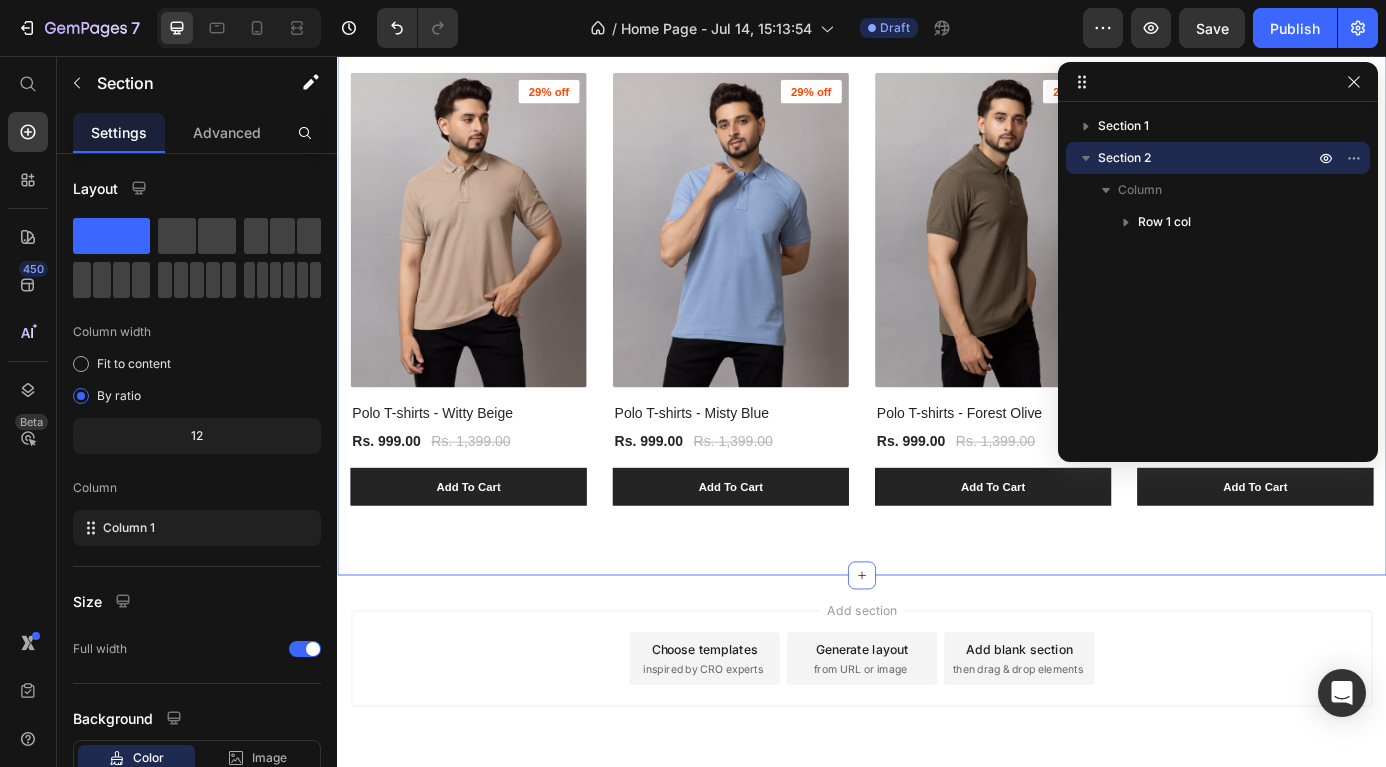 scroll, scrollTop: 939, scrollLeft: 0, axis: vertical 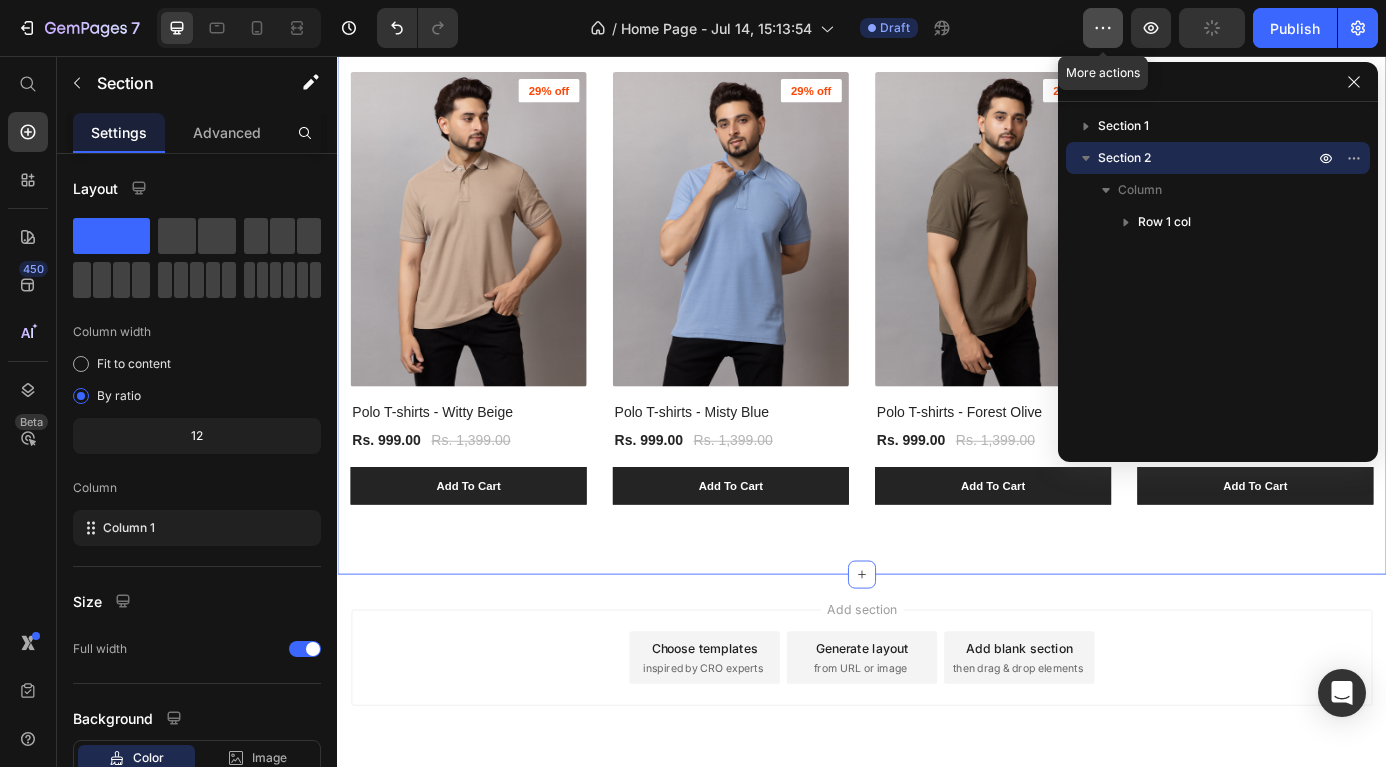 click 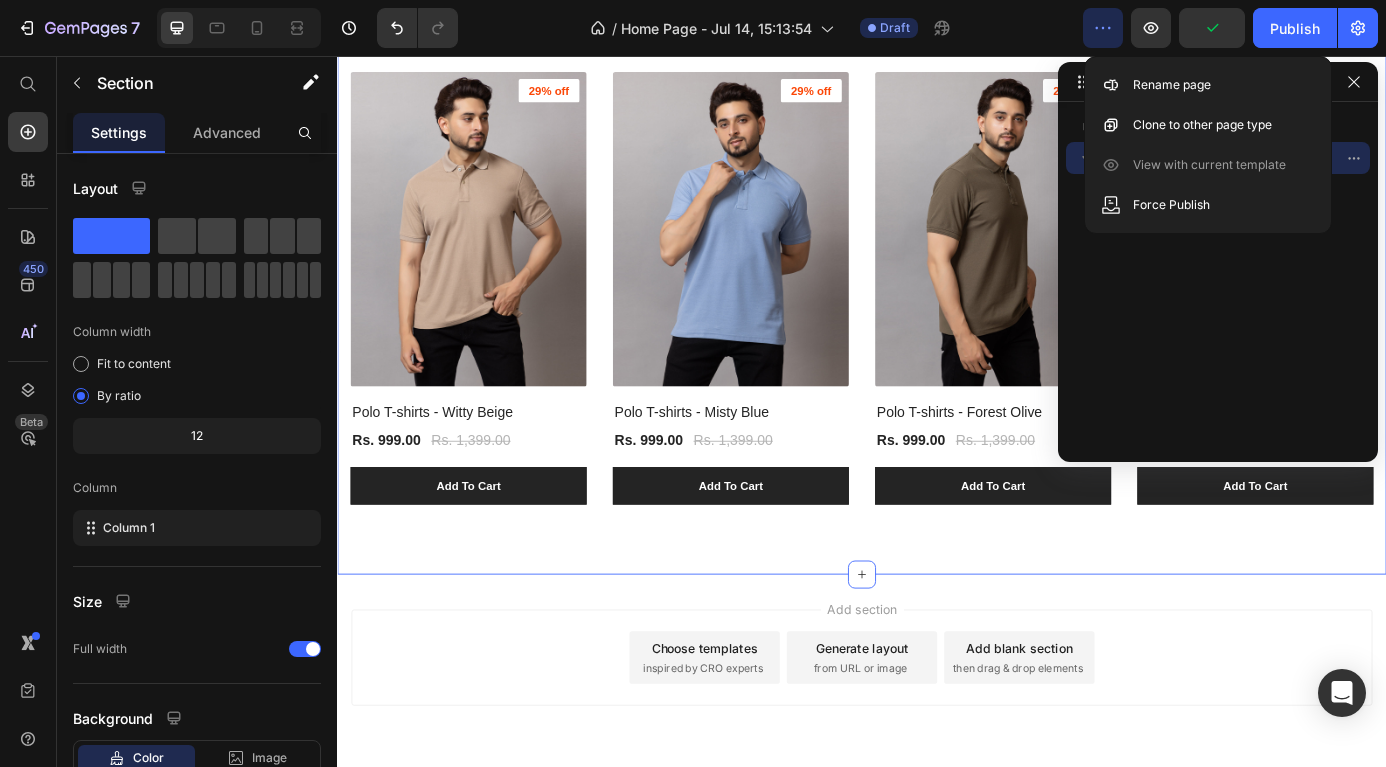 click 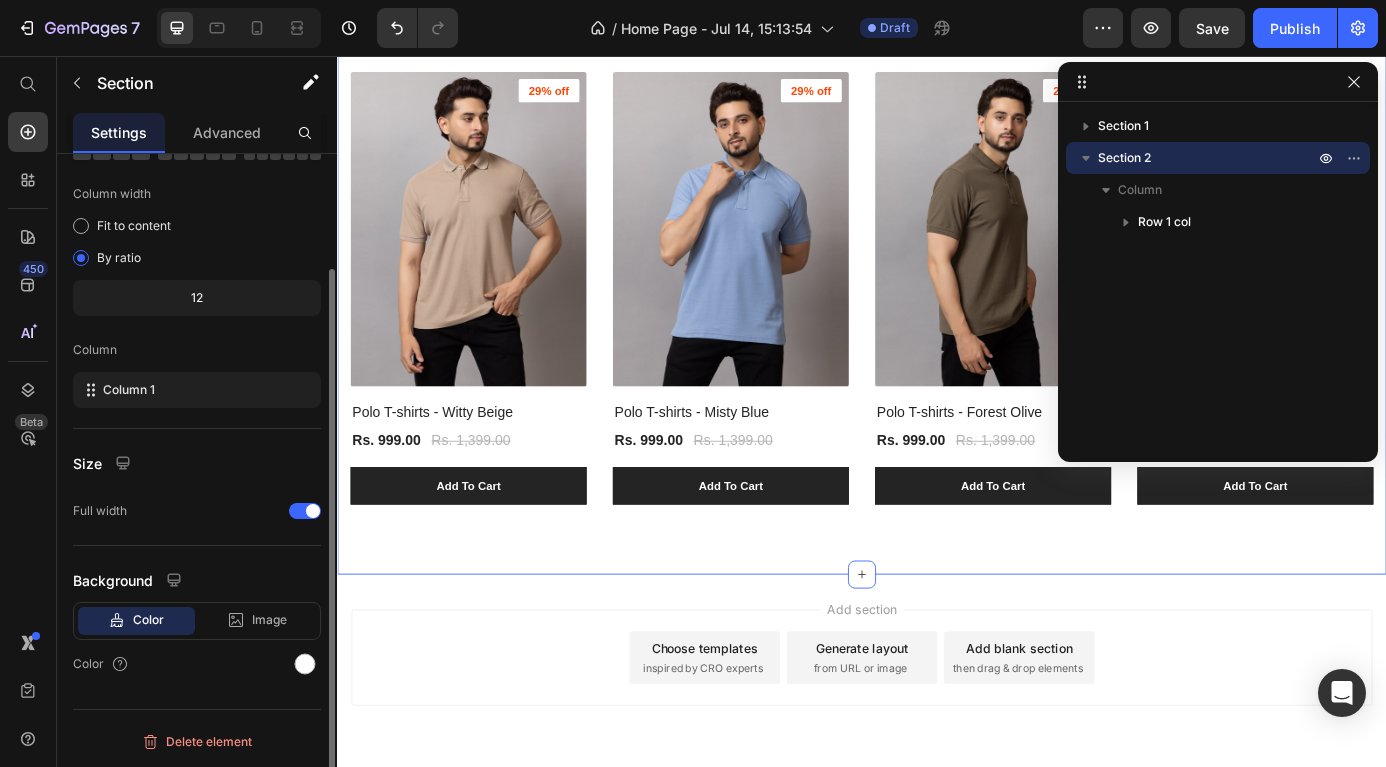 scroll, scrollTop: 0, scrollLeft: 0, axis: both 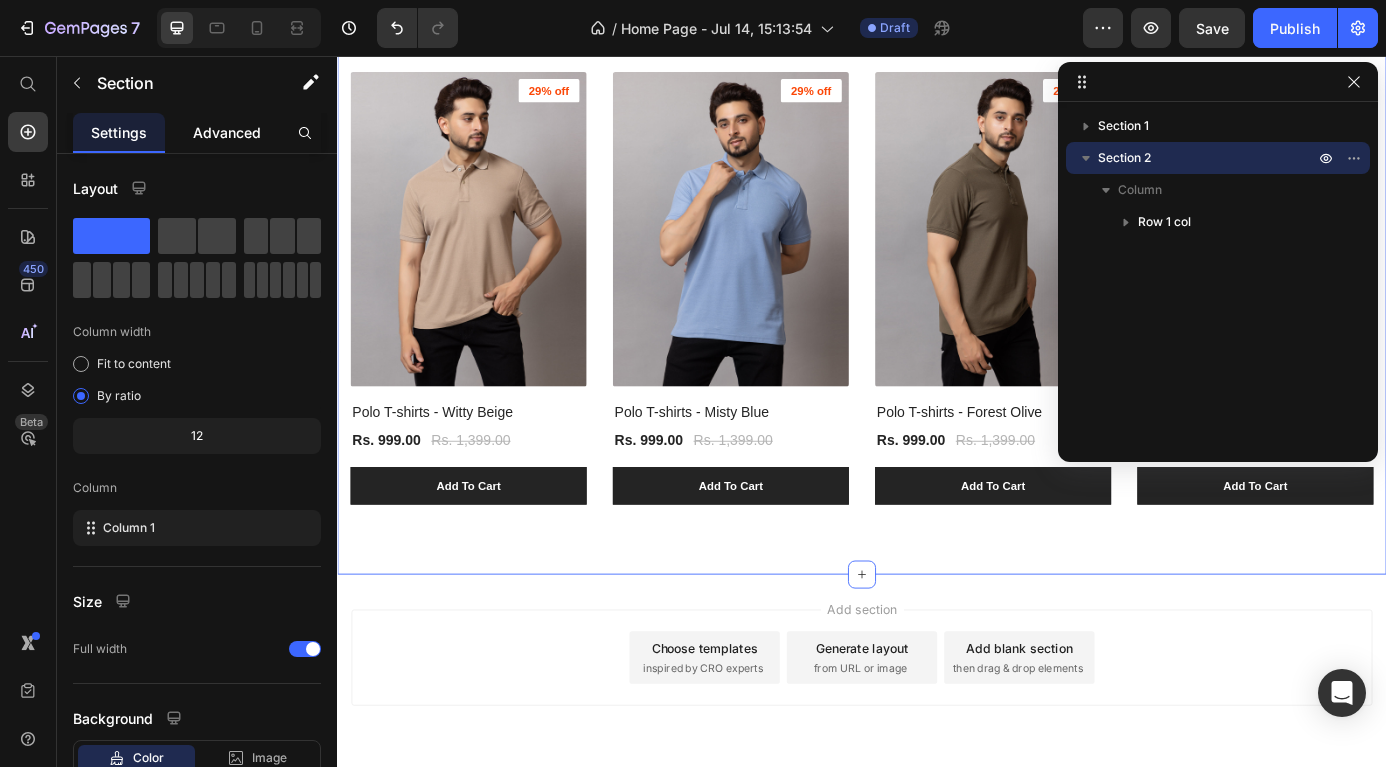 click on "Advanced" at bounding box center (227, 132) 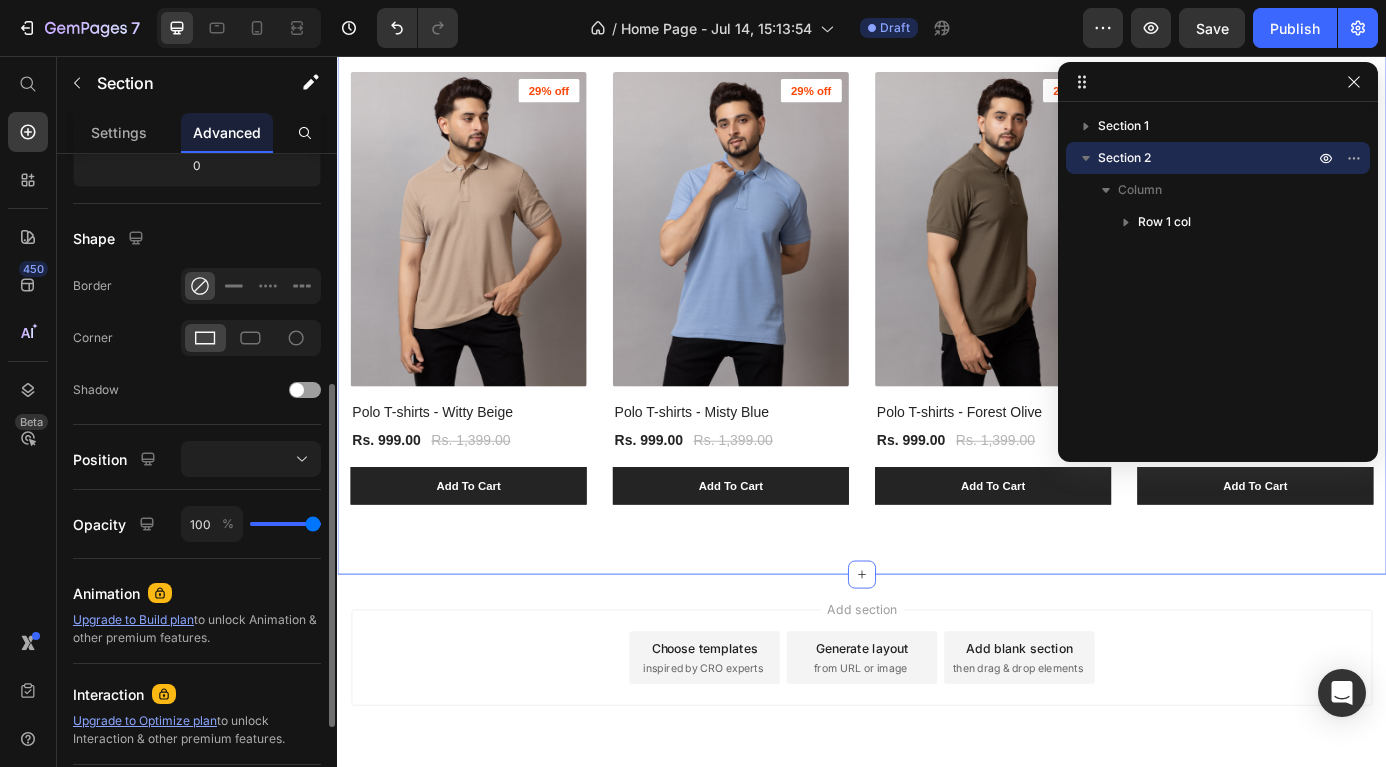 scroll, scrollTop: 635, scrollLeft: 0, axis: vertical 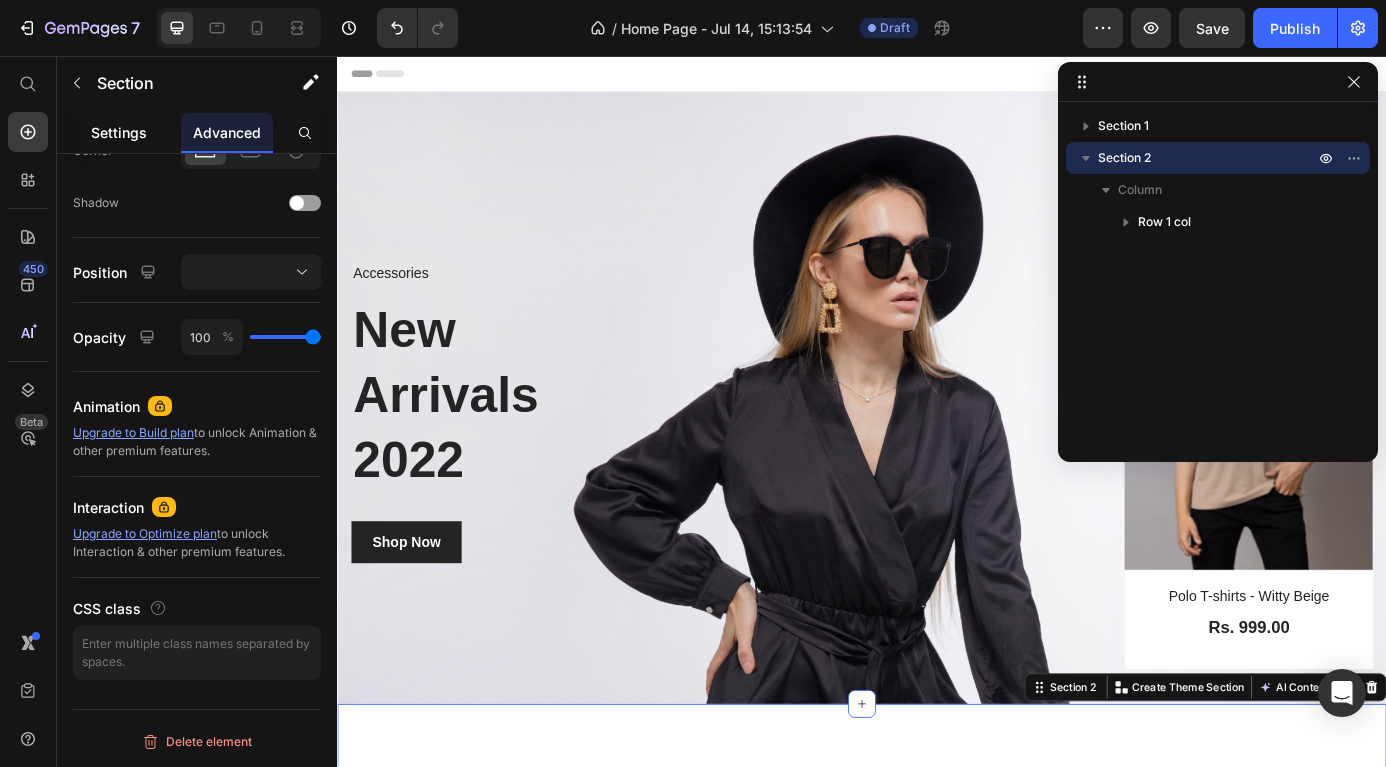 click on "Settings" at bounding box center [119, 132] 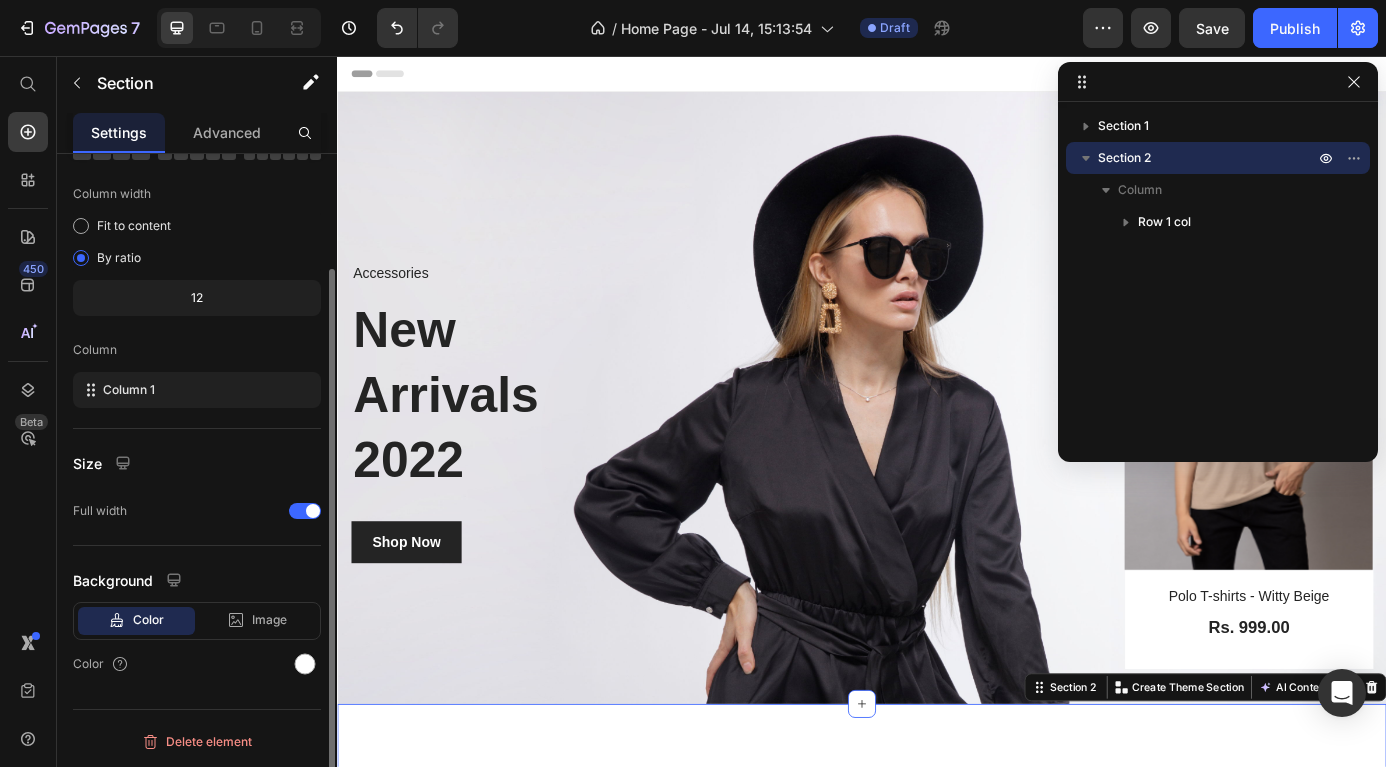scroll, scrollTop: 0, scrollLeft: 0, axis: both 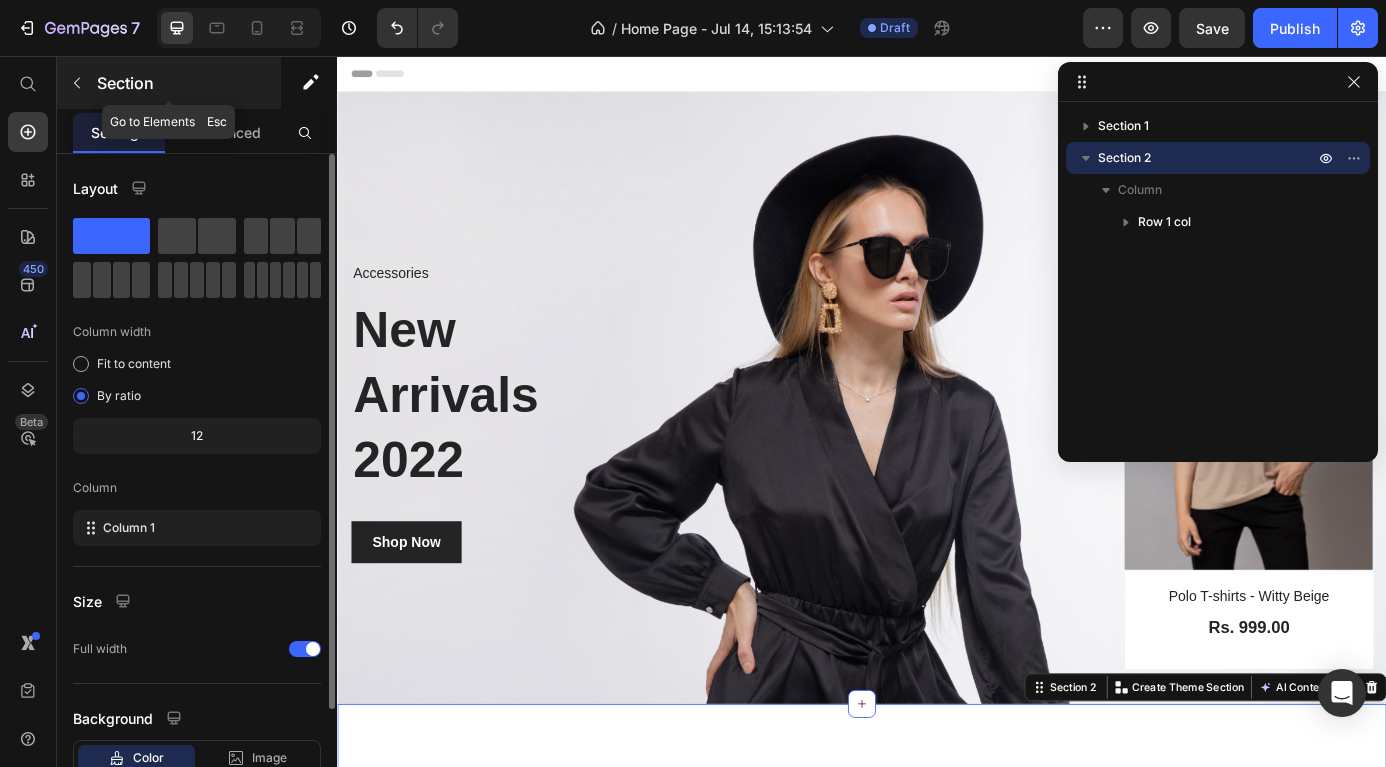 click 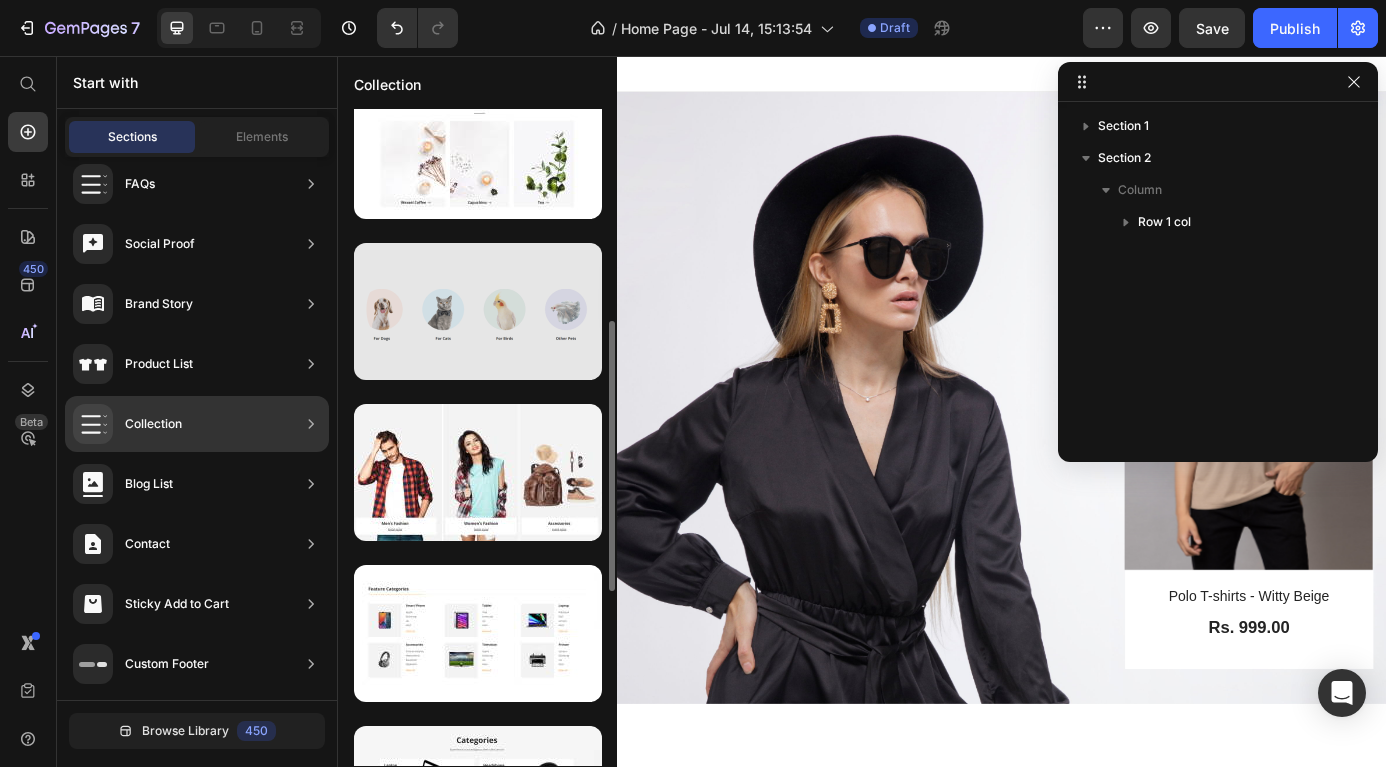click at bounding box center [478, 311] 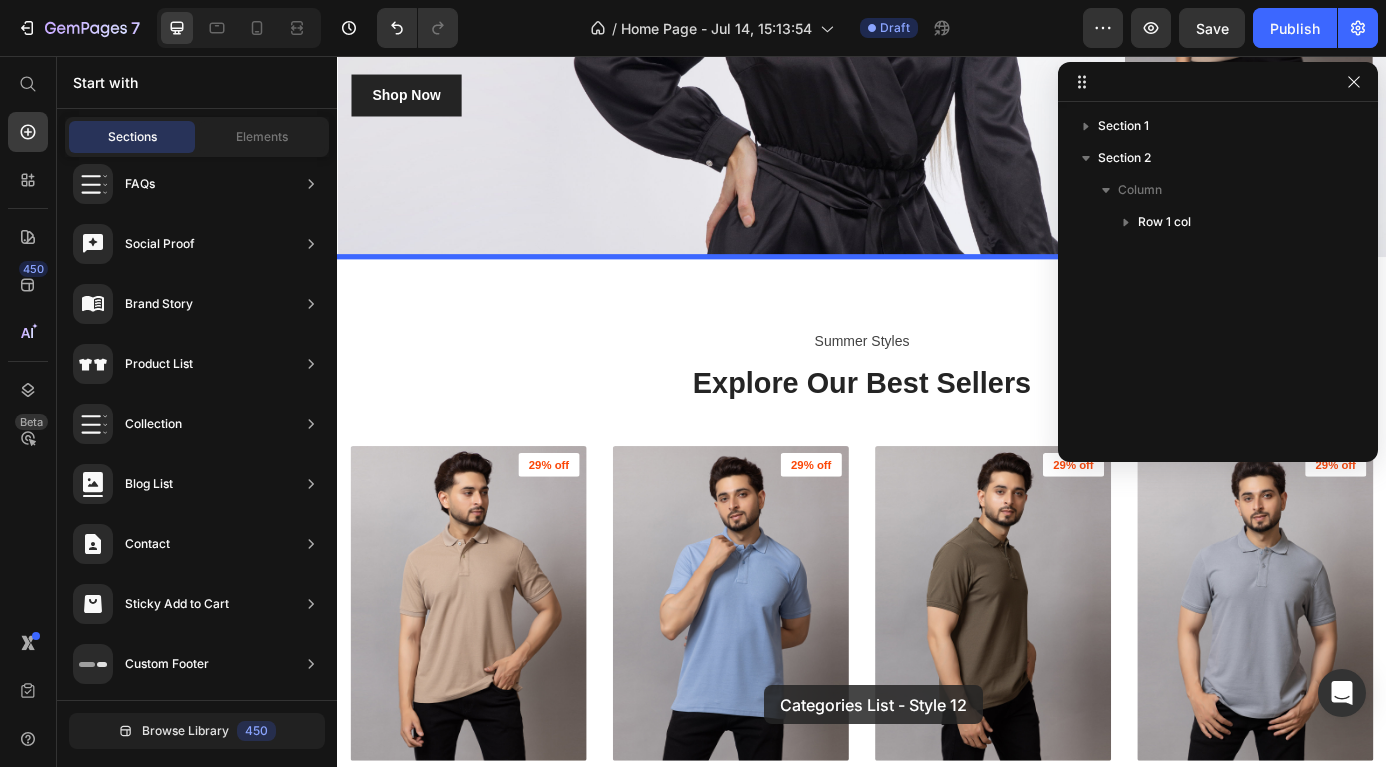 scroll, scrollTop: 517, scrollLeft: 0, axis: vertical 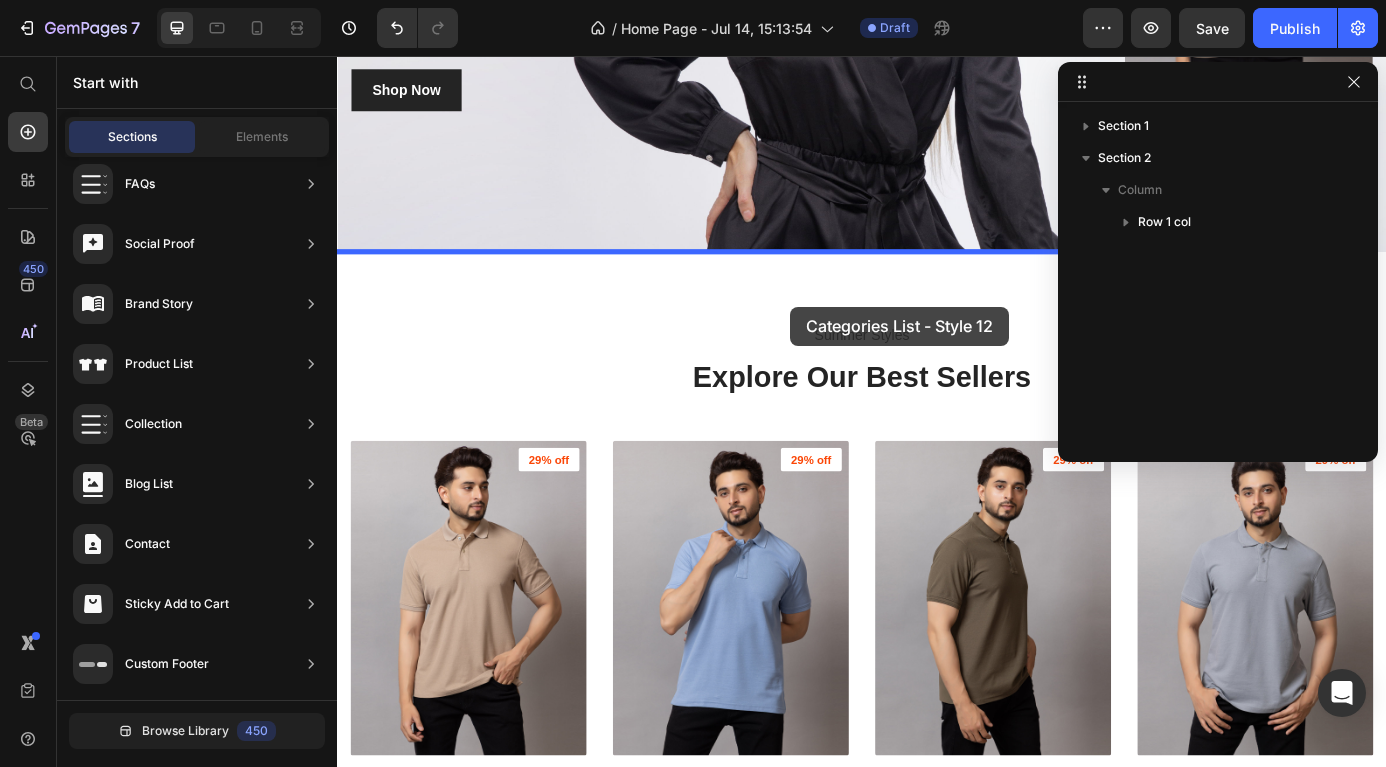 drag, startPoint x: 796, startPoint y: 356, endPoint x: 855, endPoint y: 343, distance: 60.41523 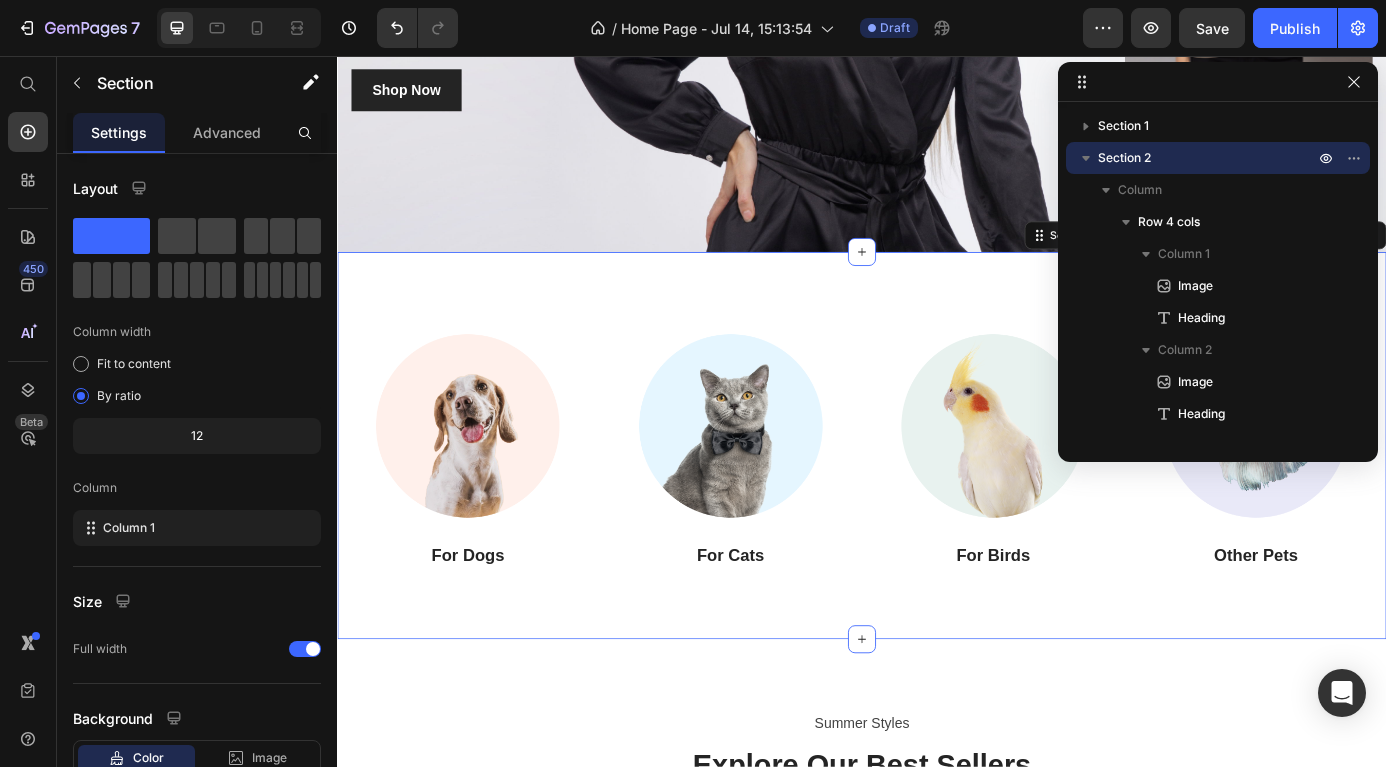 click on "Image For Dogs Heading Image For Cats Heading Image For Birds Heading Image Other Pets Heading Row Section 2   You can create reusable sections Create Theme Section AI Content Write with GemAI What would you like to describe here? Tone and Voice Persuasive Product Polo T-shirts - Witty Beige Show more Generate" at bounding box center (937, 501) 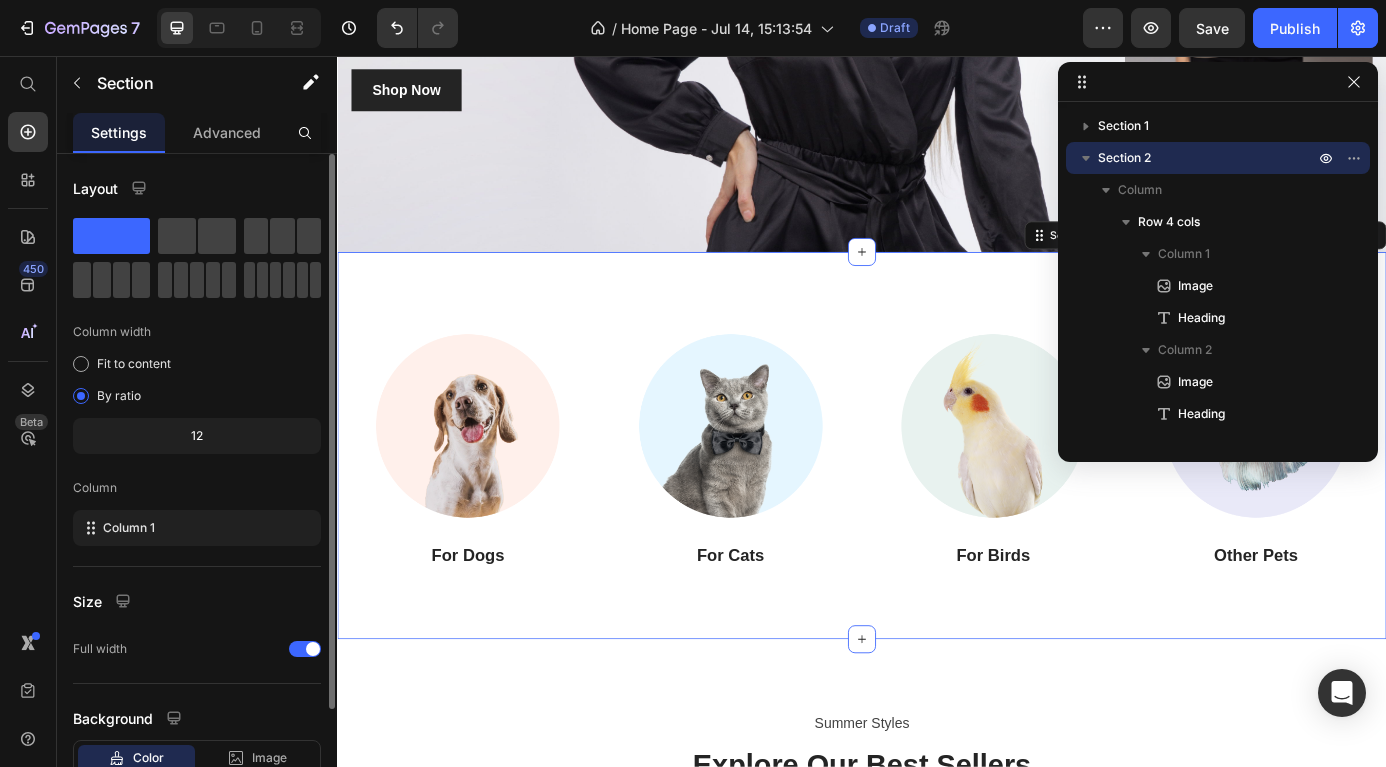 scroll, scrollTop: 138, scrollLeft: 0, axis: vertical 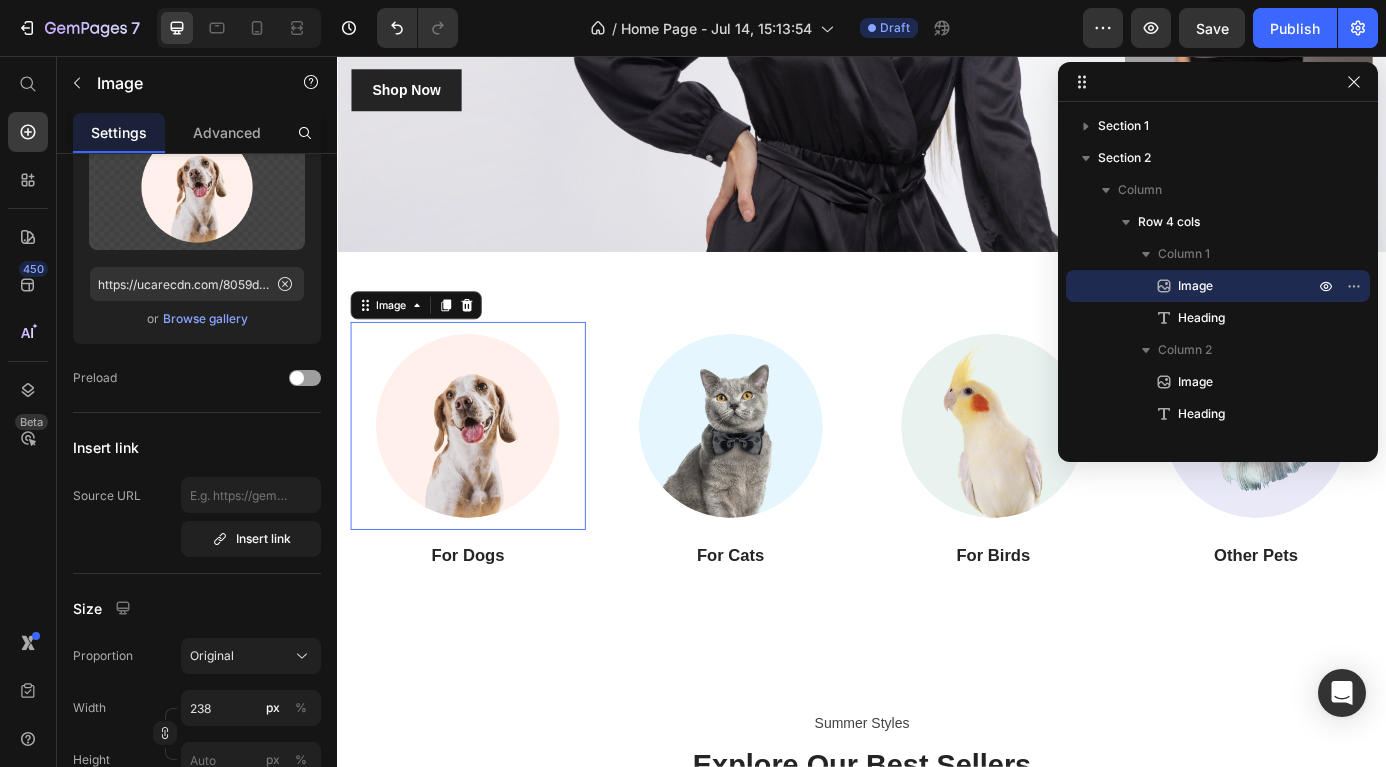 click at bounding box center (486, 479) 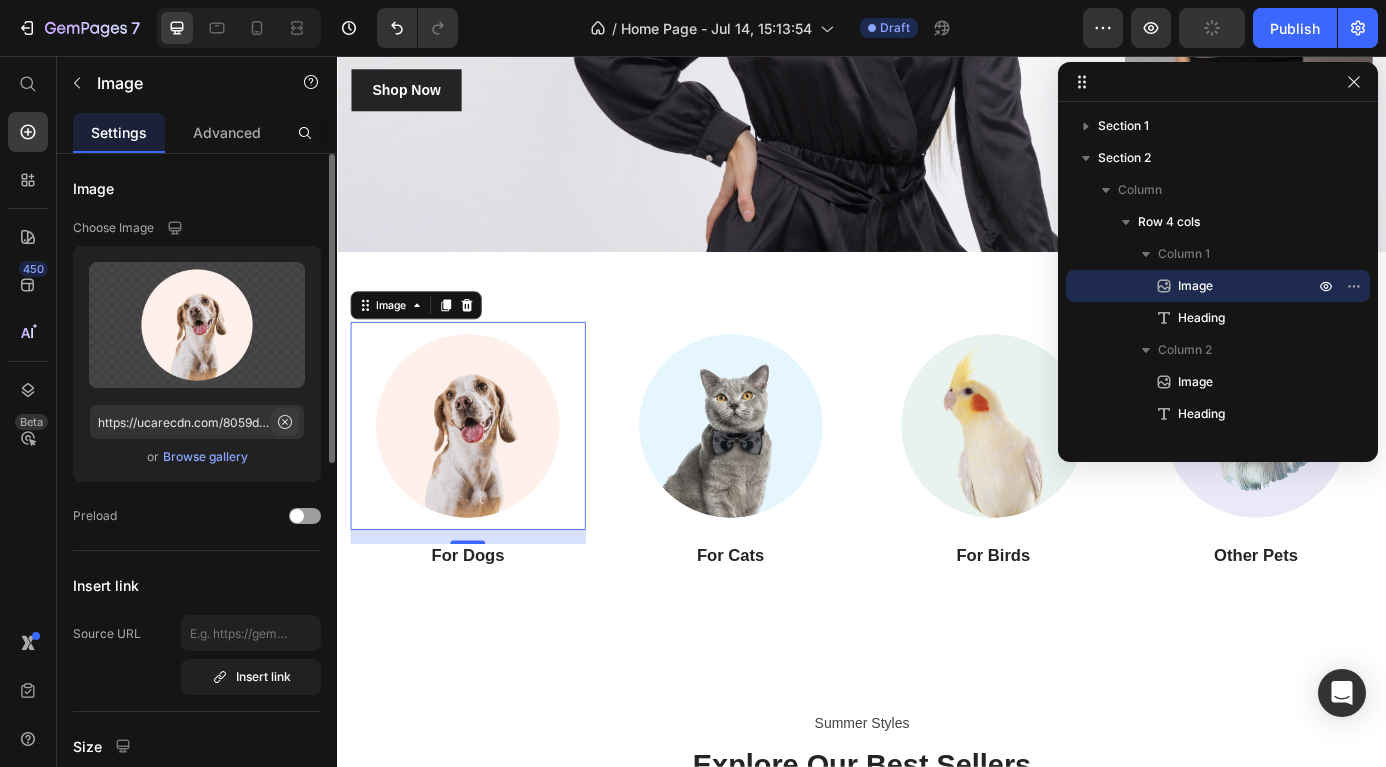 click 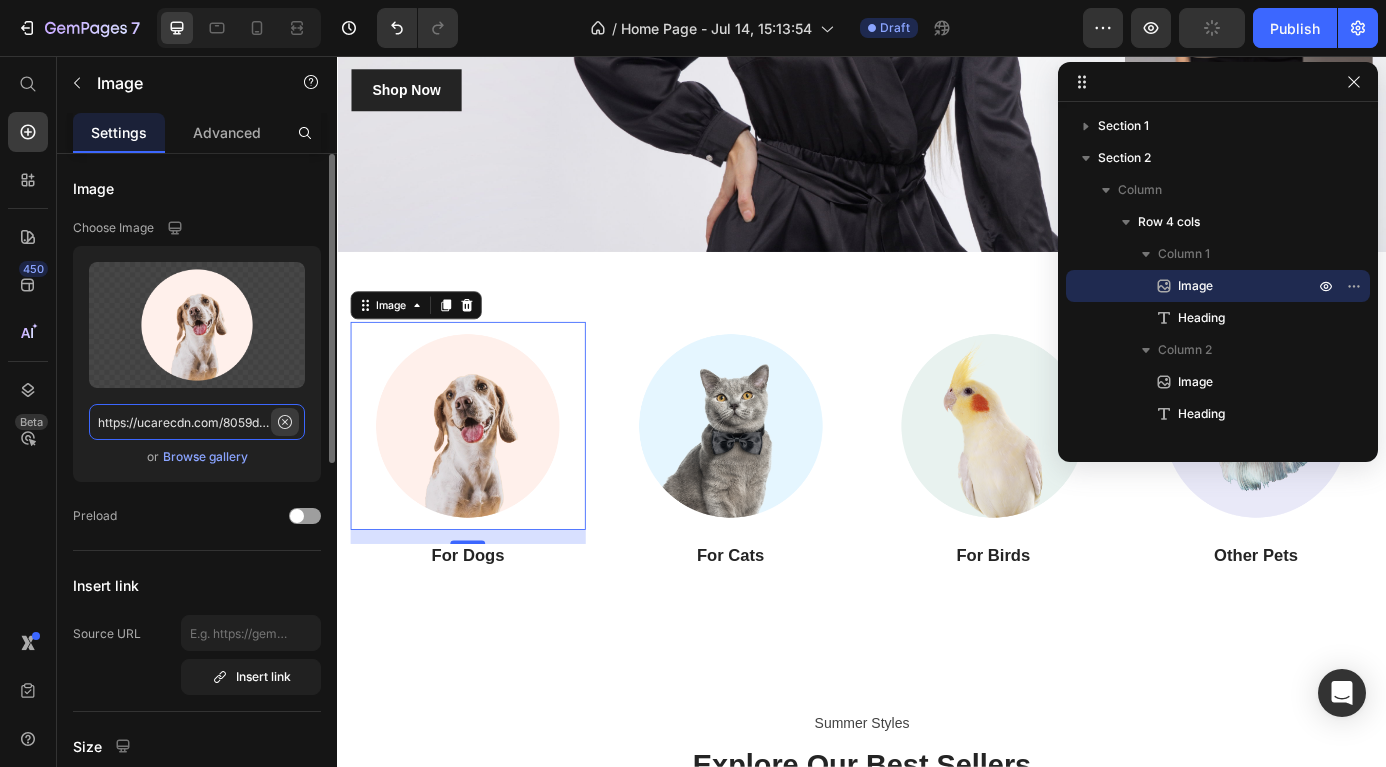 type 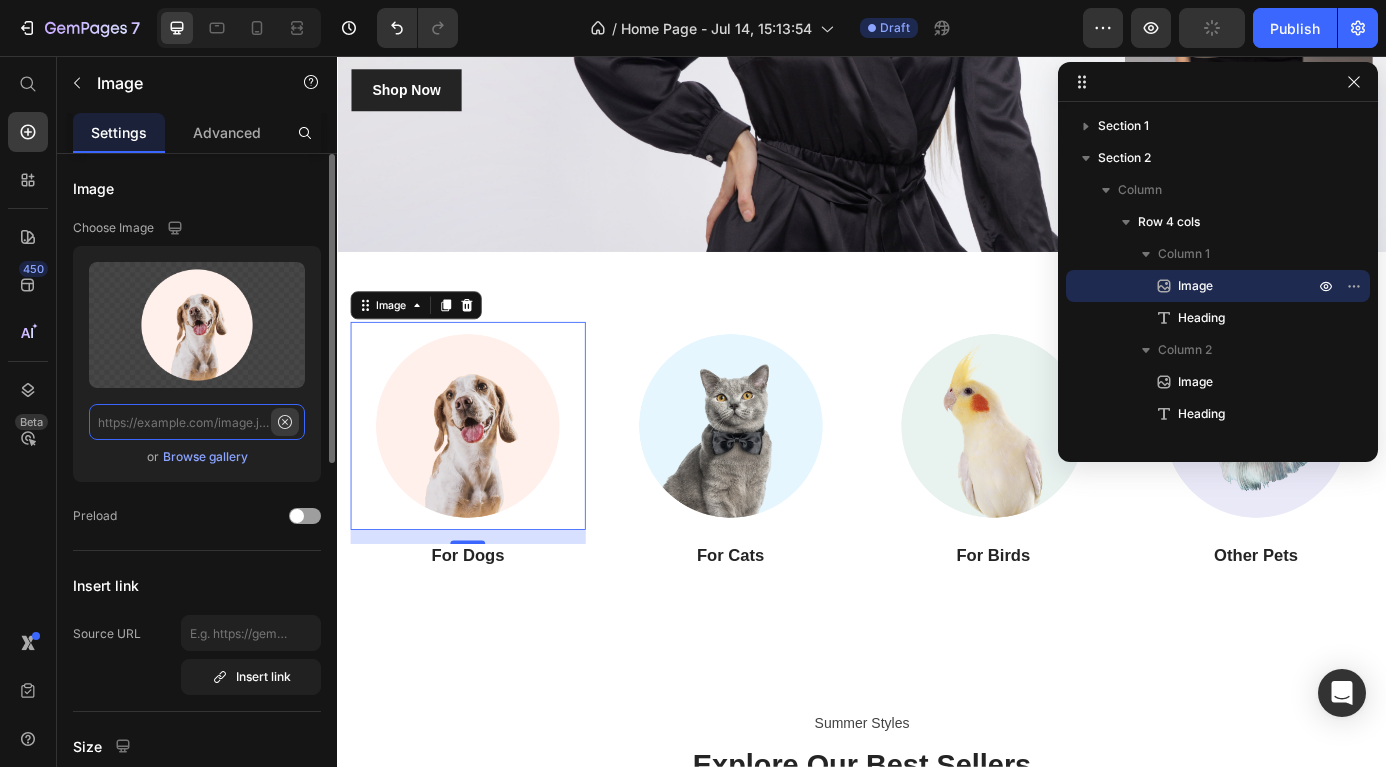 scroll, scrollTop: 0, scrollLeft: 0, axis: both 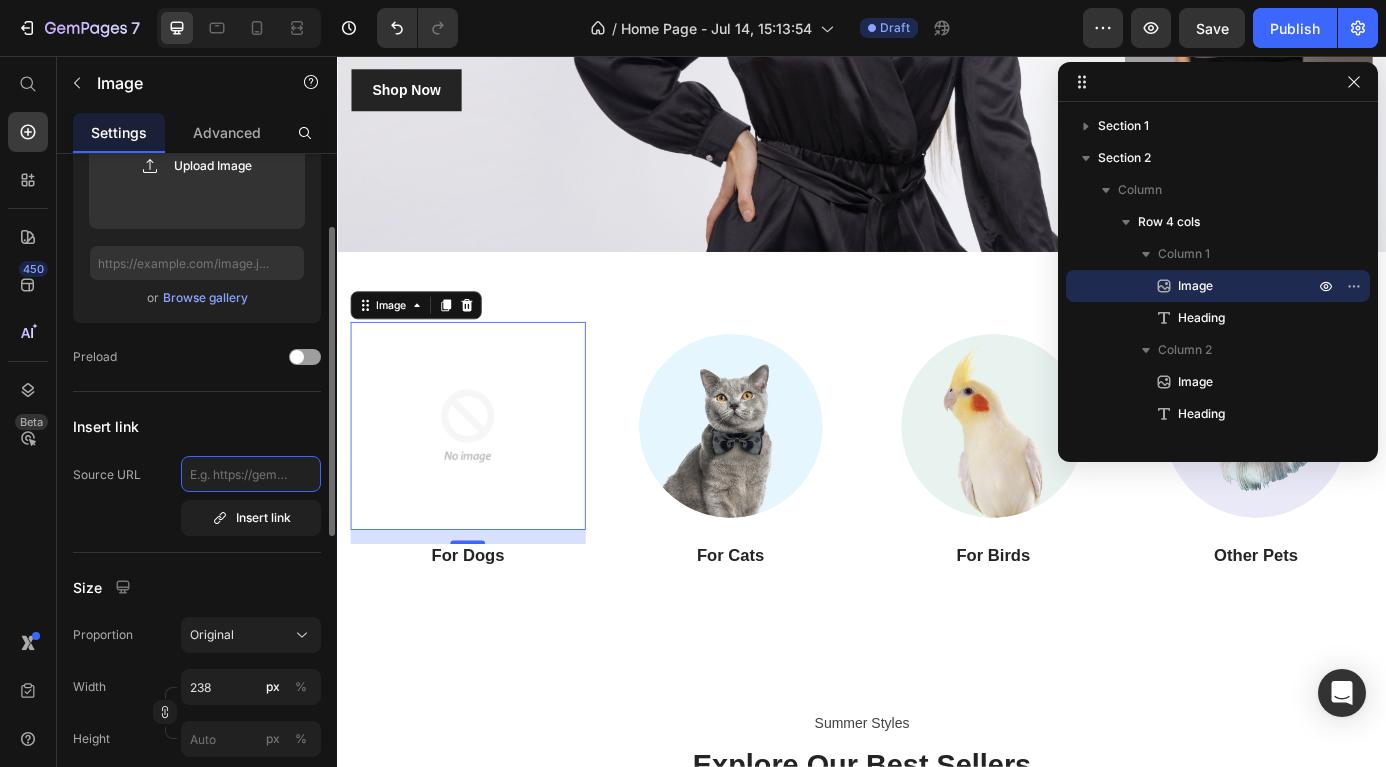 click 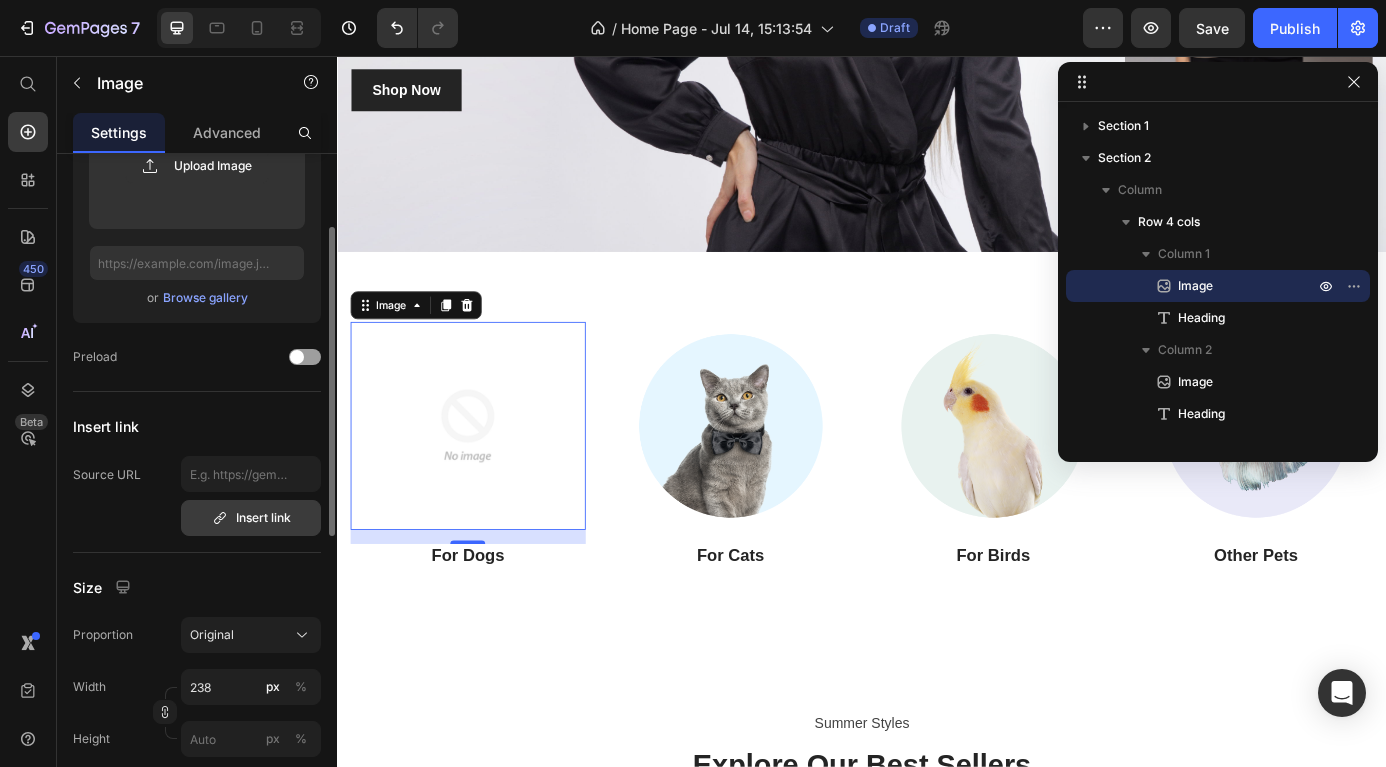 click on "Insert link" at bounding box center [251, 518] 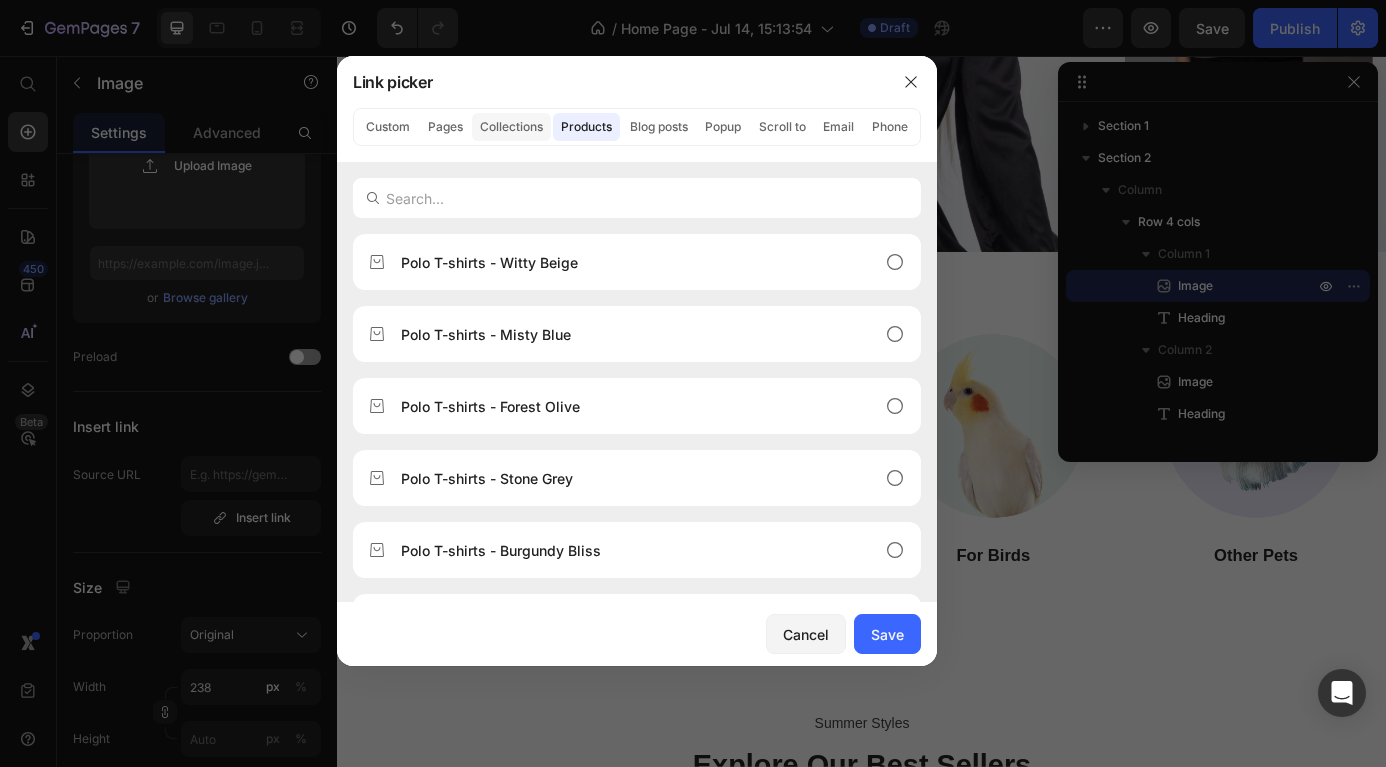 click on "Collections" 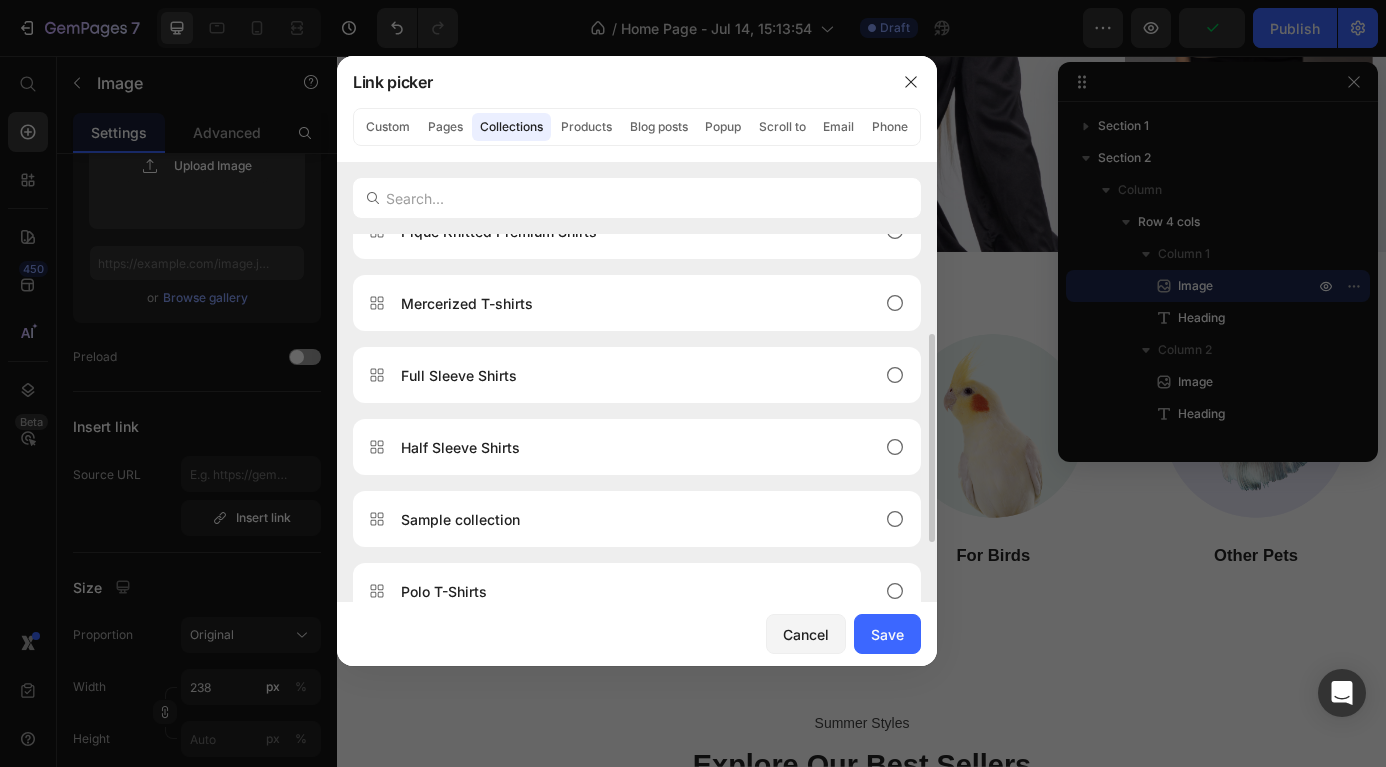 scroll, scrollTop: 176, scrollLeft: 0, axis: vertical 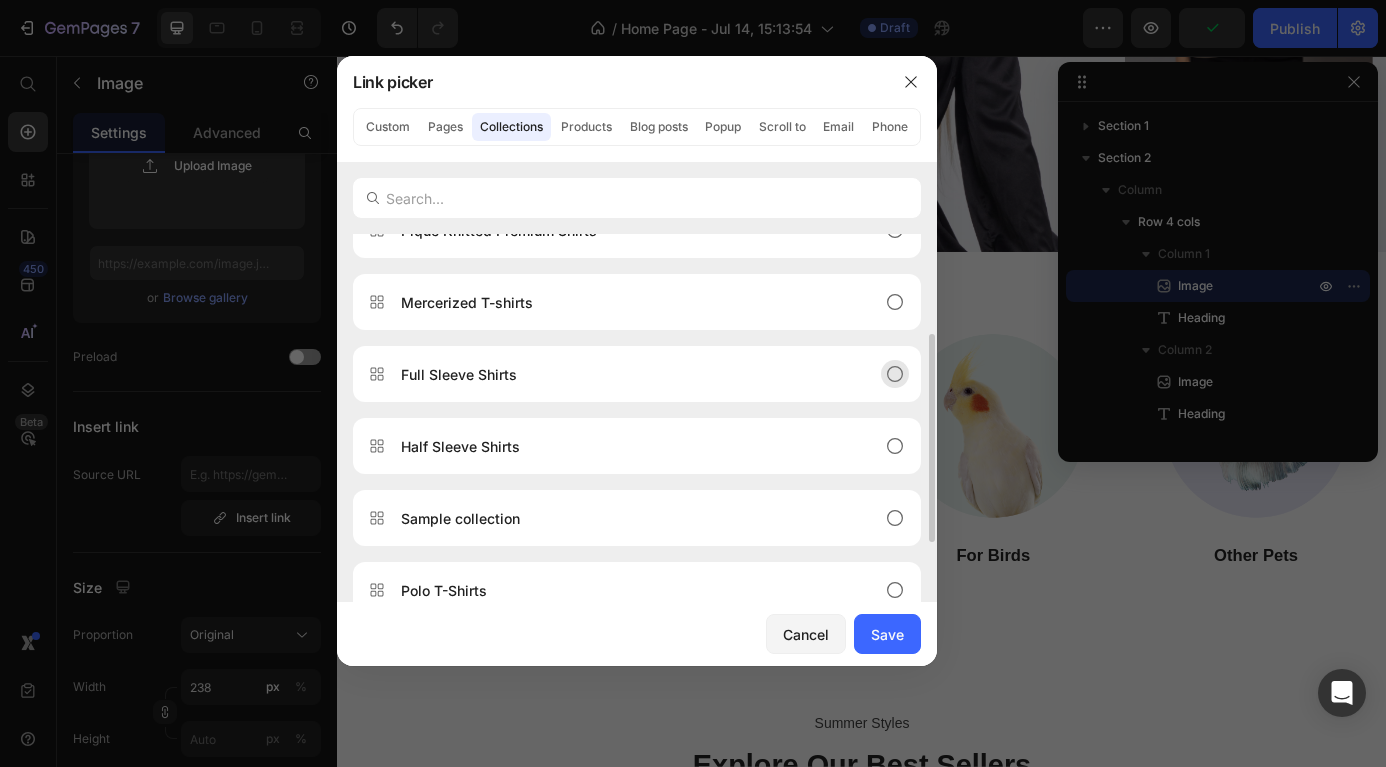 click on "Full Sleeve Shirts" at bounding box center [621, 374] 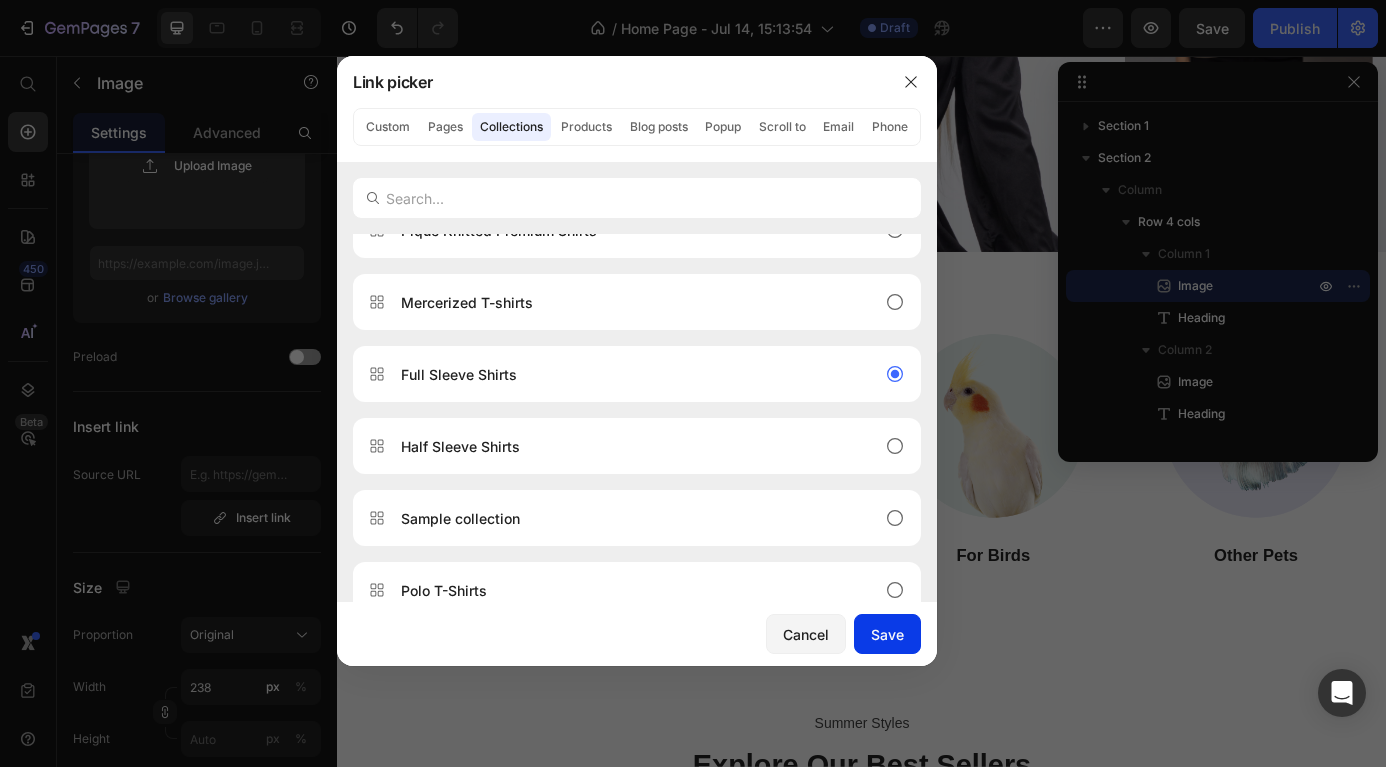 click on "Save" at bounding box center [887, 634] 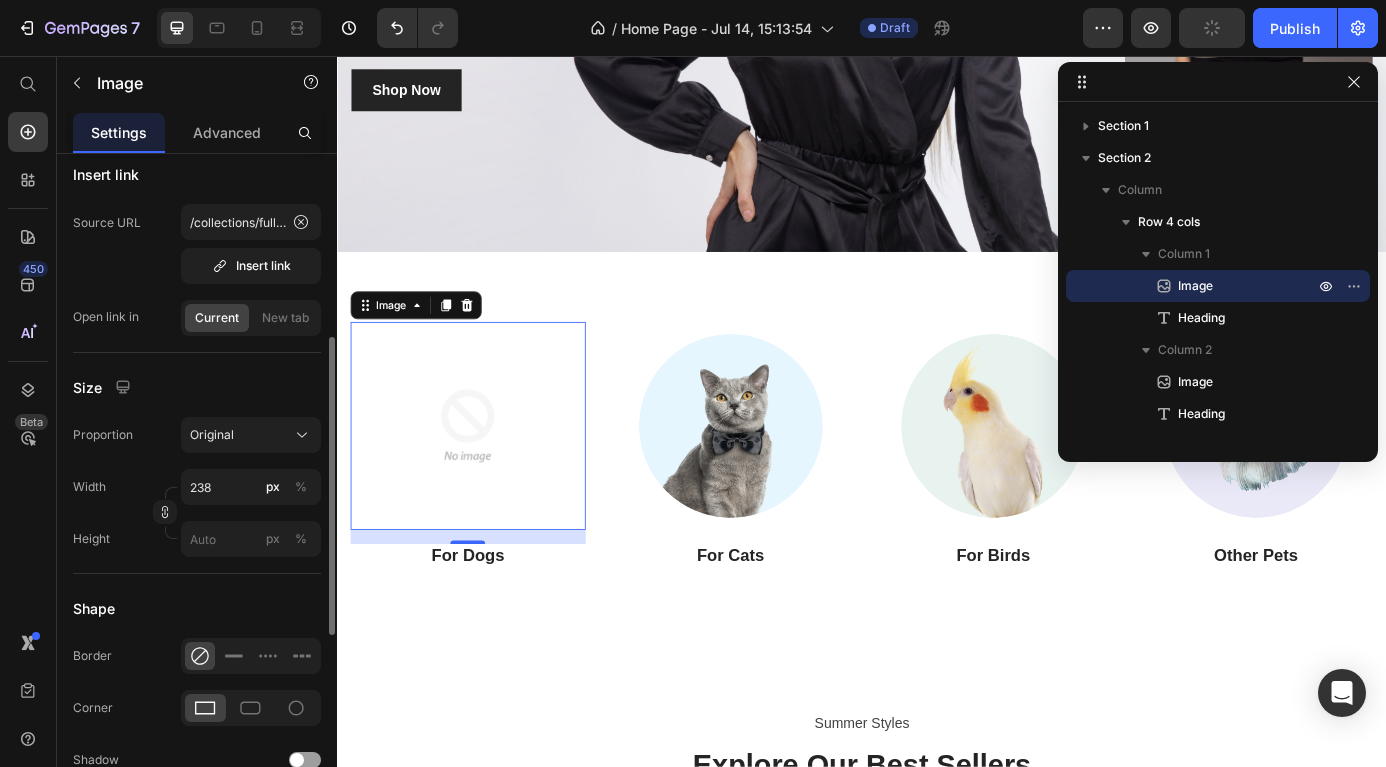 scroll, scrollTop: 412, scrollLeft: 0, axis: vertical 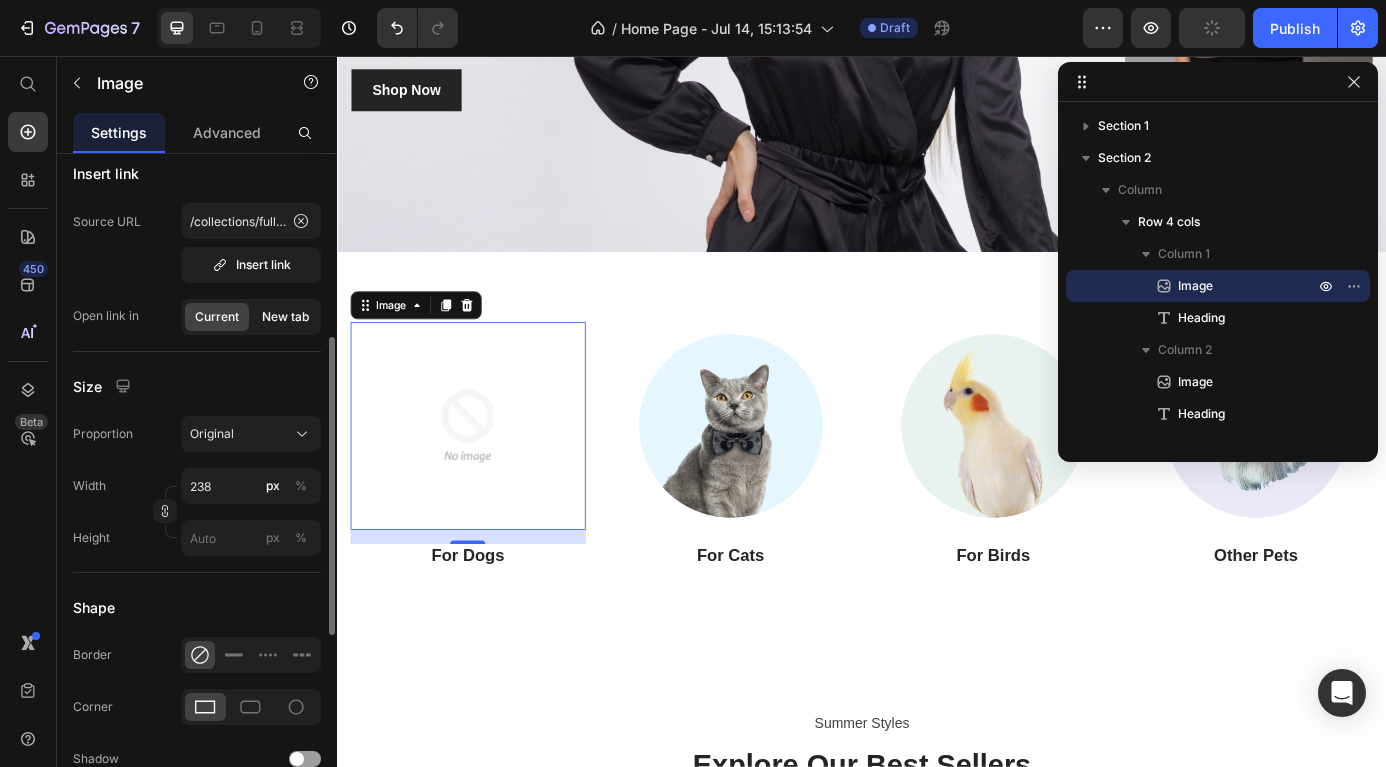 click on "New tab" 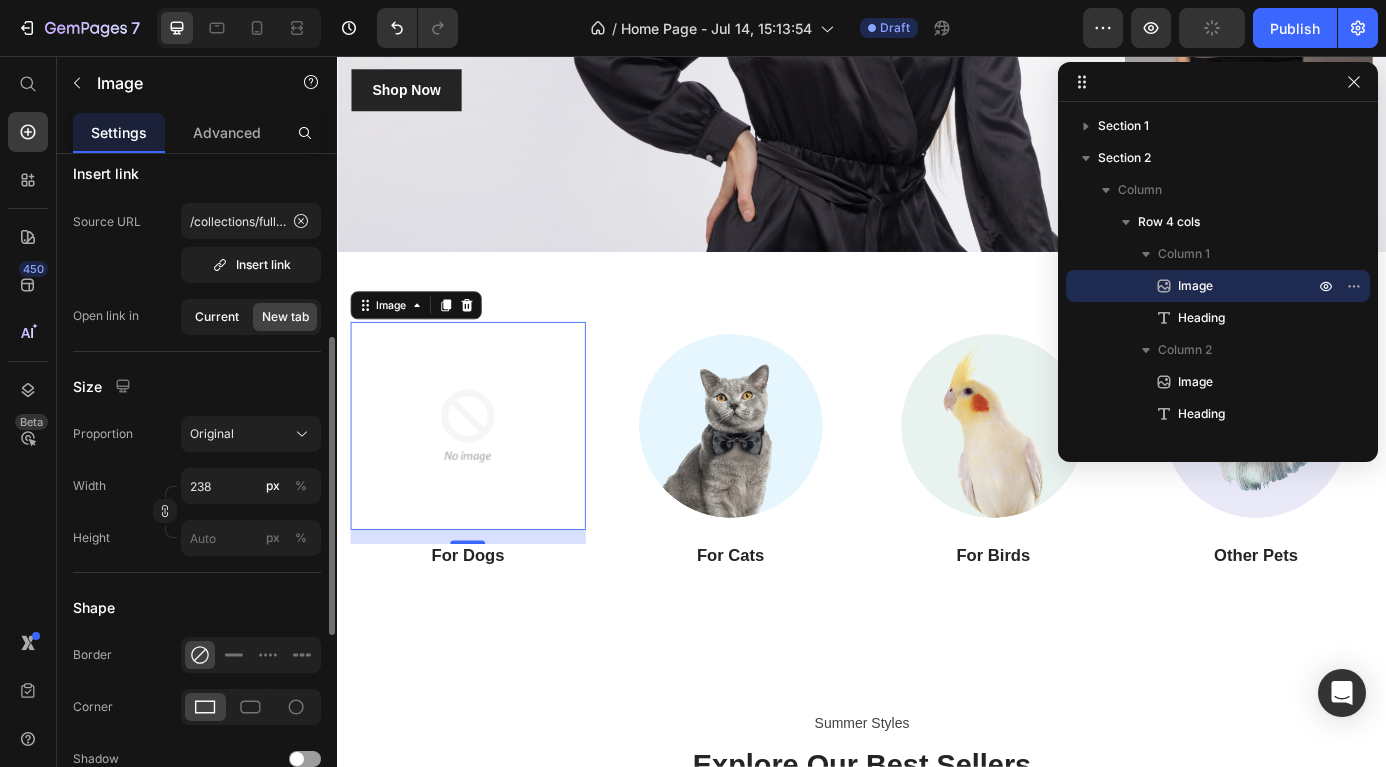 click on "Current" 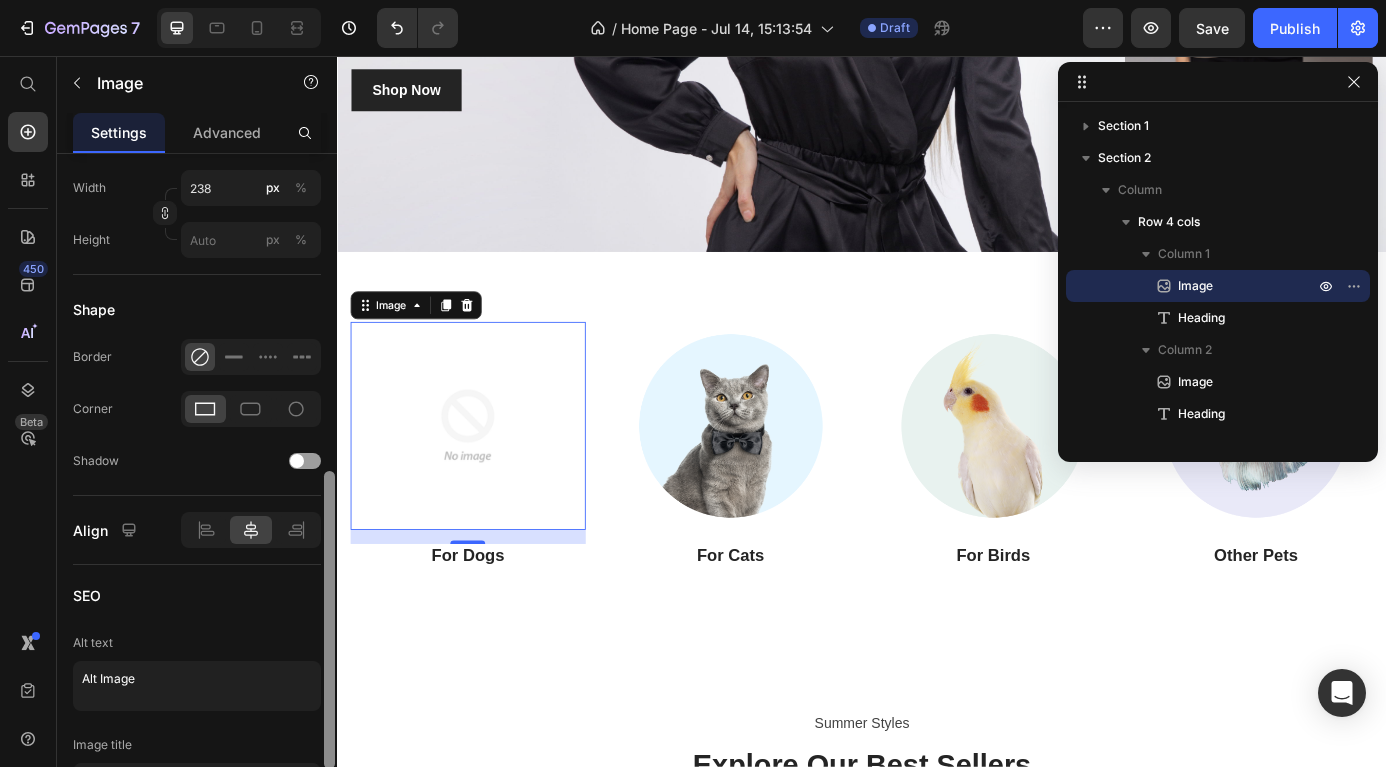 scroll, scrollTop: 711, scrollLeft: 0, axis: vertical 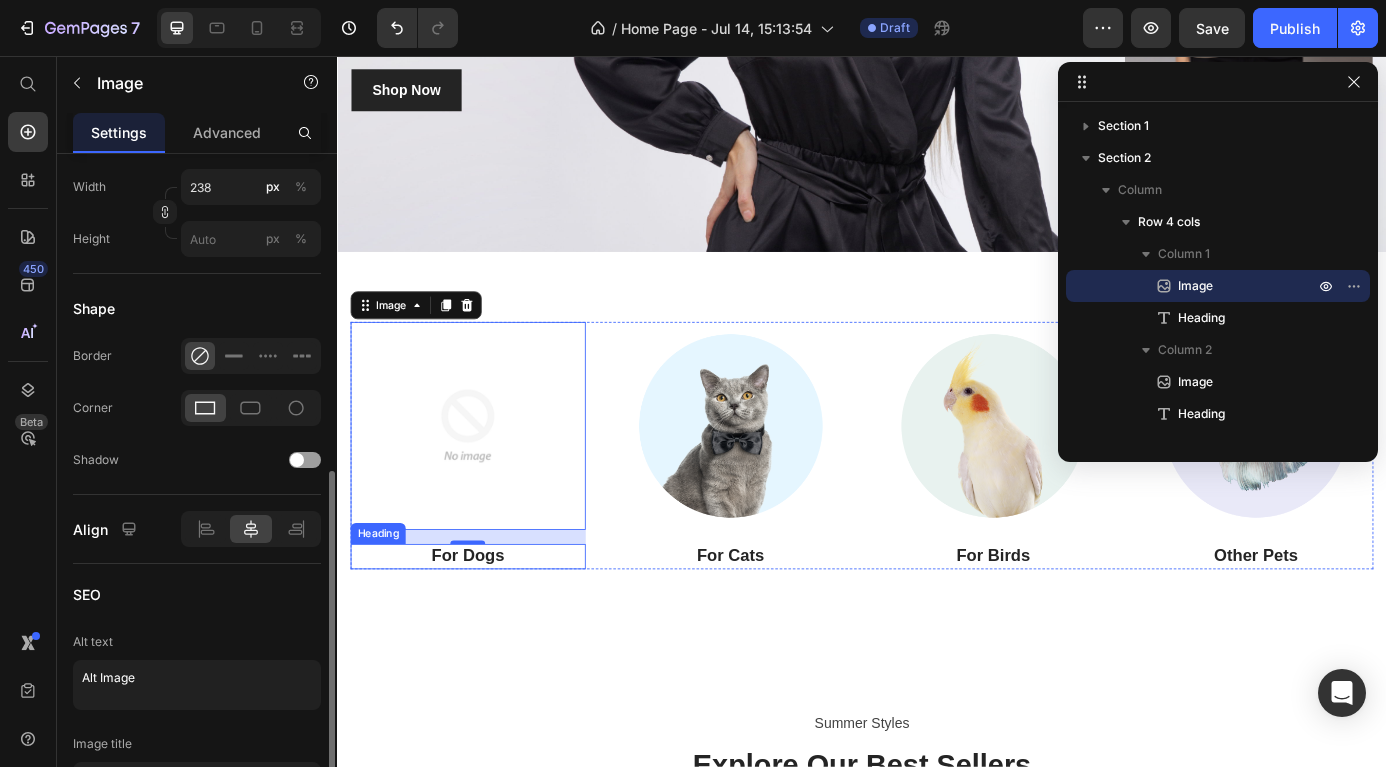 click on "For Dogs" at bounding box center [486, 628] 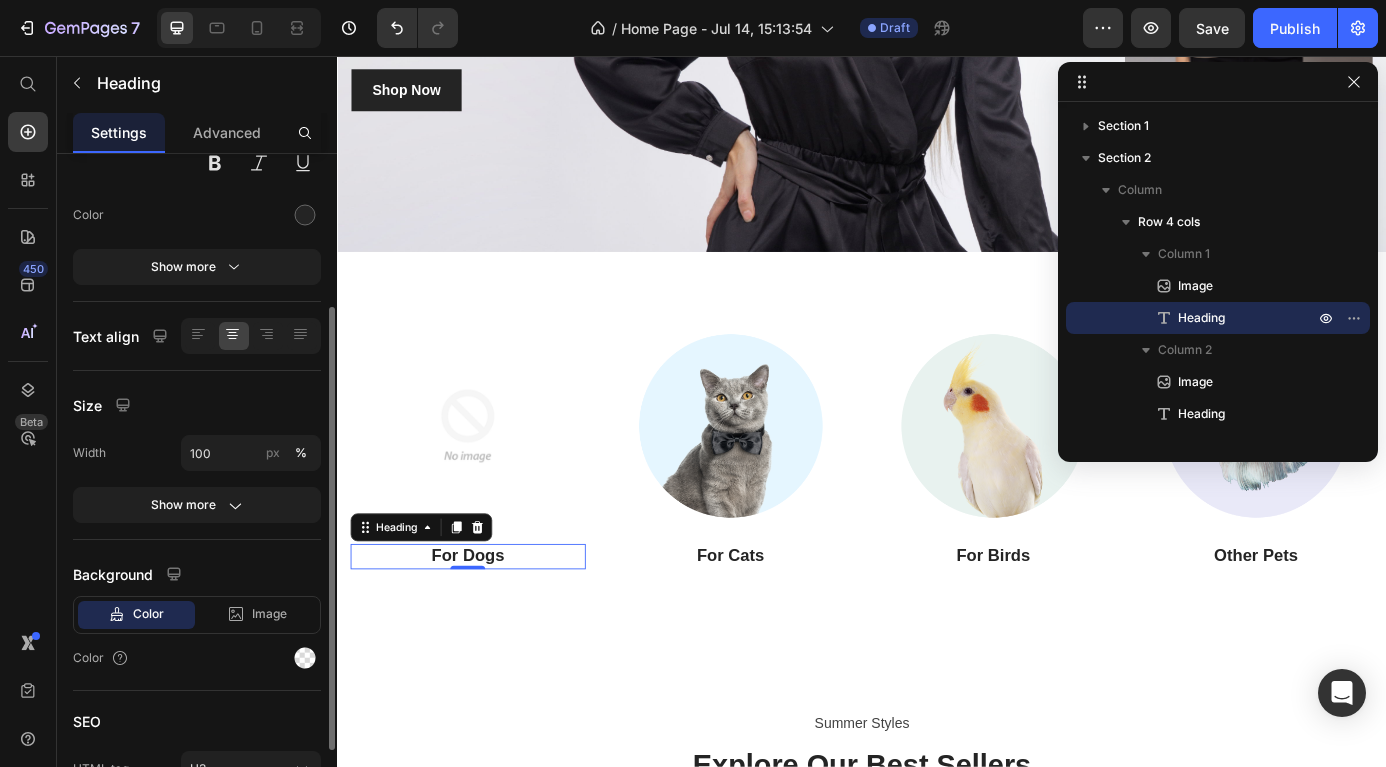 scroll, scrollTop: 0, scrollLeft: 0, axis: both 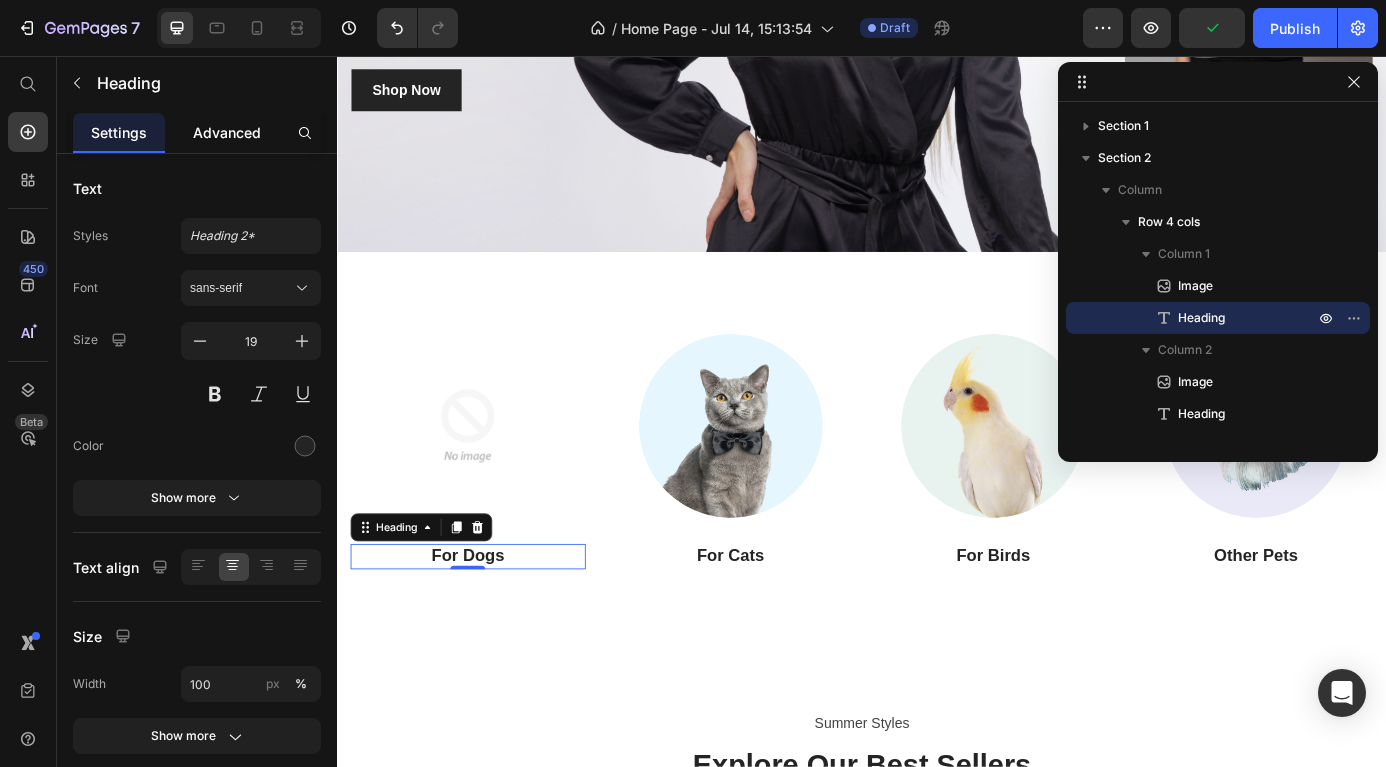 click on "Advanced" at bounding box center [227, 132] 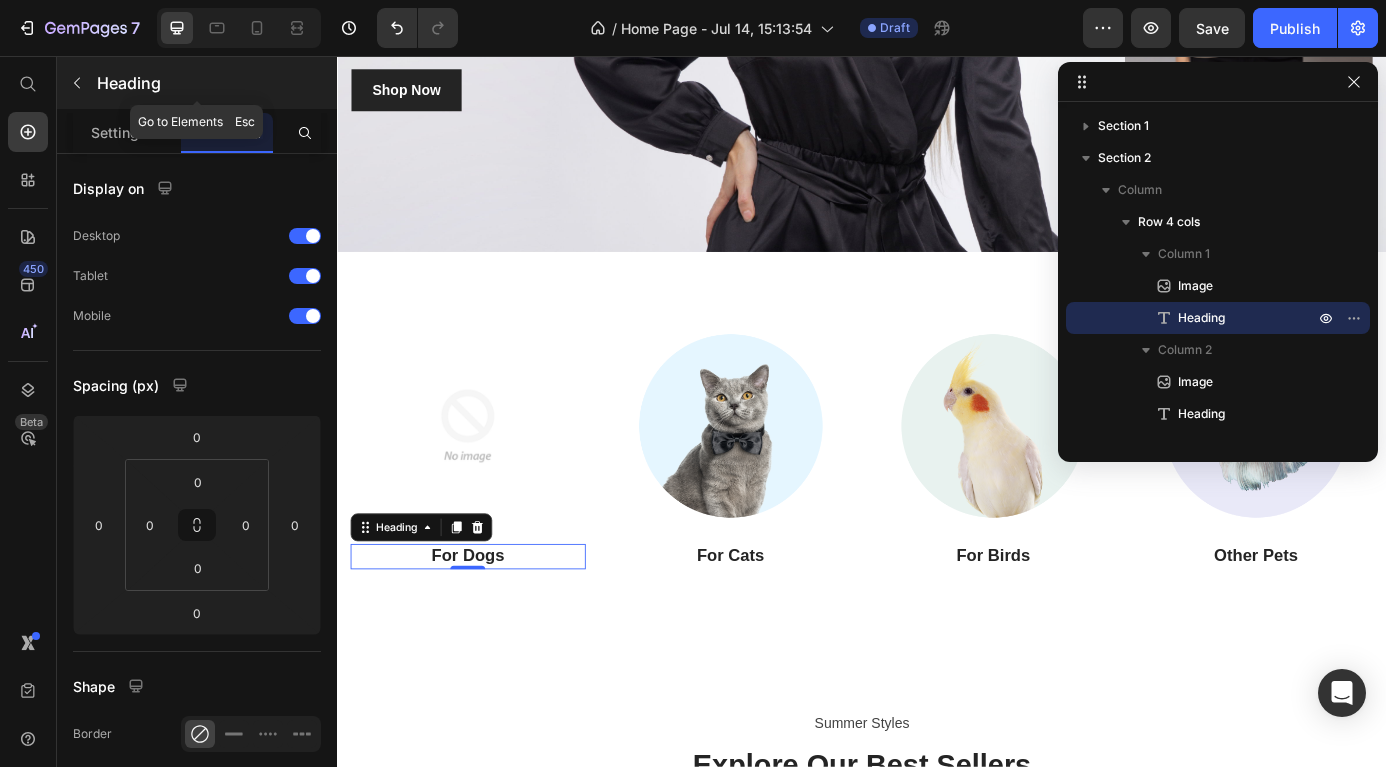 click 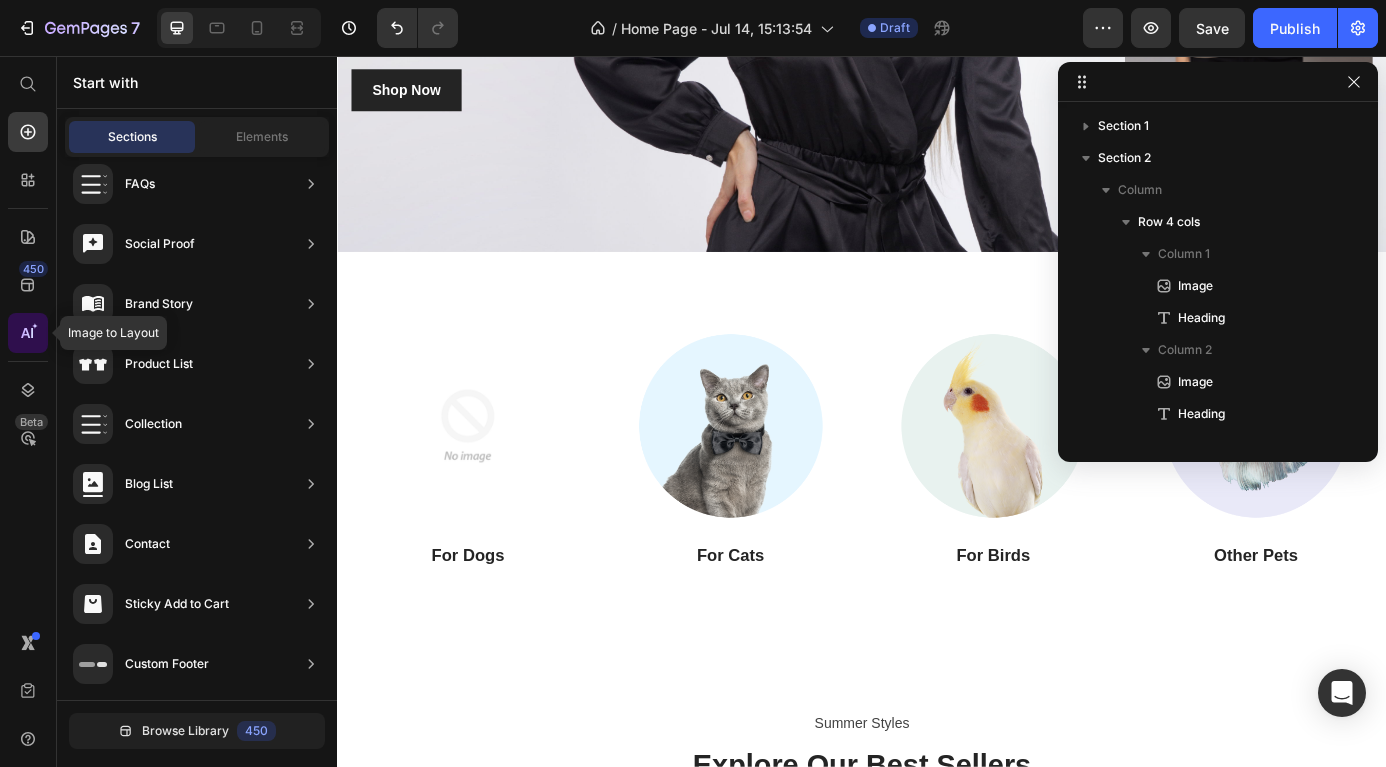 click 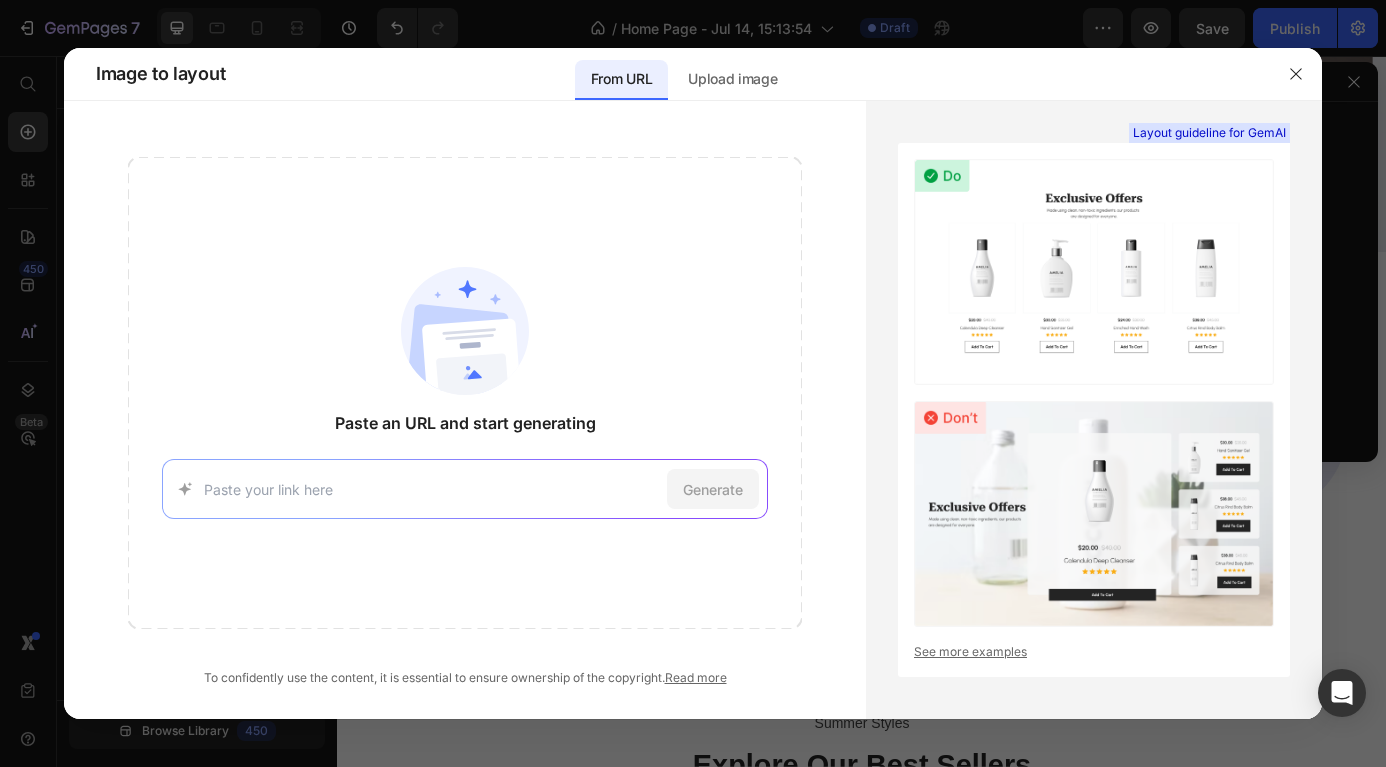 click at bounding box center (432, 489) 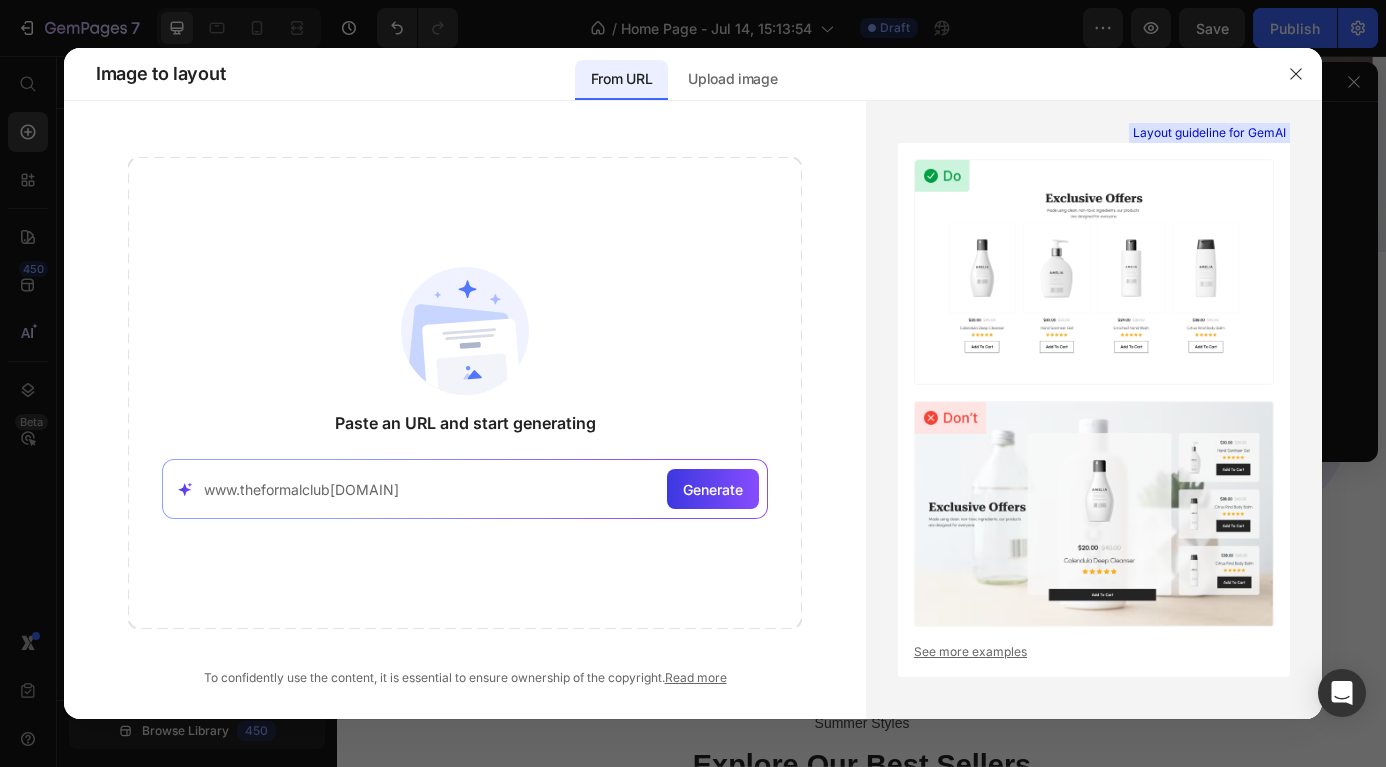 click on "www.theformalclub[DOMAIN]" at bounding box center (465, 489) 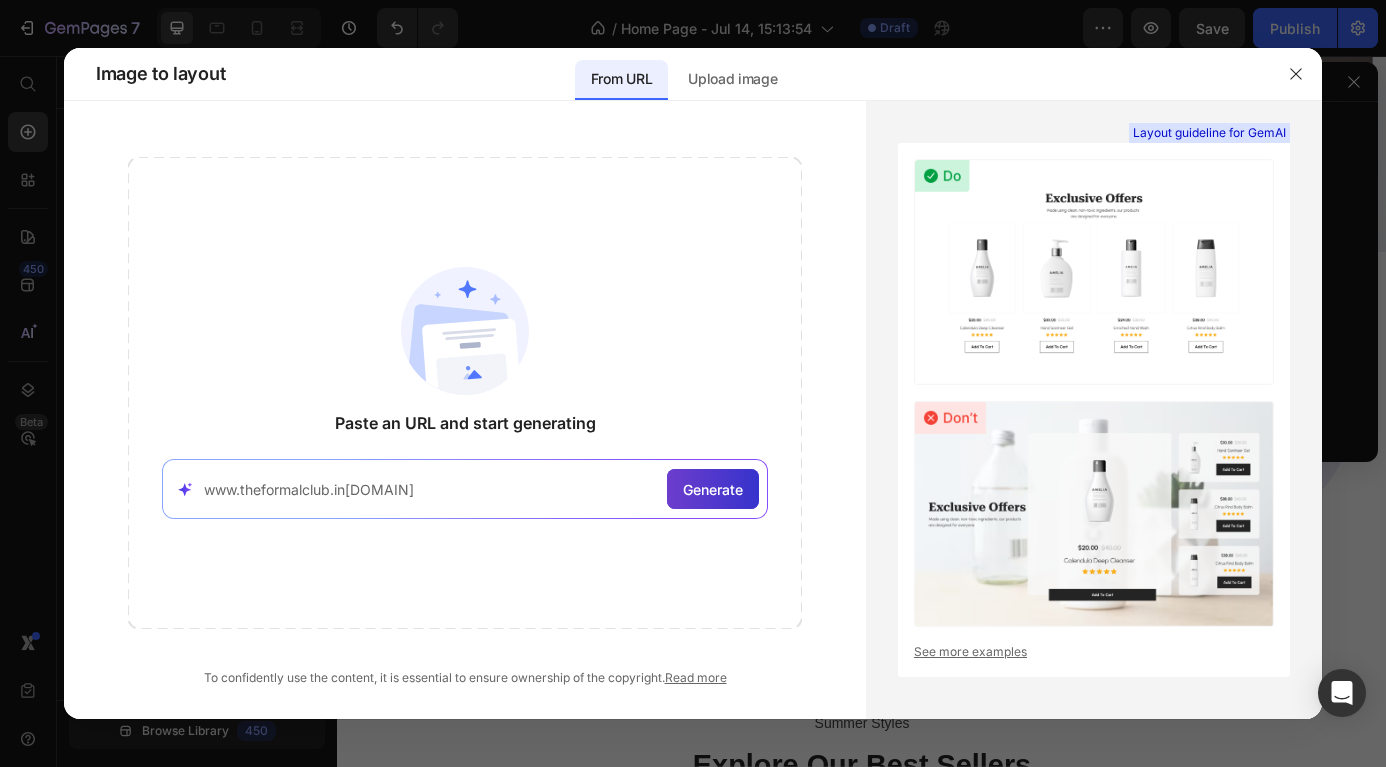 type on "www.theformalclub.in[DOMAIN]" 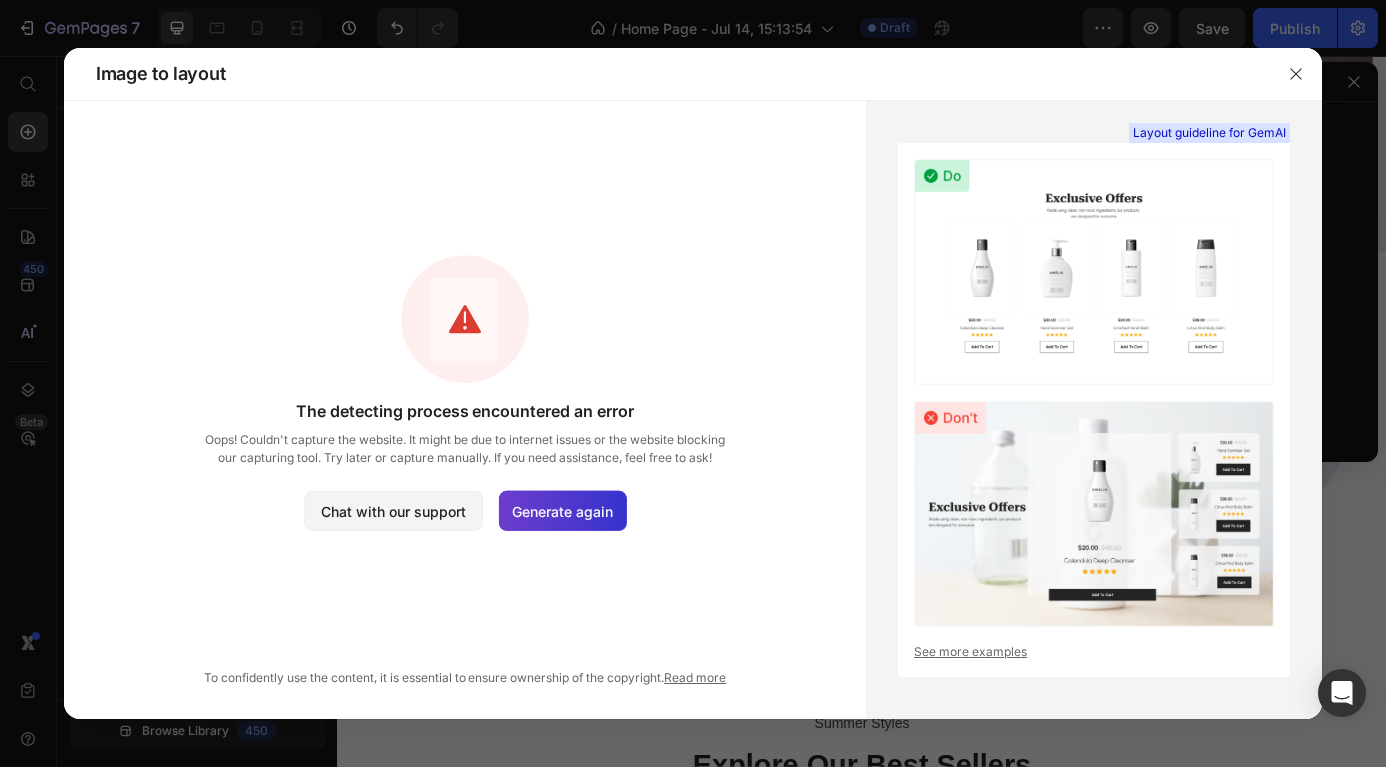 click on "Generate again" at bounding box center [562, 510] 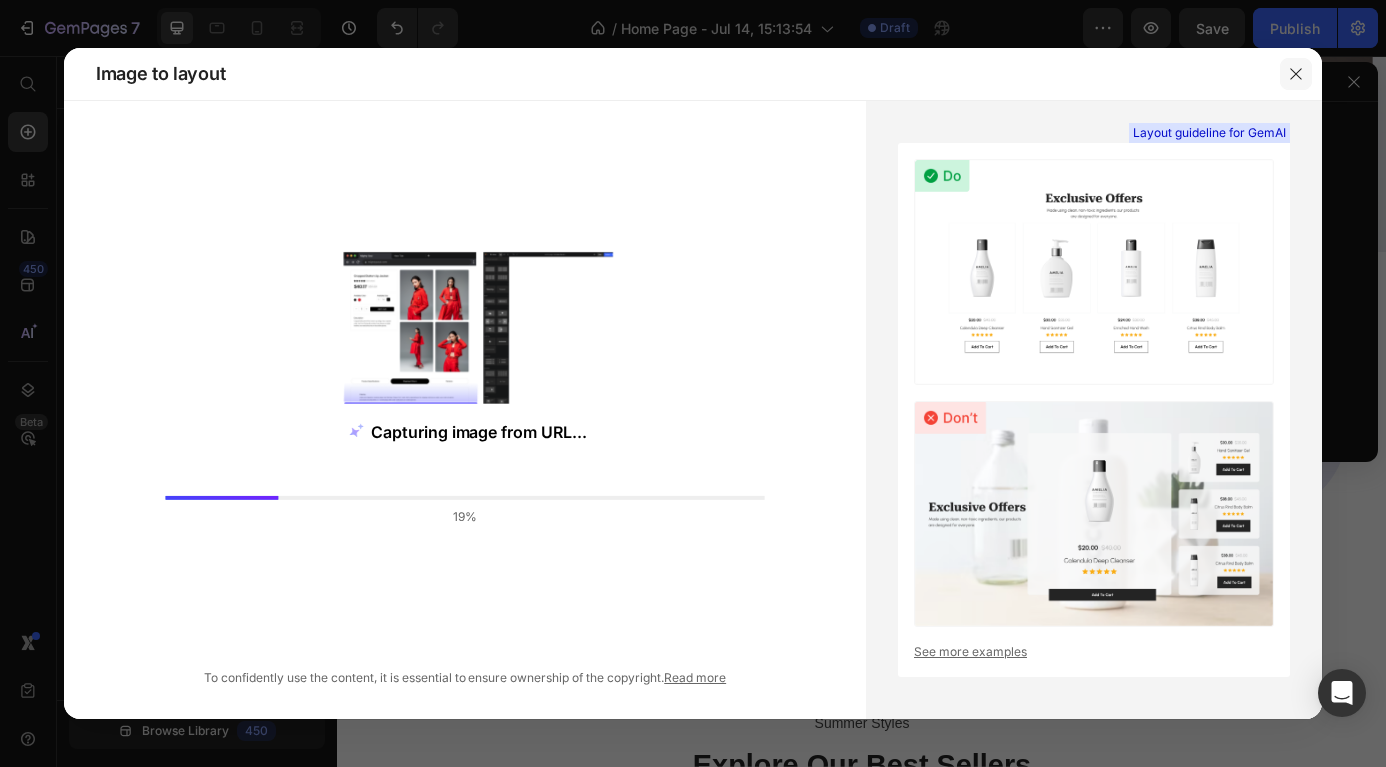 click 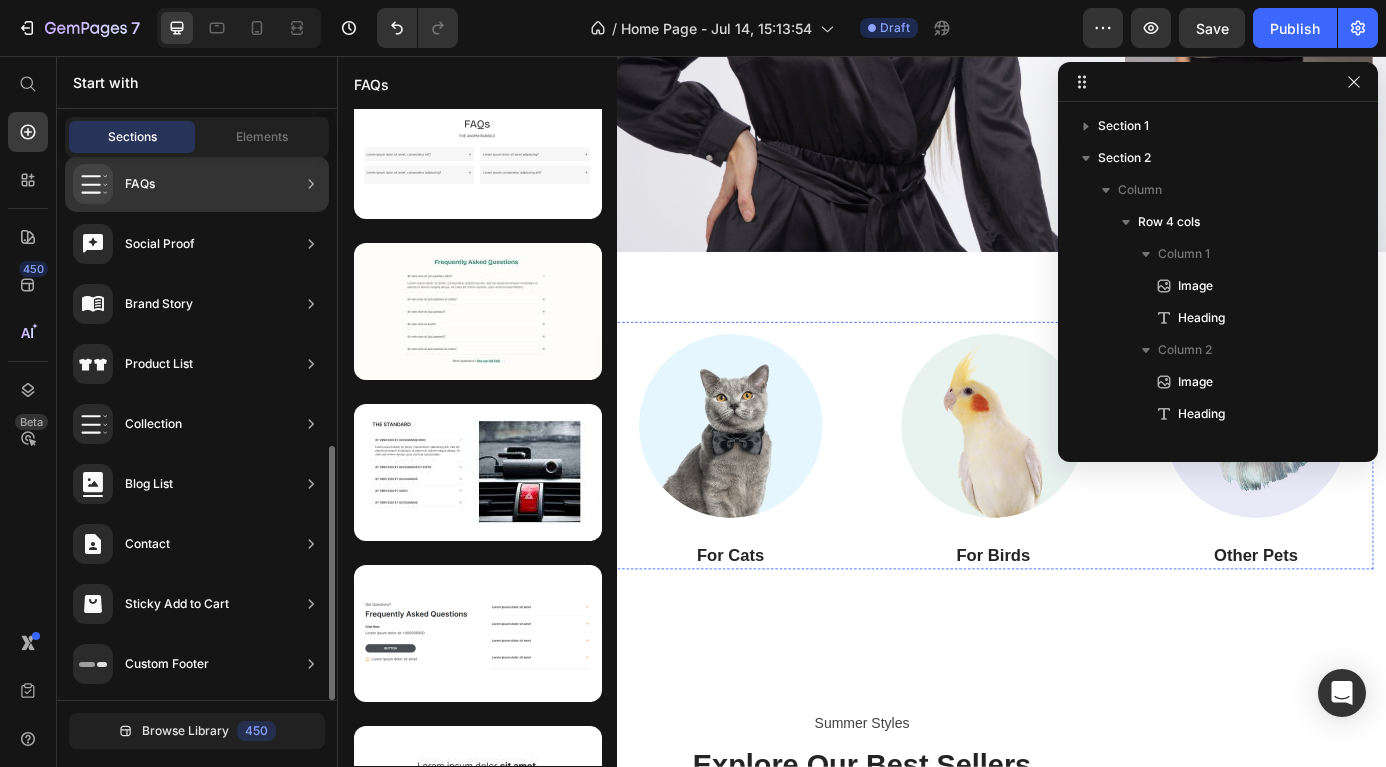 scroll, scrollTop: 136, scrollLeft: 0, axis: vertical 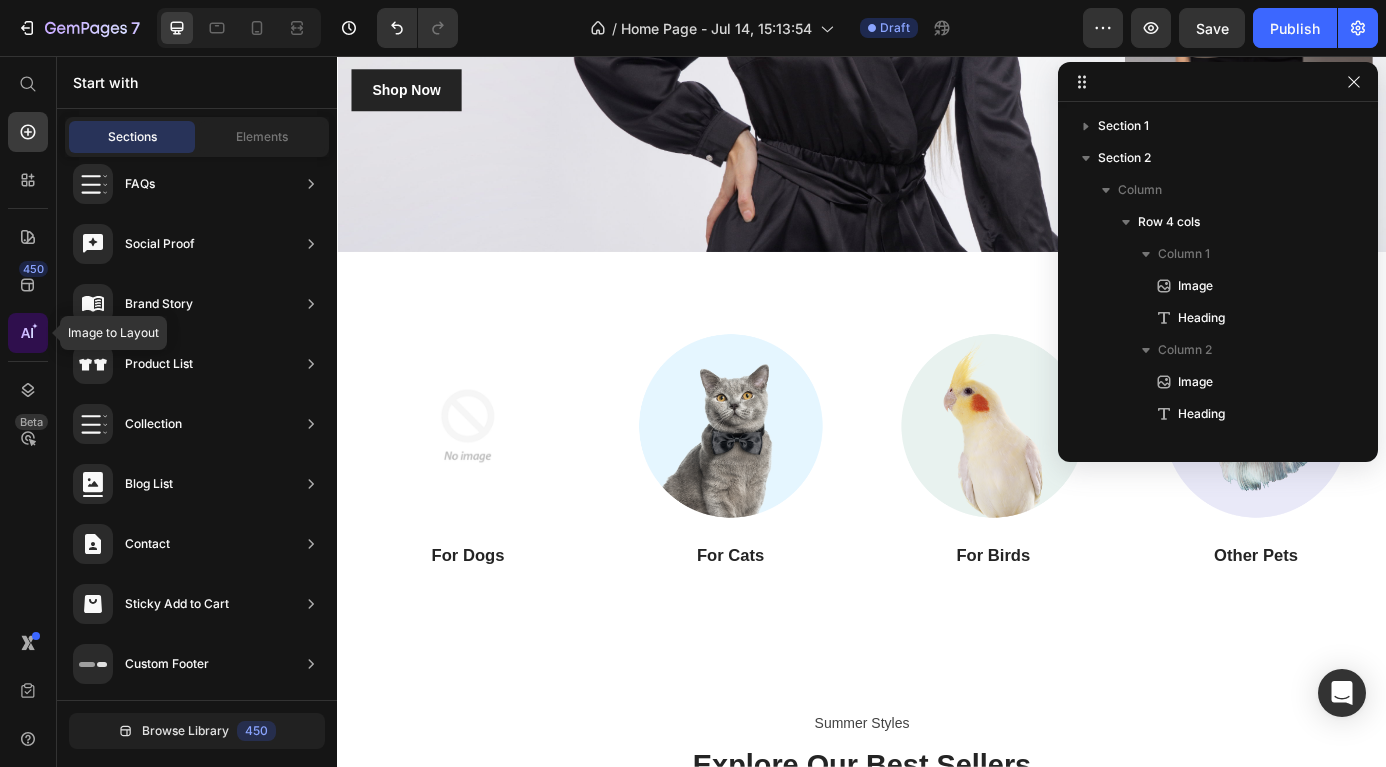click 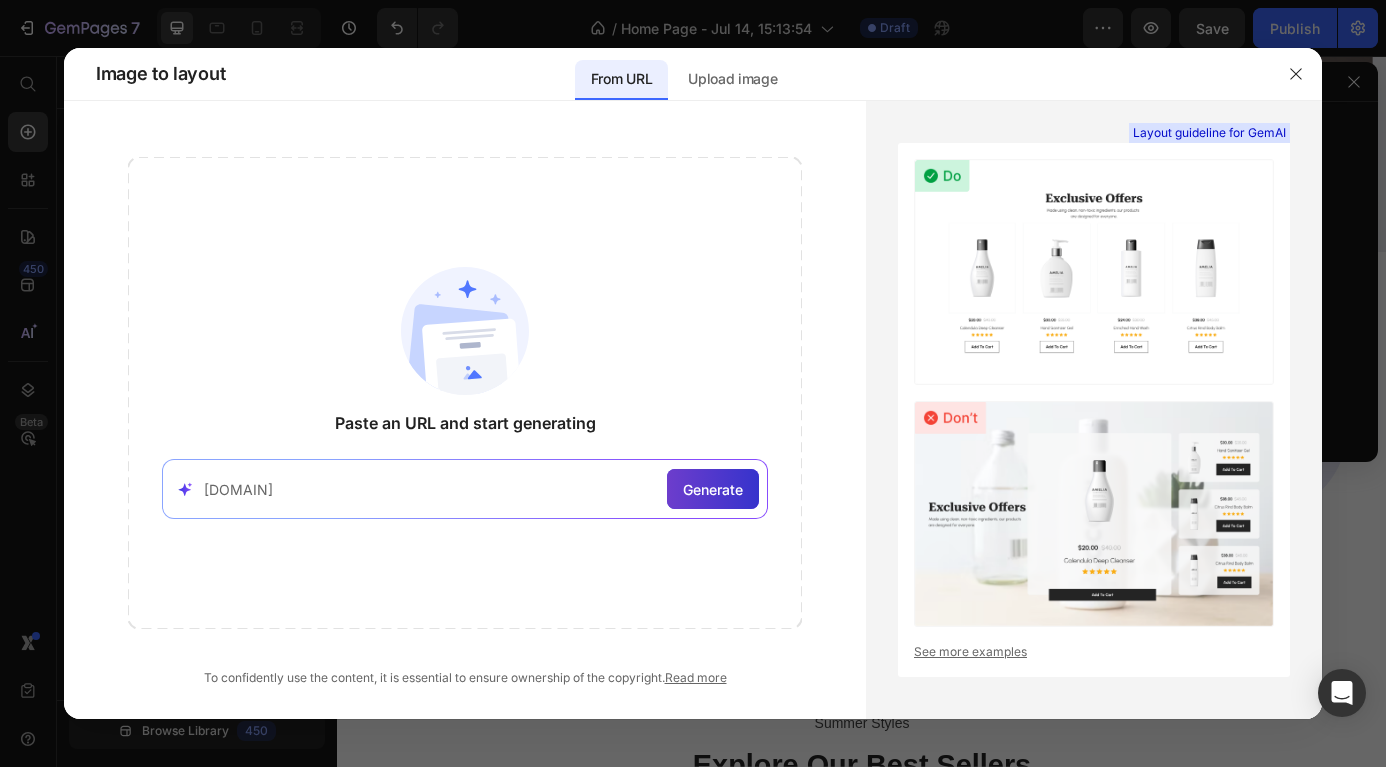 type on "[DOMAIN]" 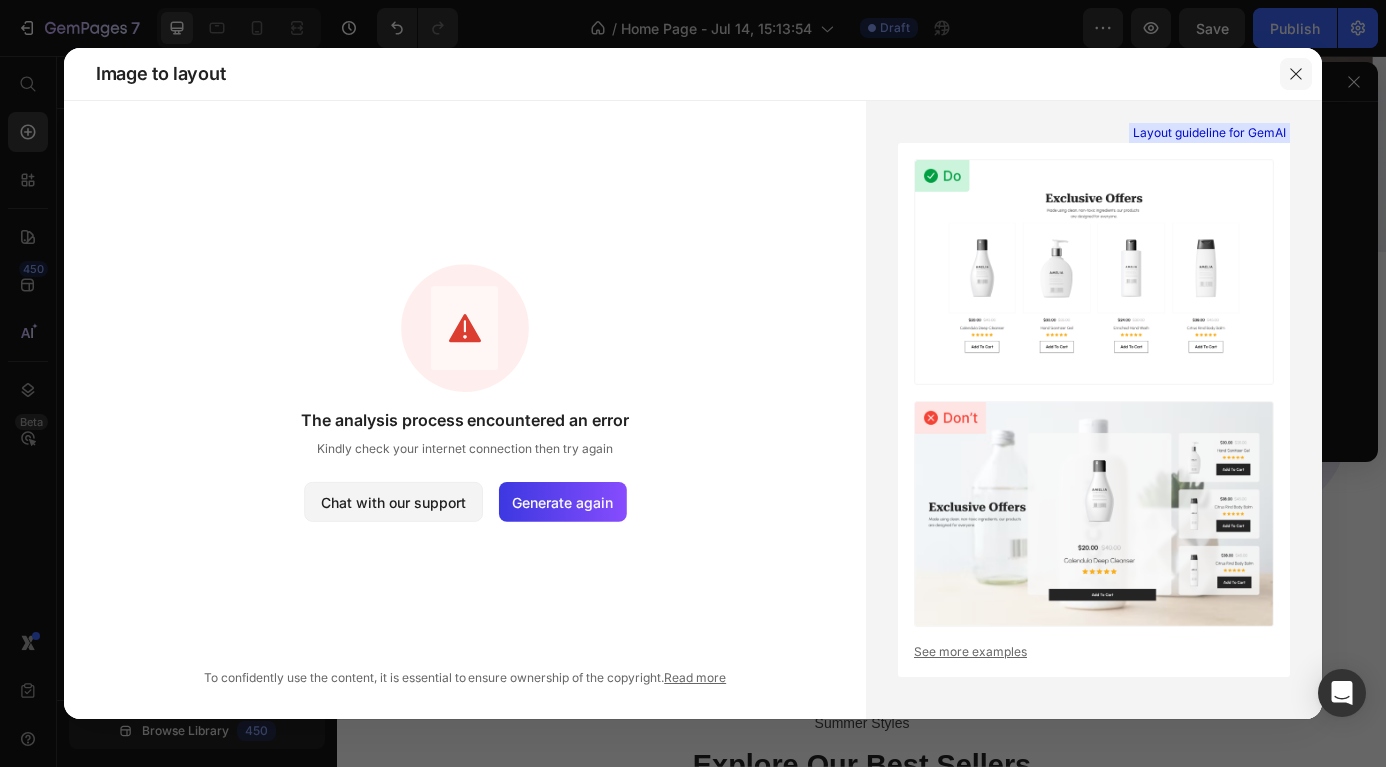 click at bounding box center [1296, 74] 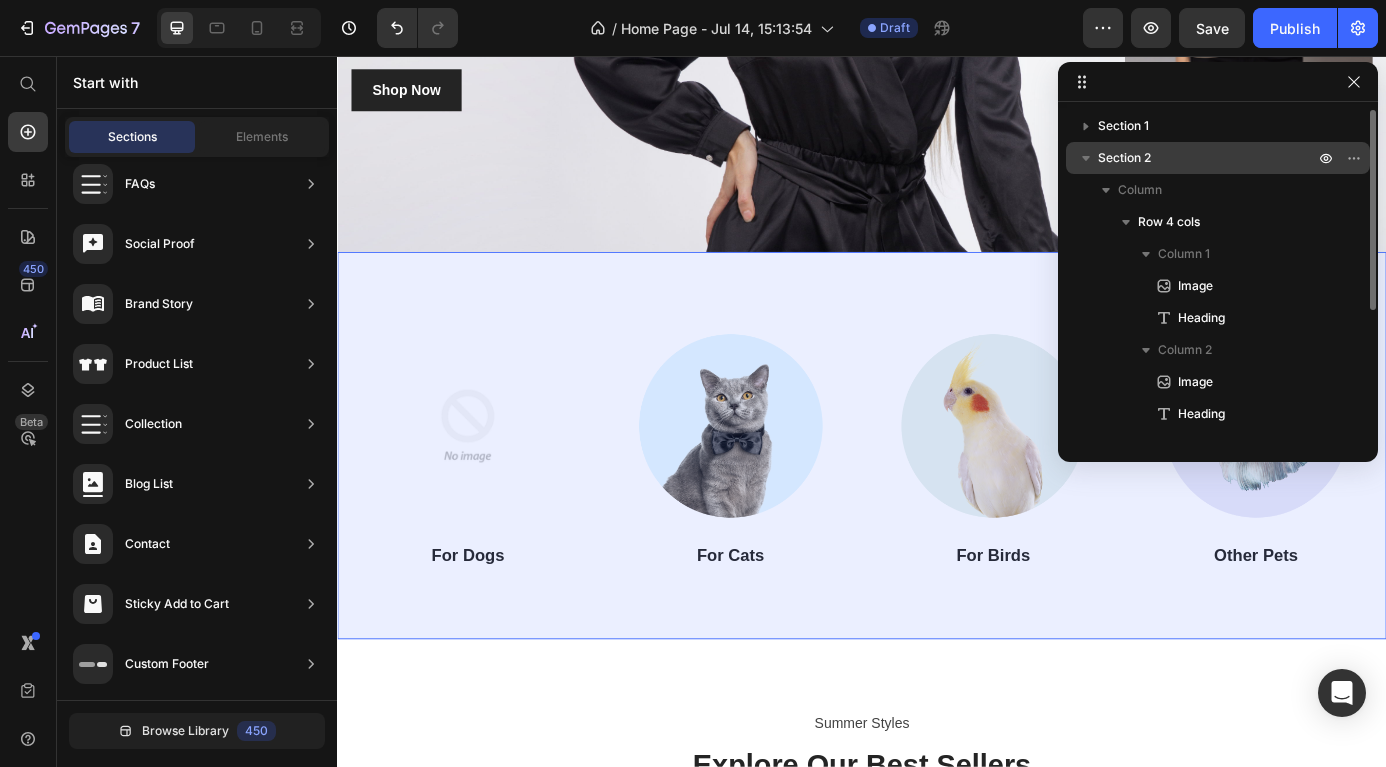 click 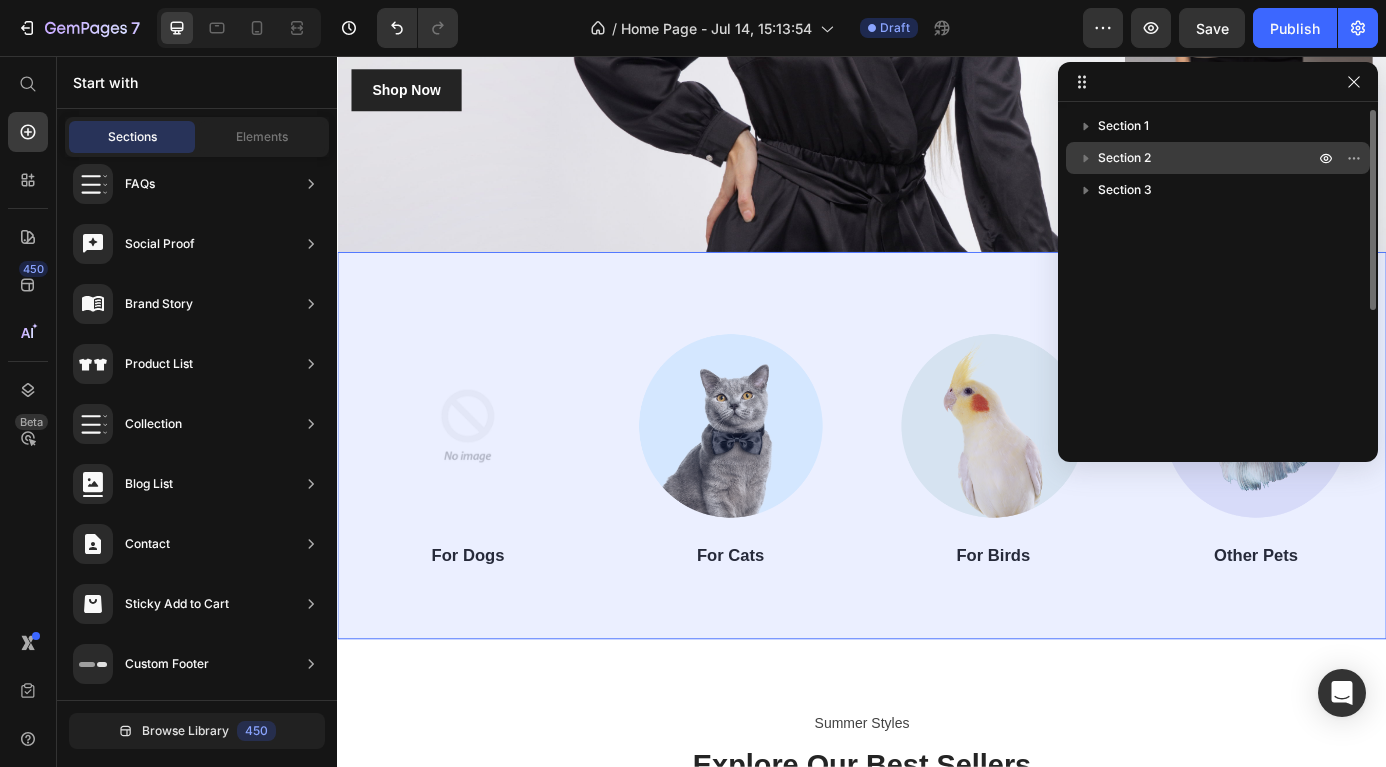 click 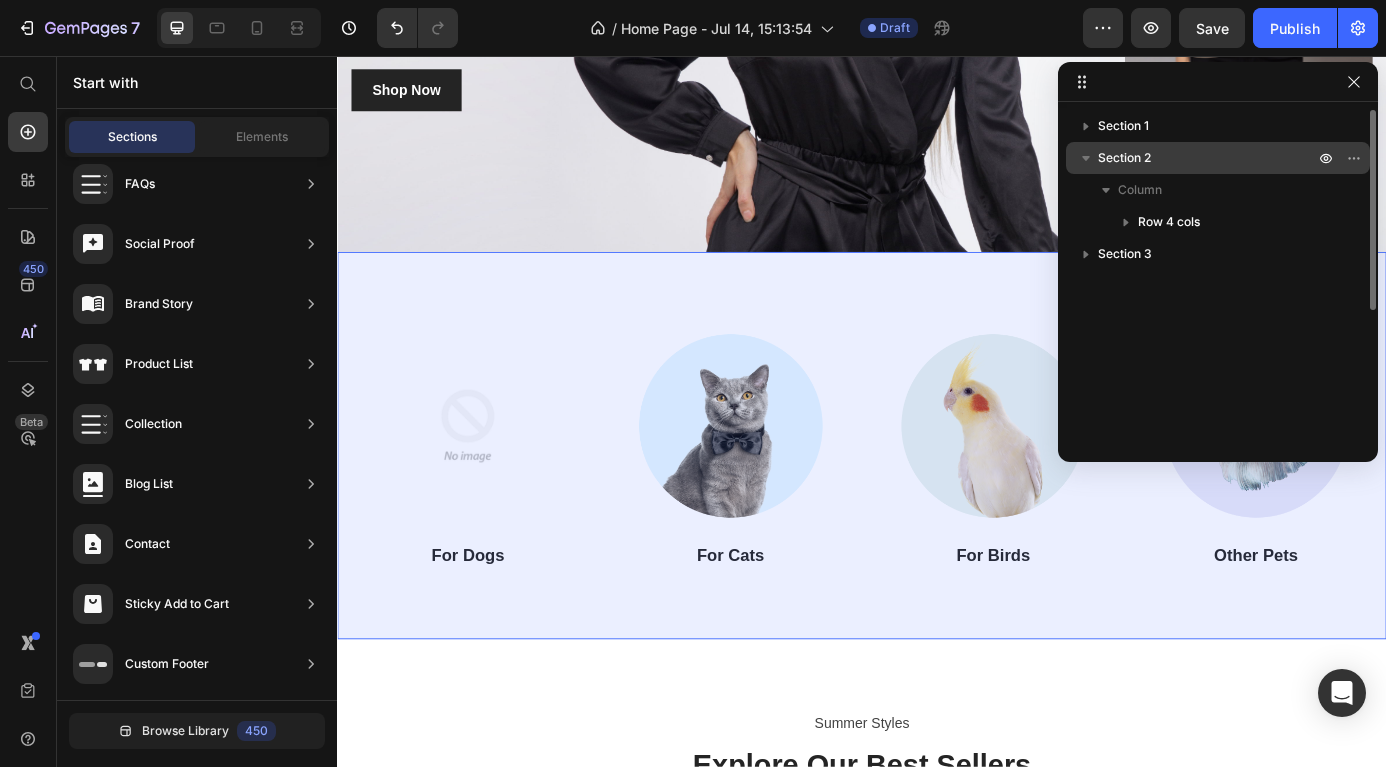click 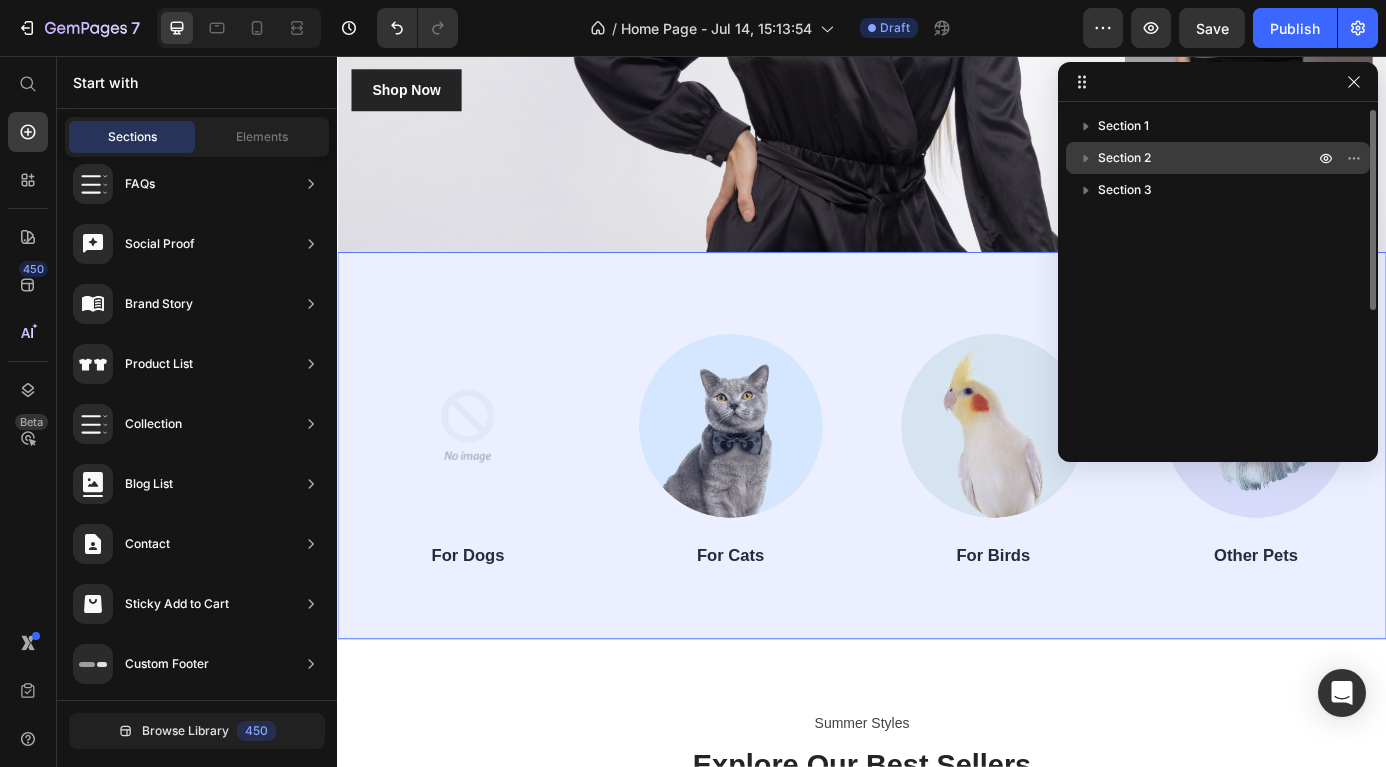 click 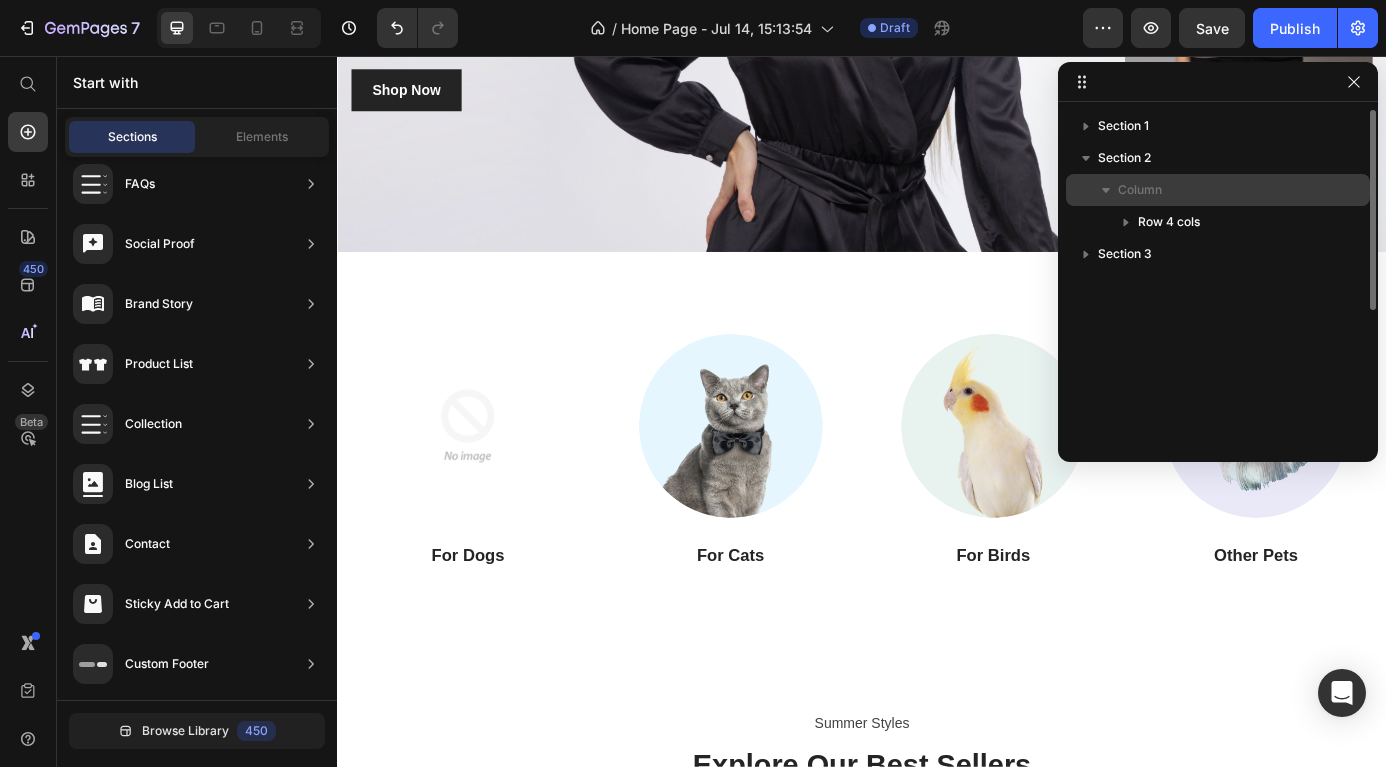 click on "Column" at bounding box center (1140, 190) 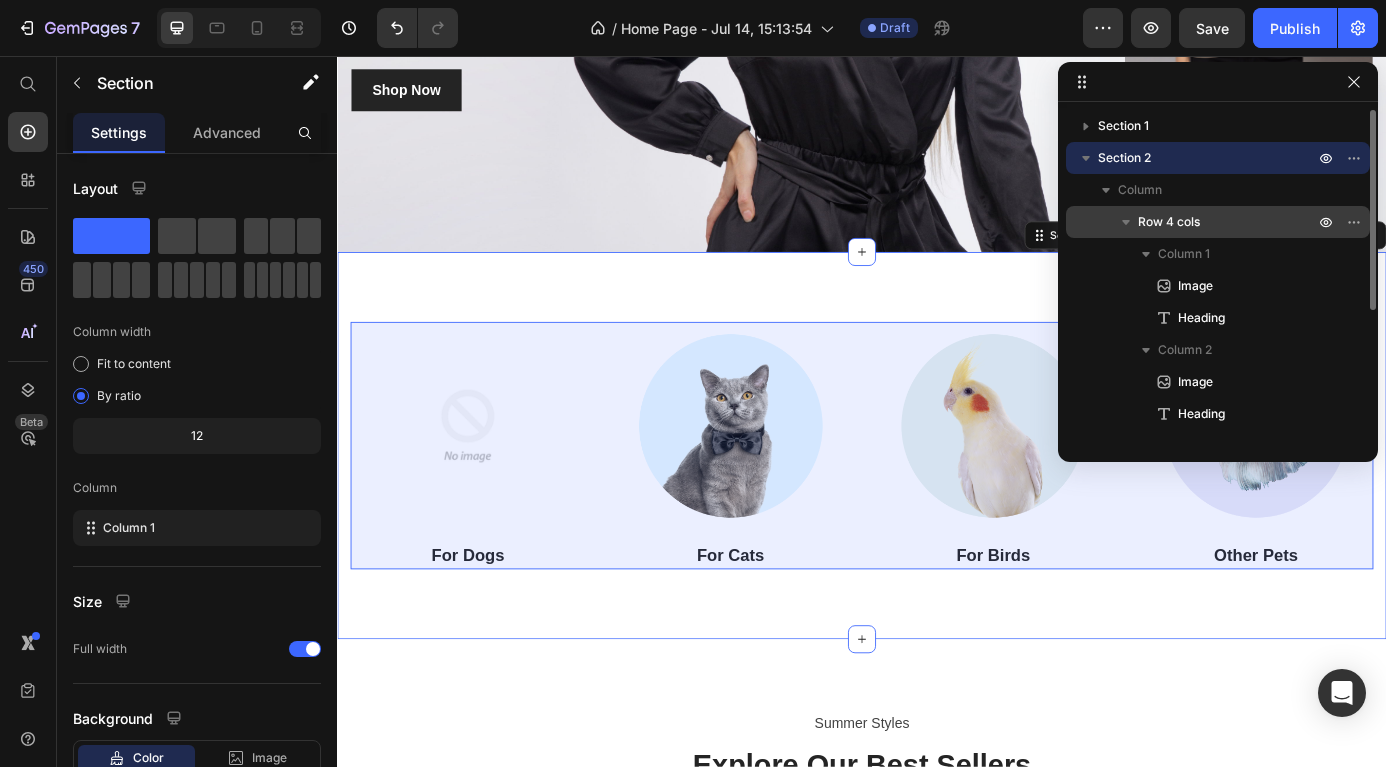 click on "Row 4 cols" at bounding box center [1169, 222] 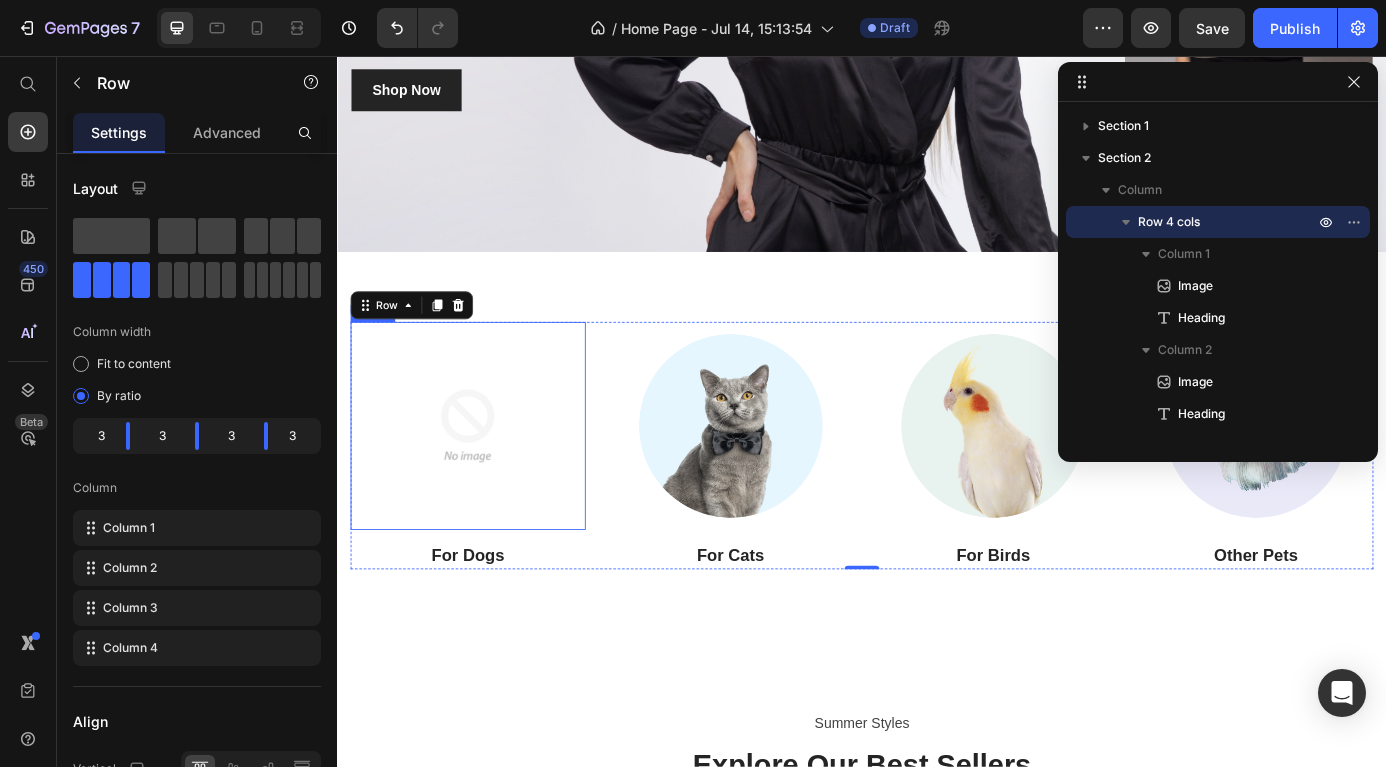click at bounding box center (486, 479) 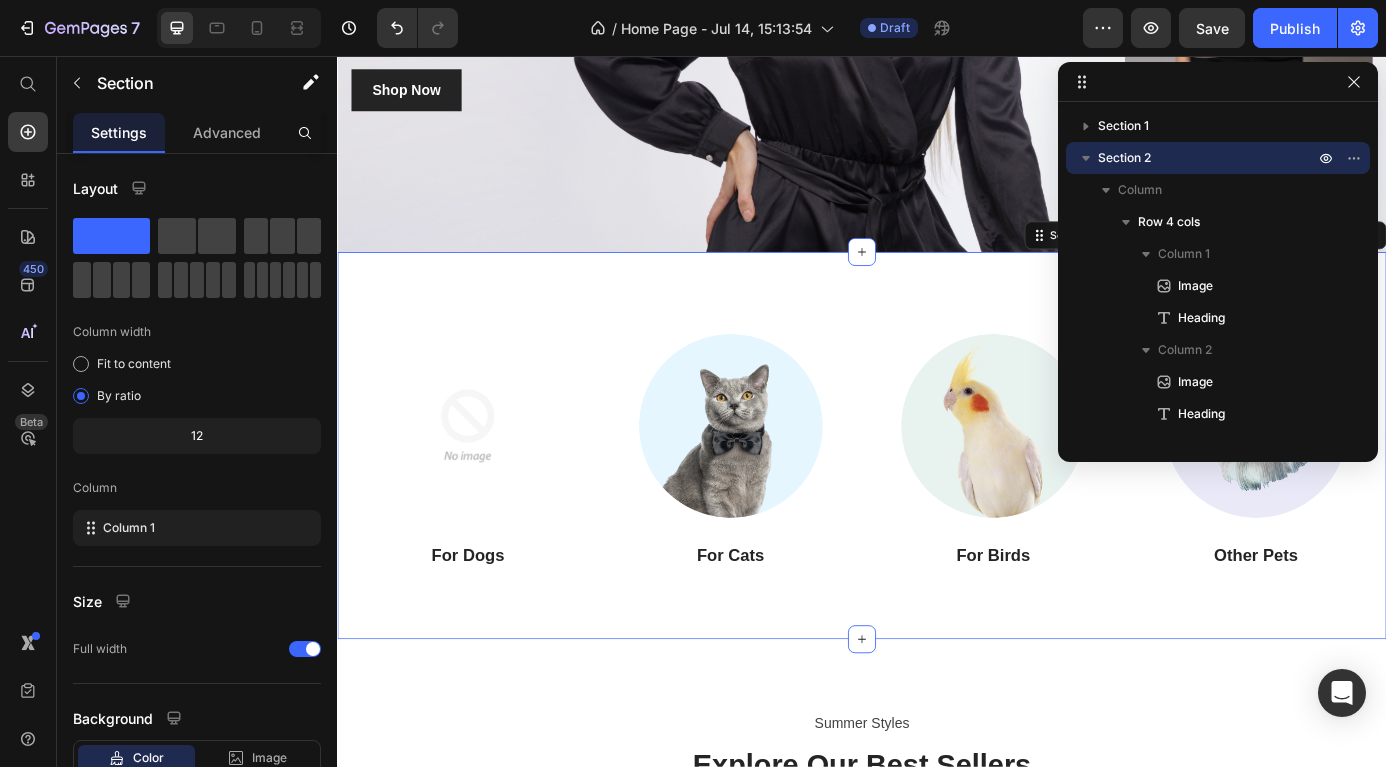 click on "Image For Dogs Heading Image For Cats Heading Image For Birds Heading Image Other Pets Heading Row Section 2   You can create reusable sections Create Theme Section AI Content Write with GemAI What would you like to describe here? Tone and Voice Persuasive Product Show more Generate" at bounding box center (937, 501) 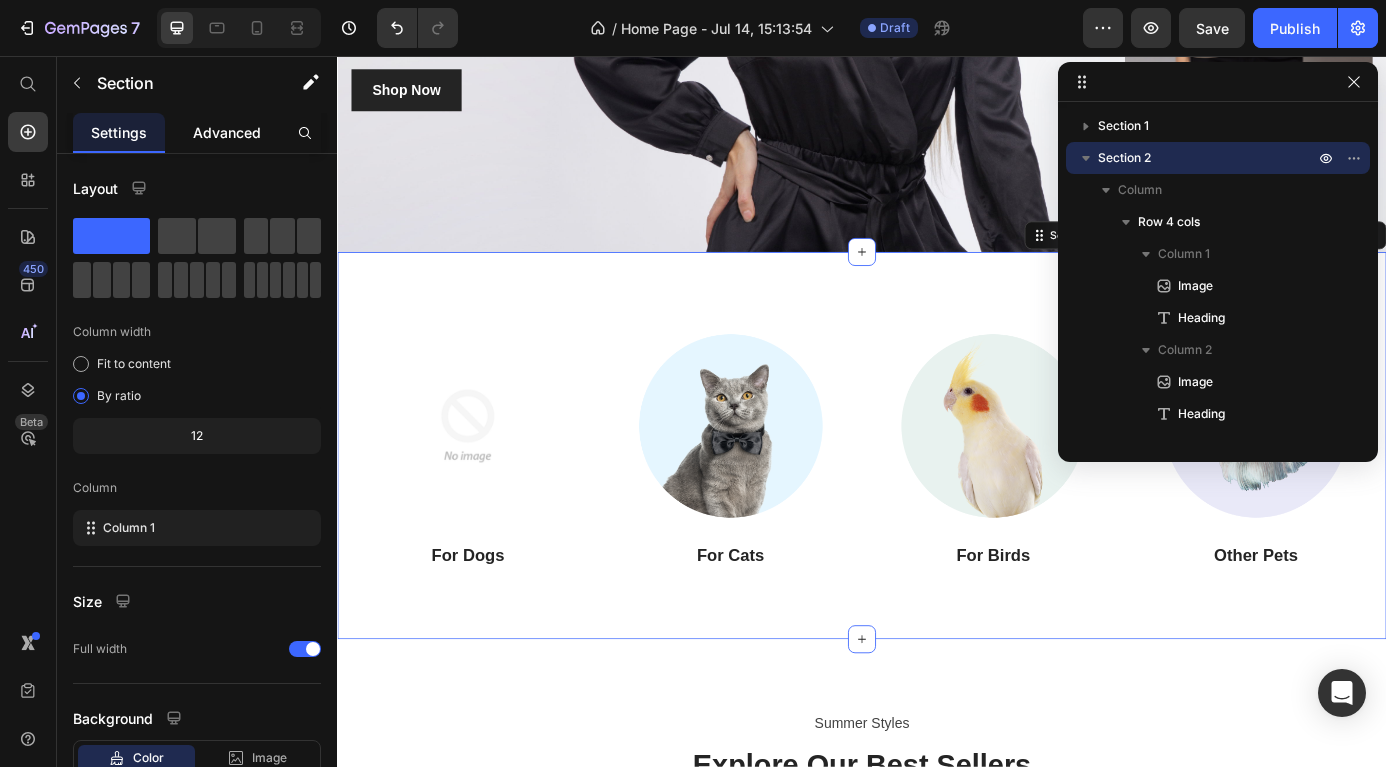 click on "Advanced" at bounding box center (227, 132) 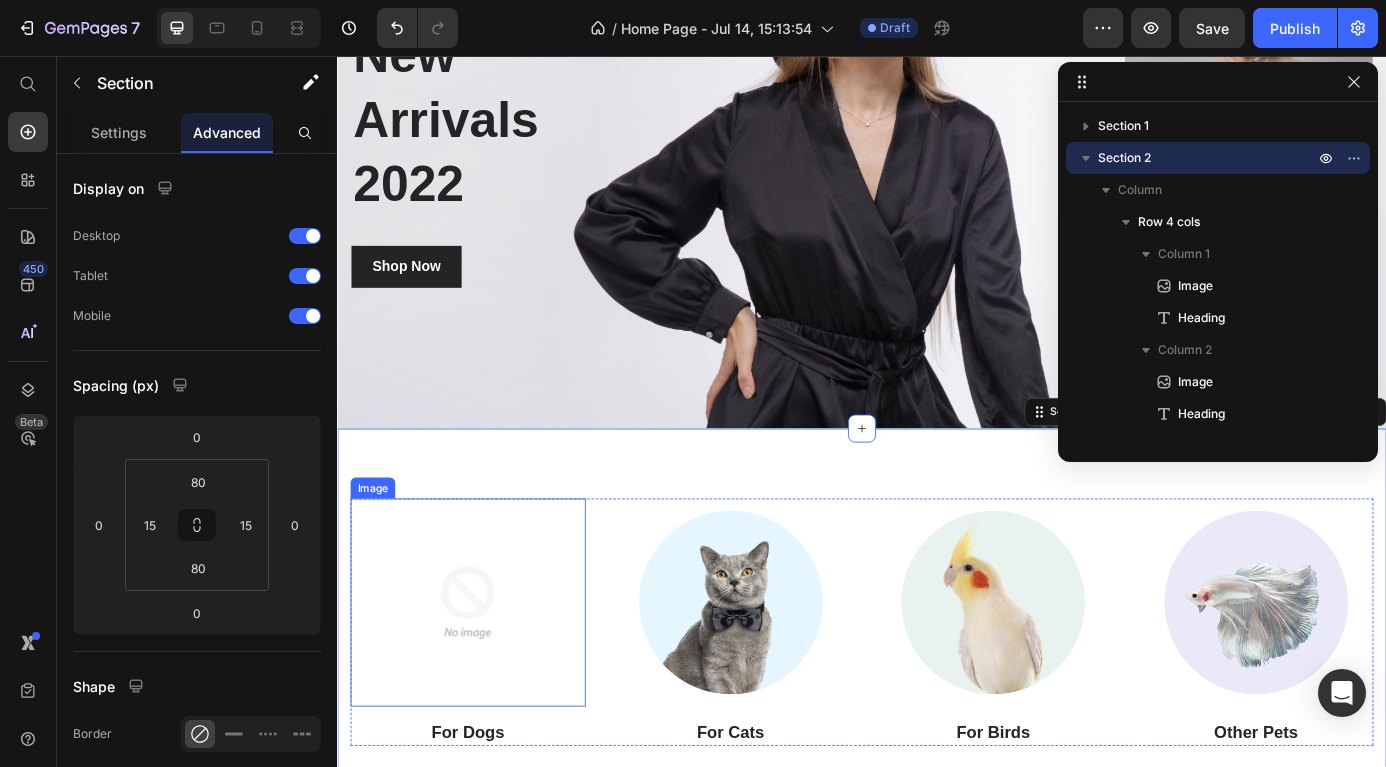 scroll, scrollTop: 268, scrollLeft: 0, axis: vertical 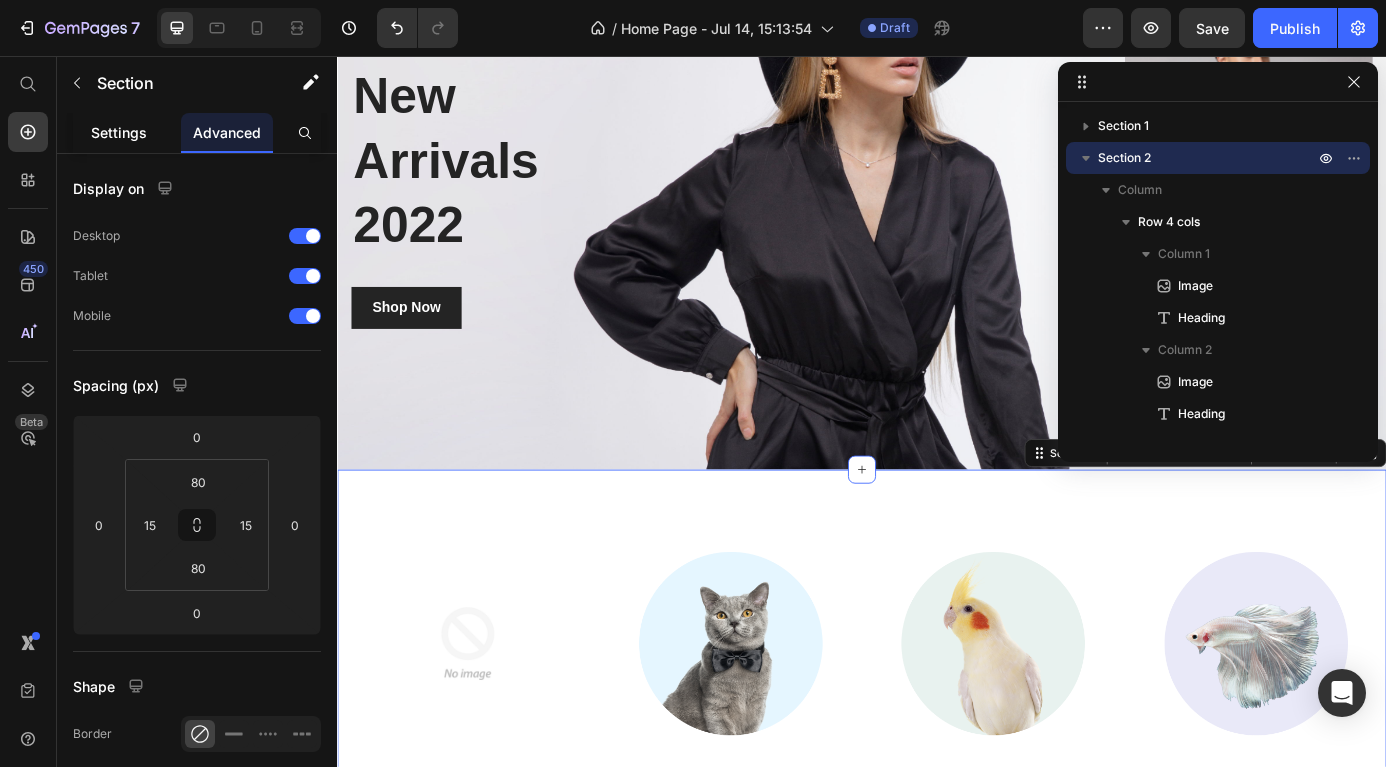click on "Settings" at bounding box center [119, 132] 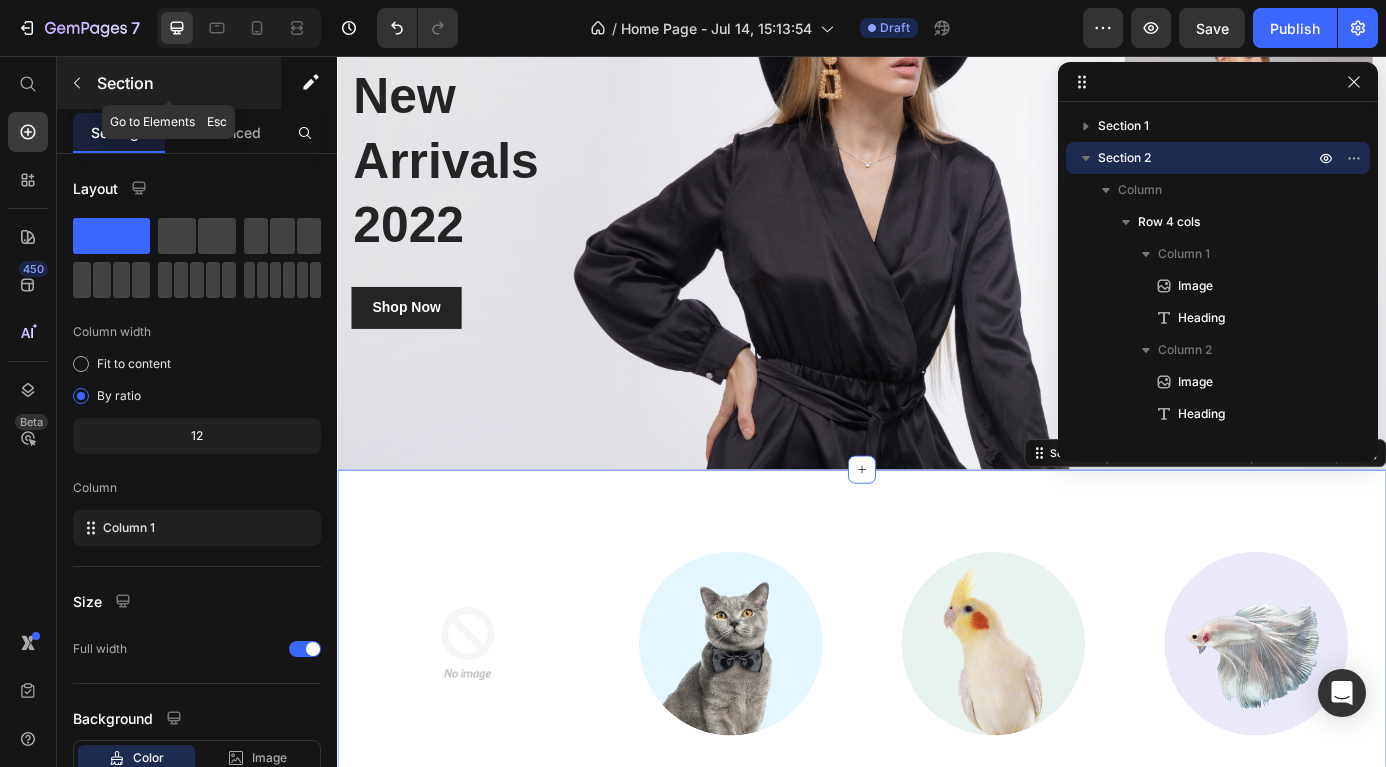 click 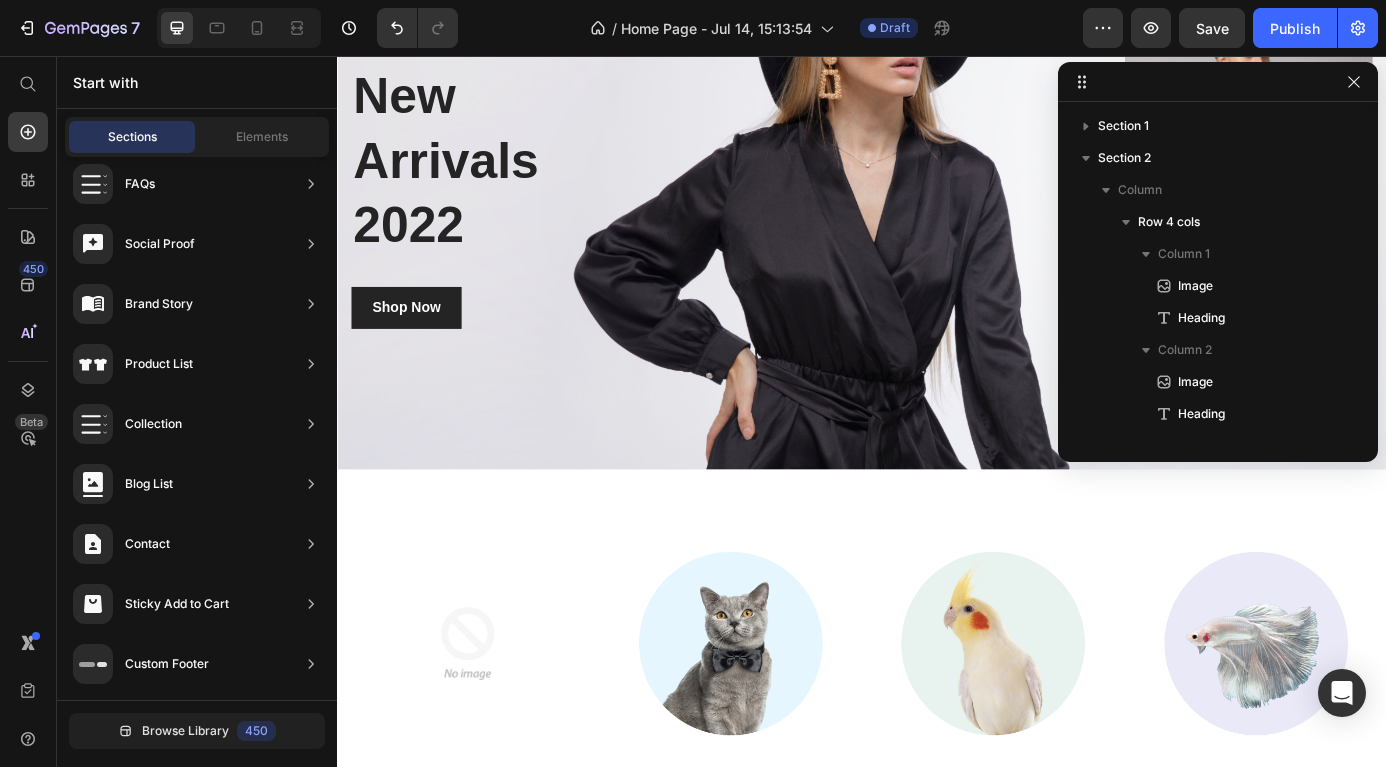 click on "Sections" at bounding box center (132, 137) 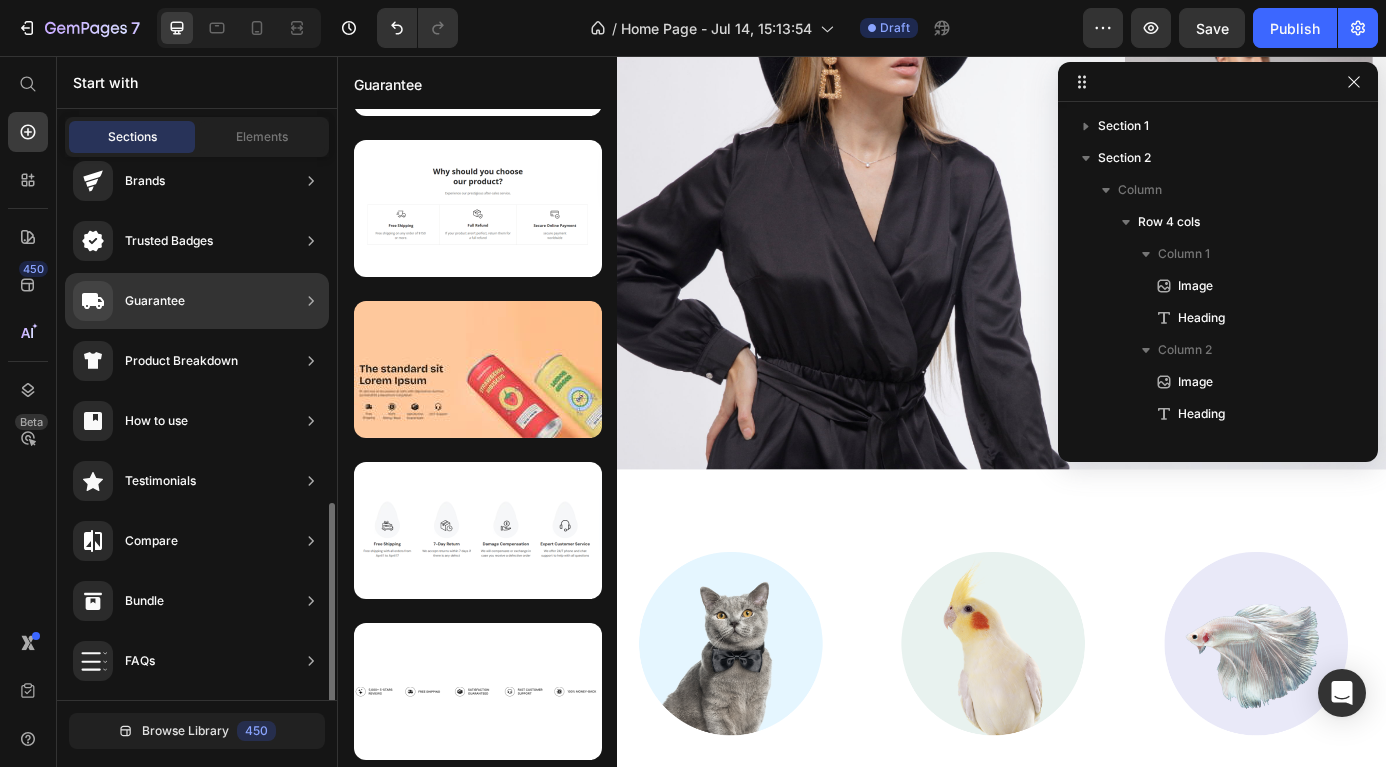 scroll, scrollTop: 0, scrollLeft: 0, axis: both 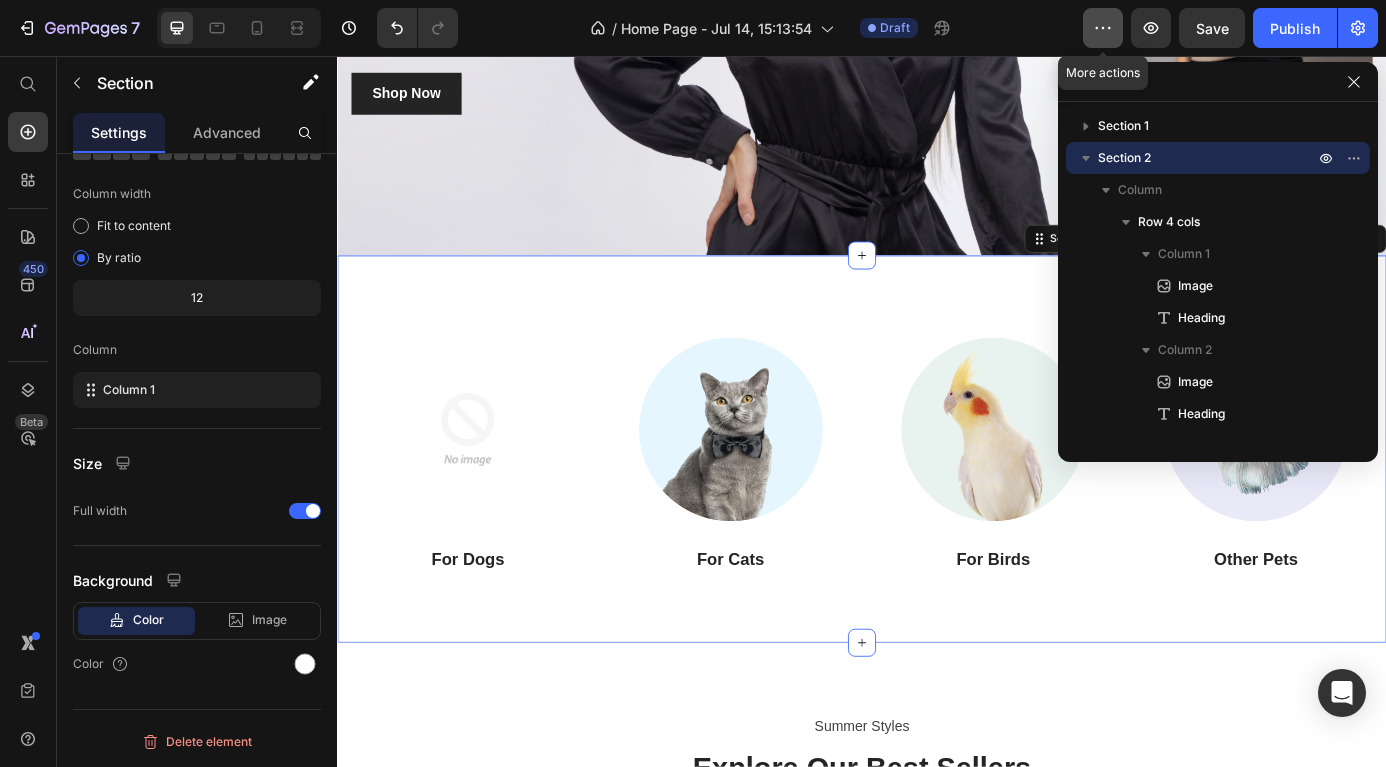 click 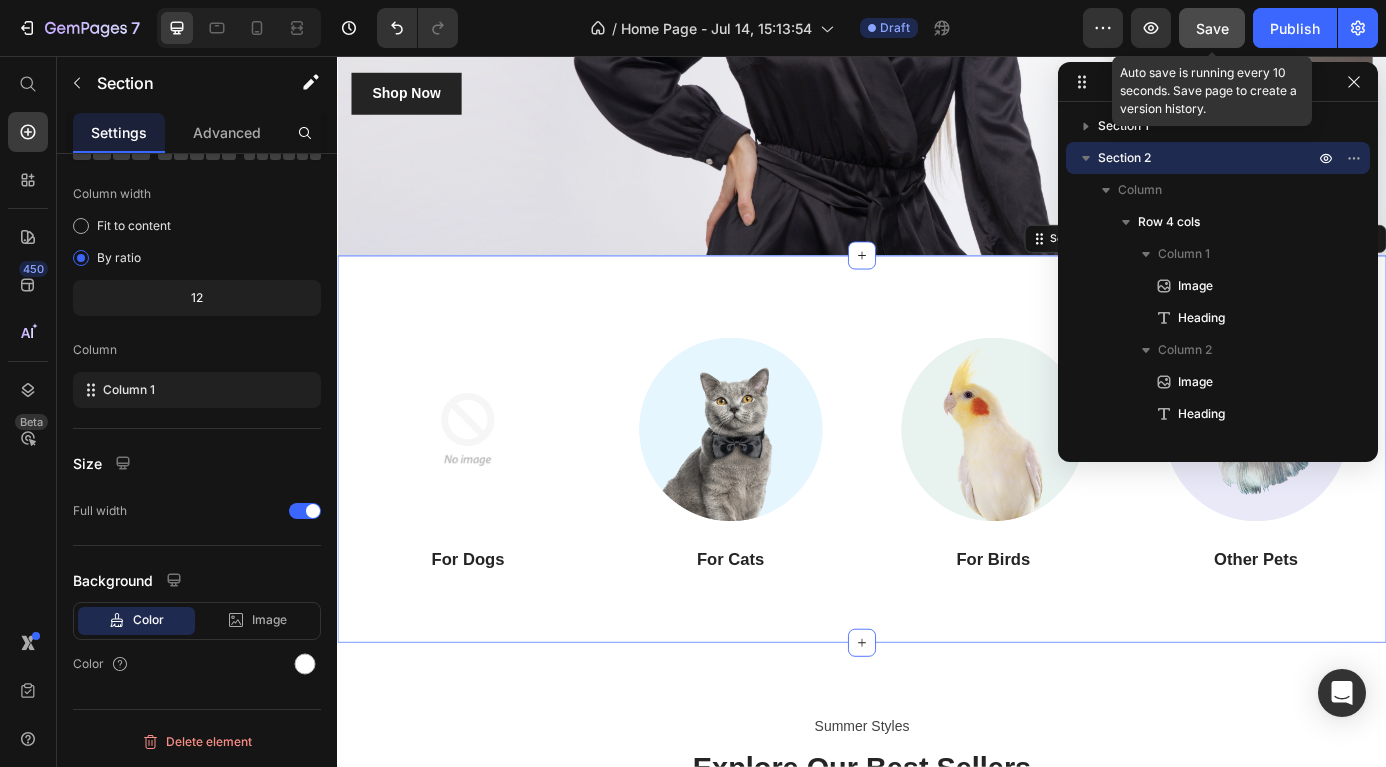 click on "Save" 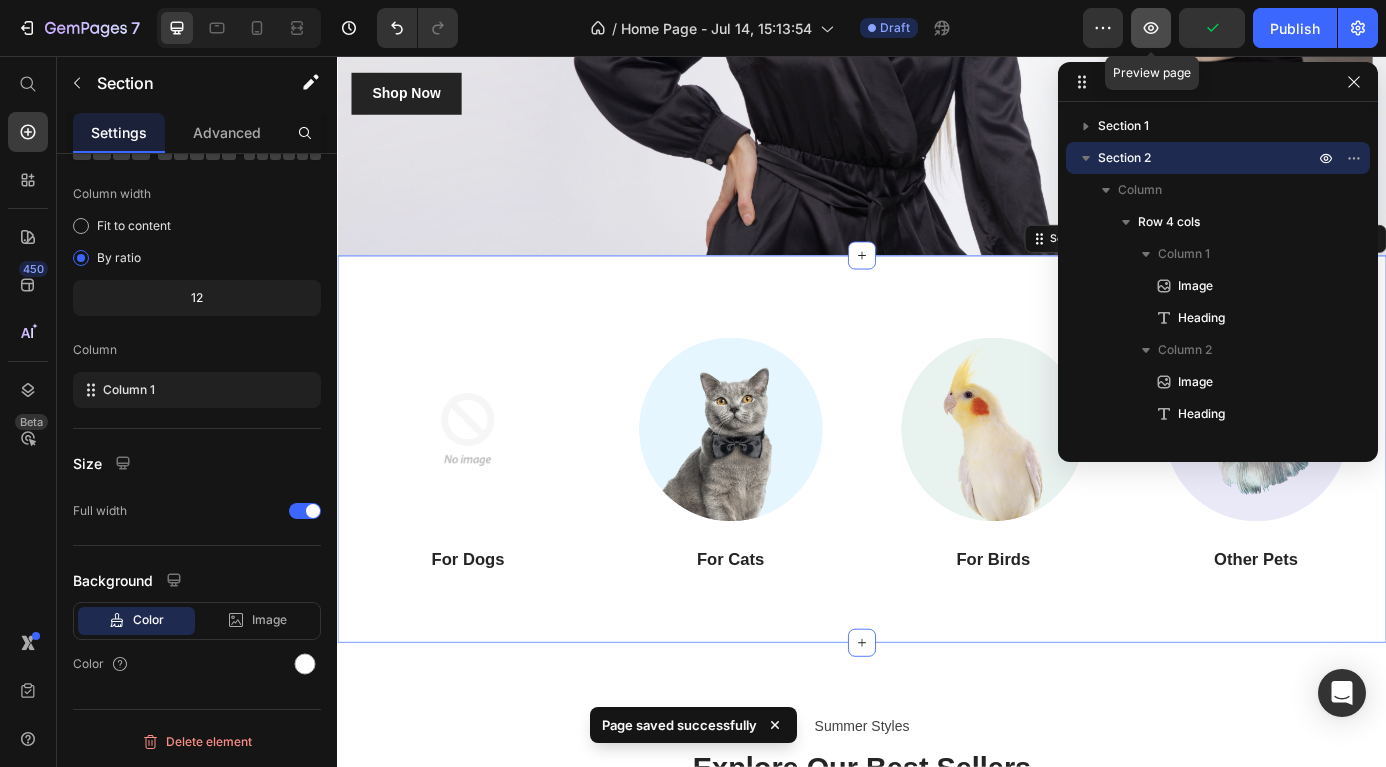click 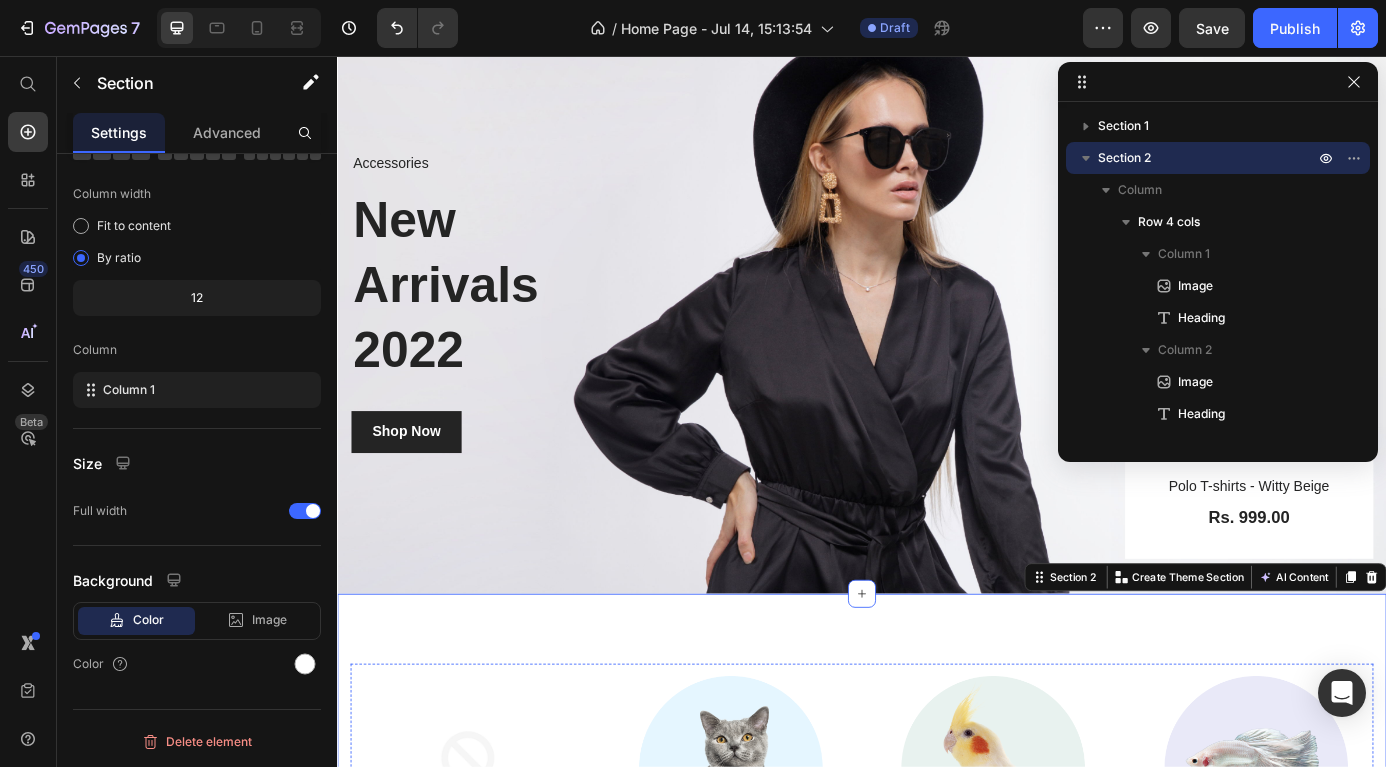 scroll, scrollTop: 0, scrollLeft: 0, axis: both 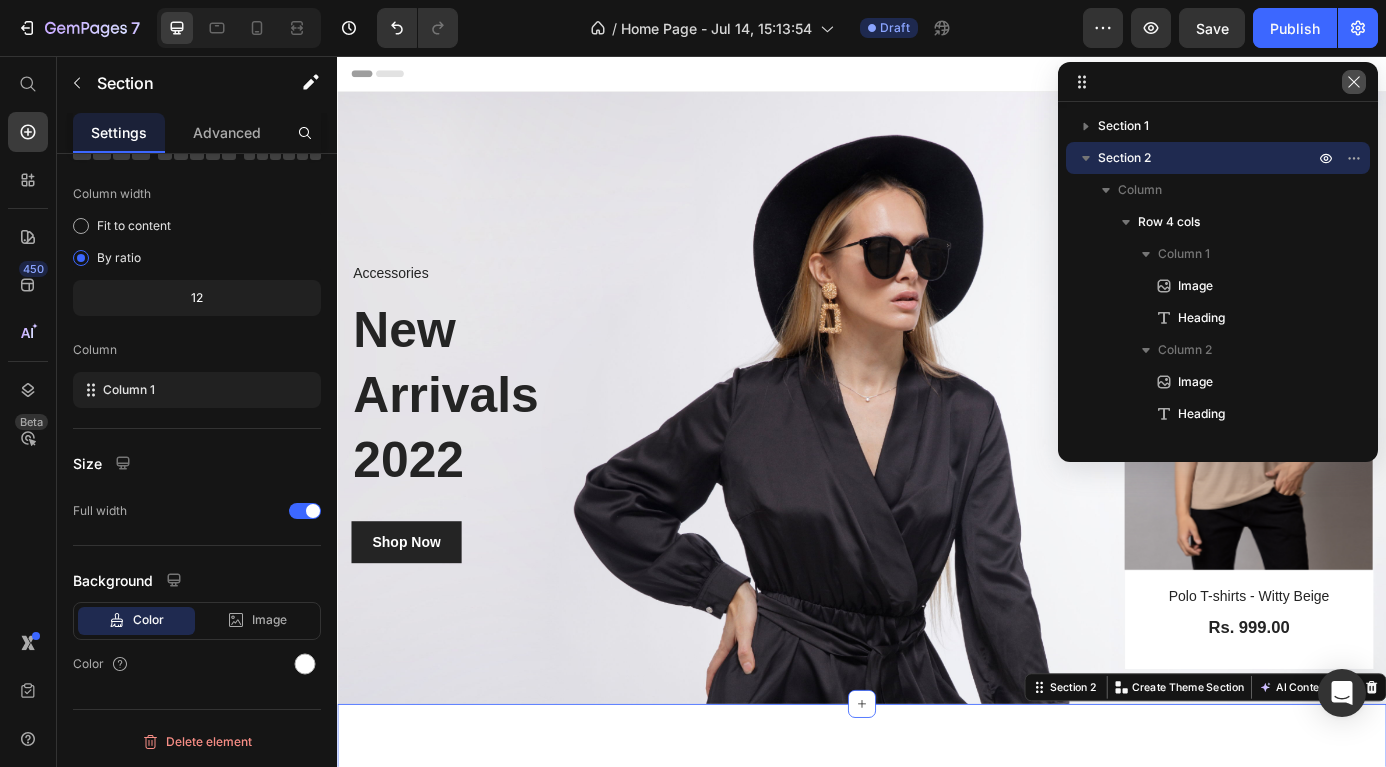 click at bounding box center (1354, 82) 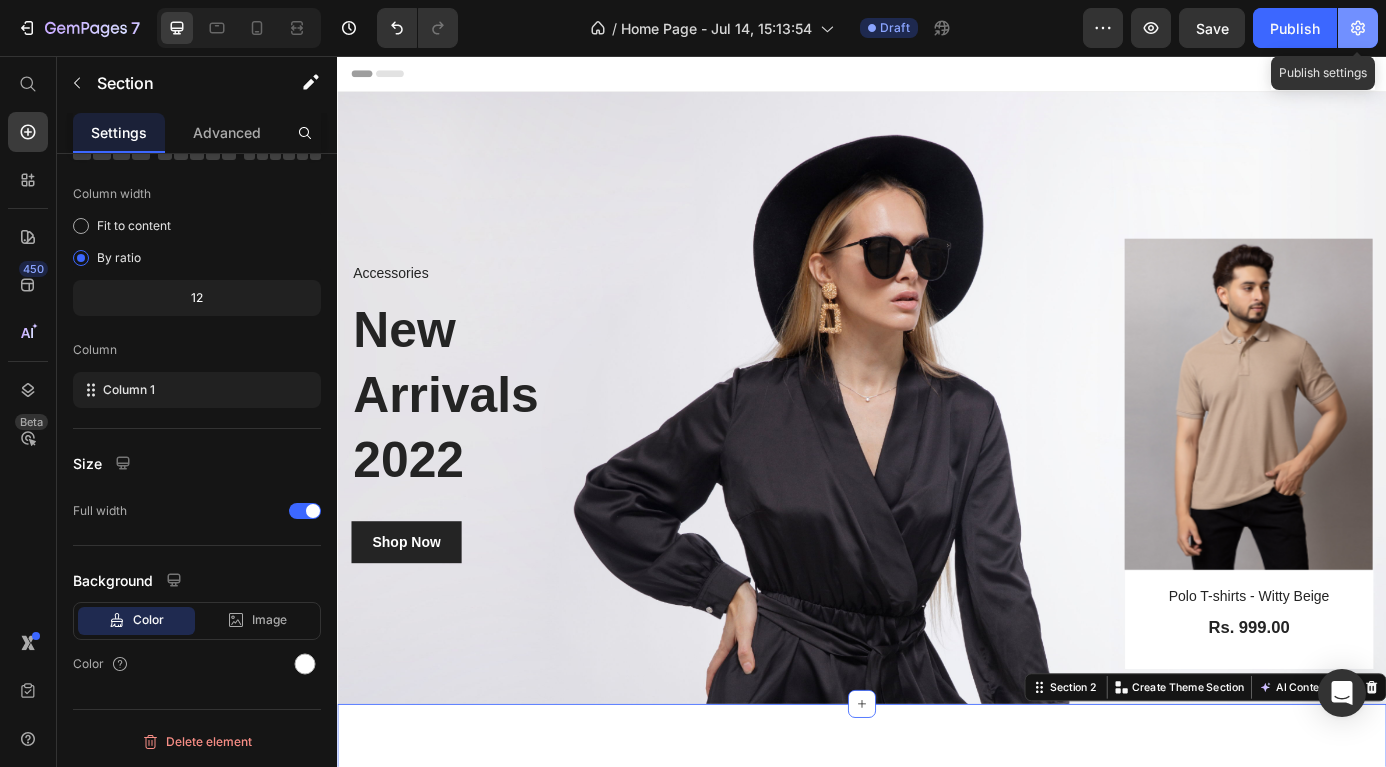 click 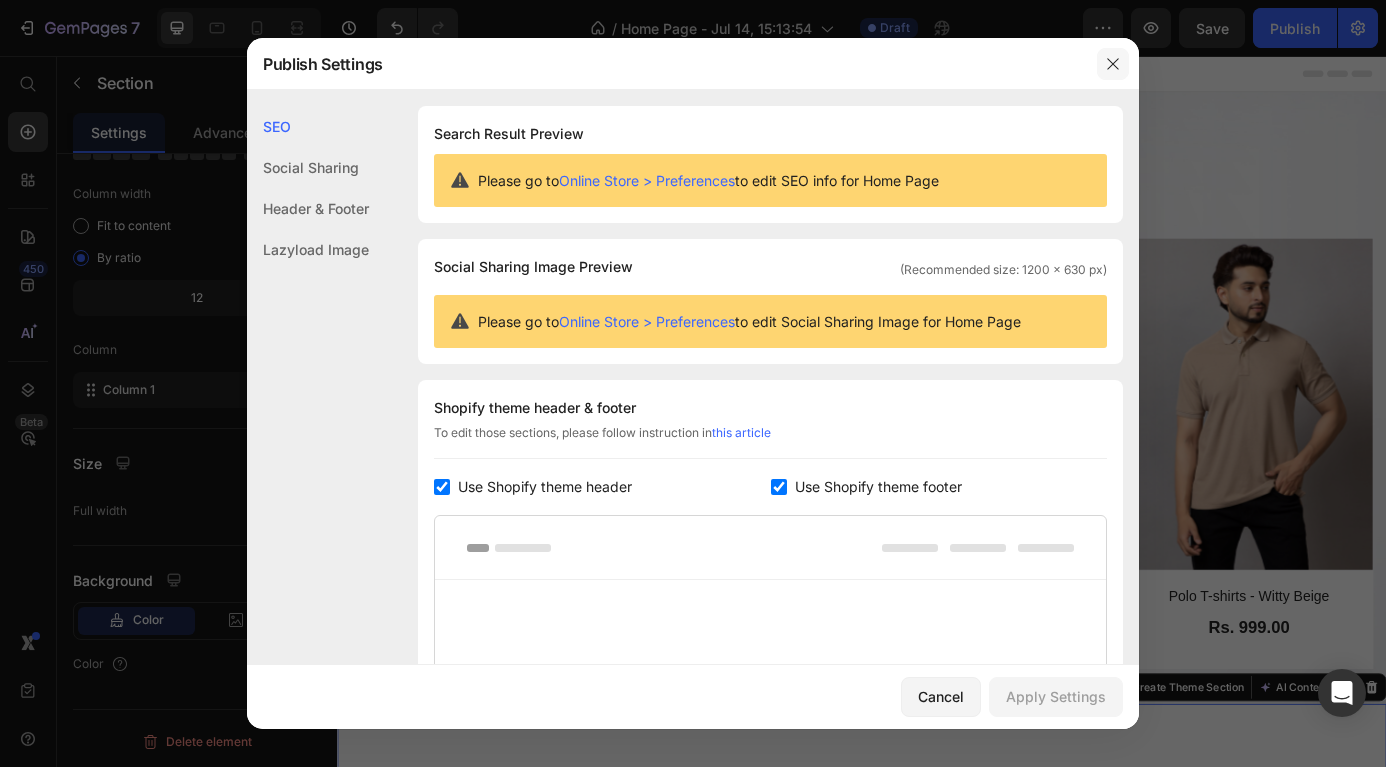 click 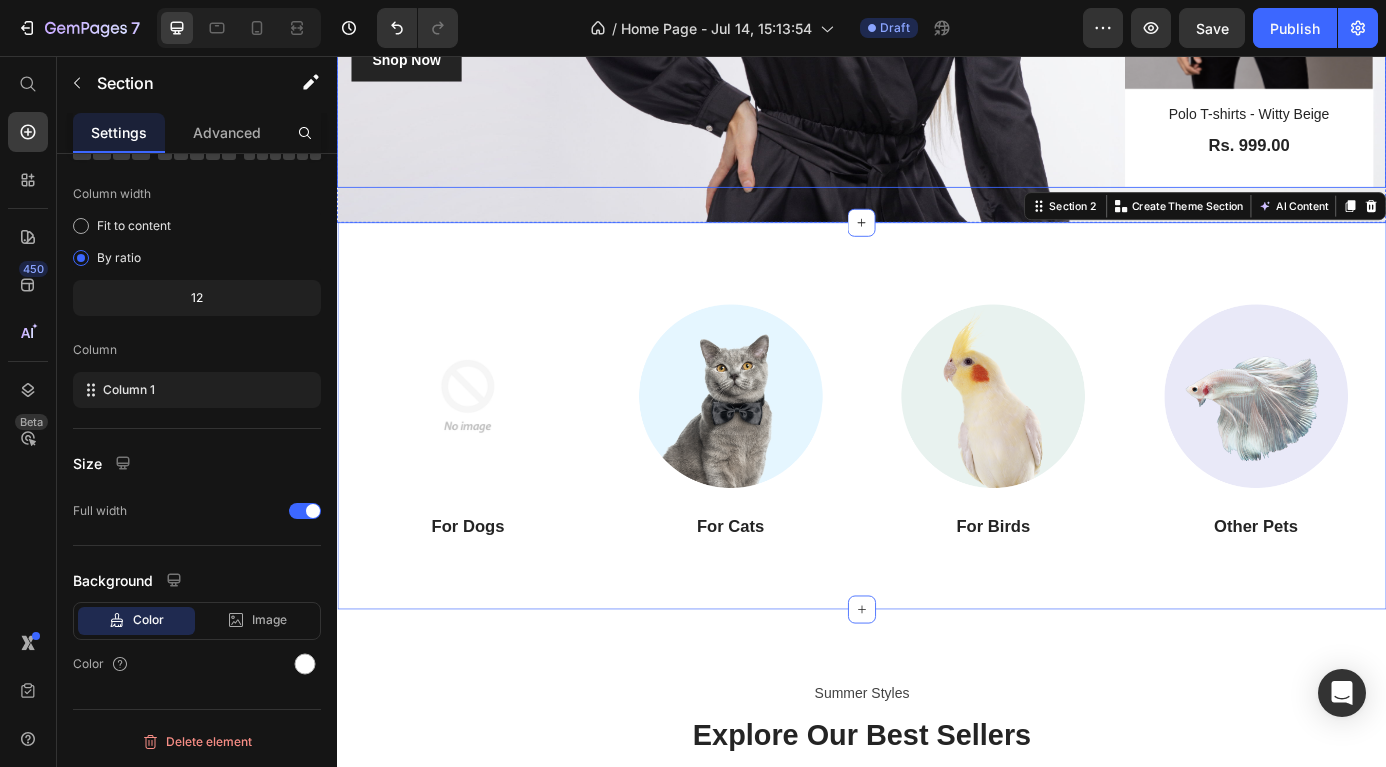 scroll, scrollTop: 553, scrollLeft: 0, axis: vertical 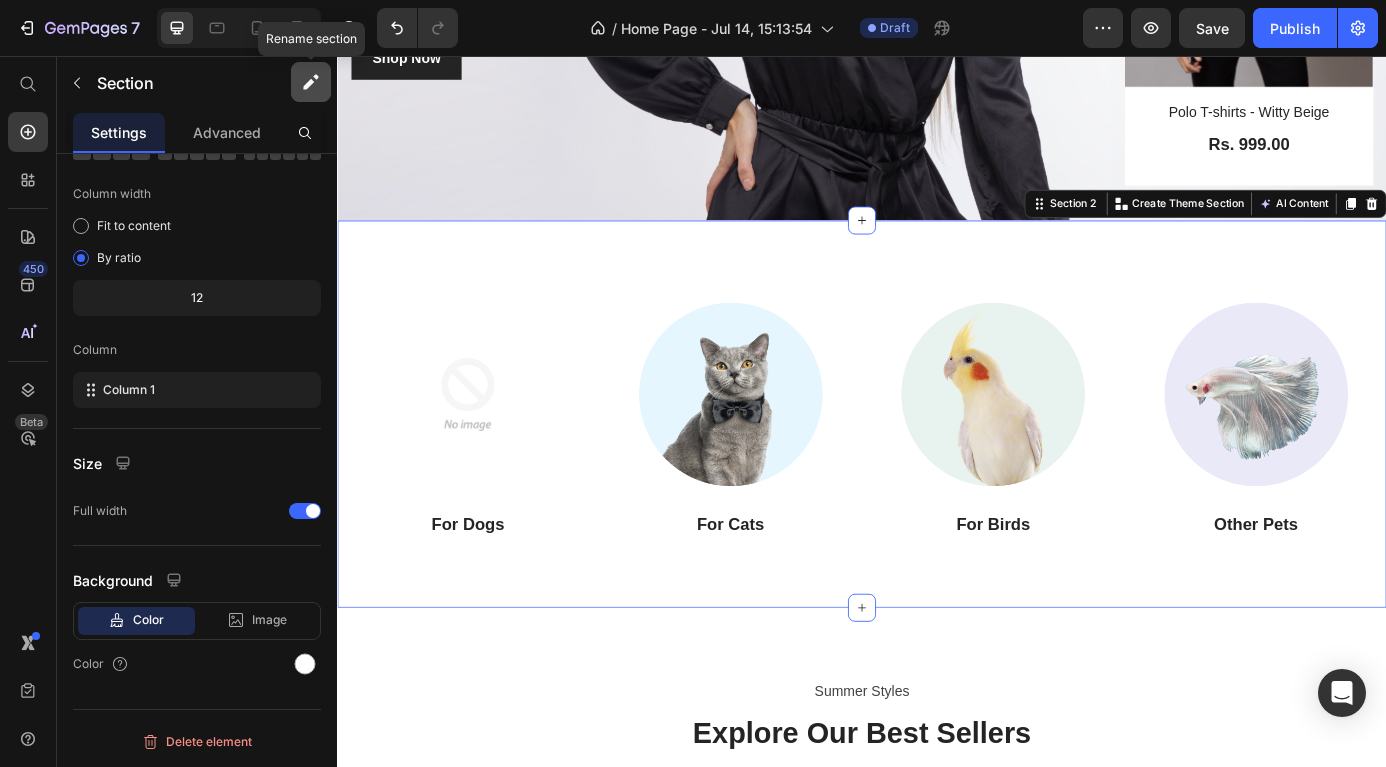 click 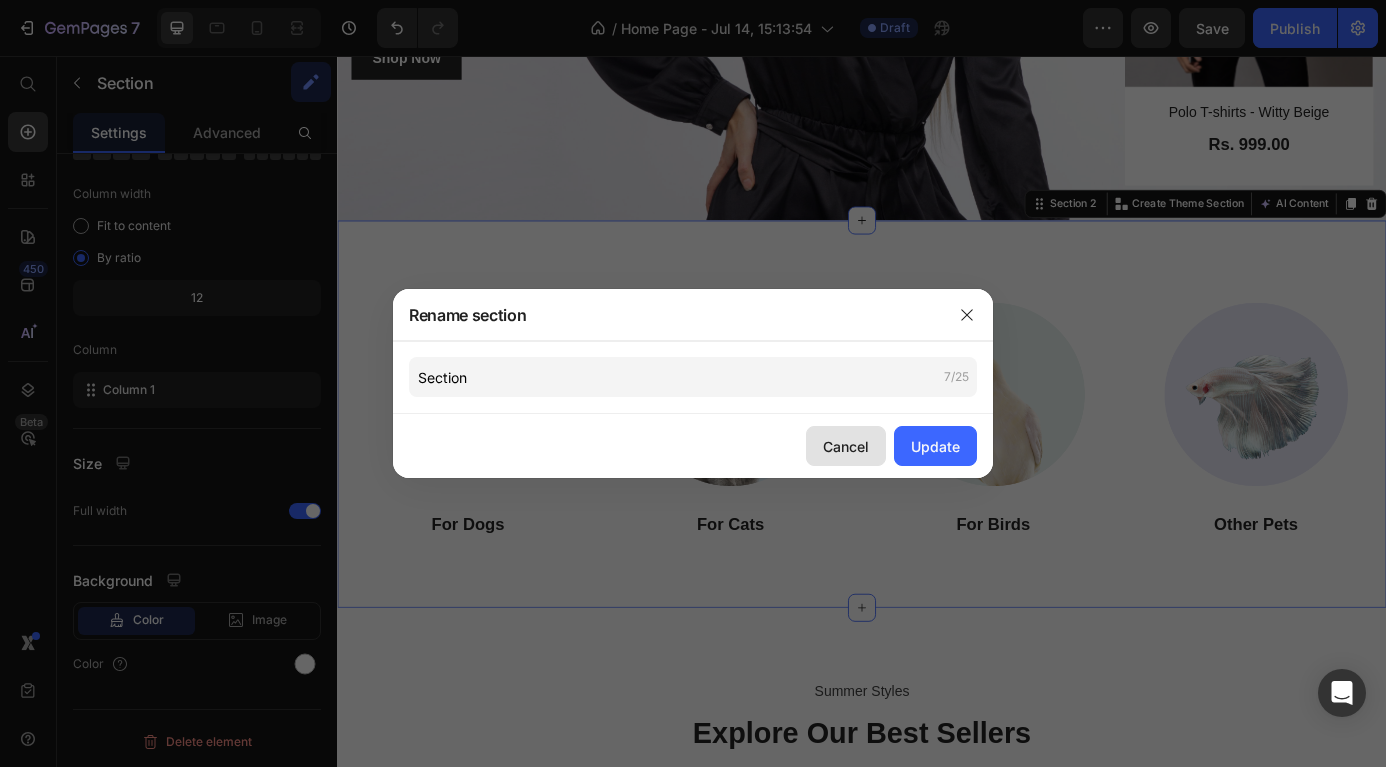 click on "Cancel" at bounding box center (846, 446) 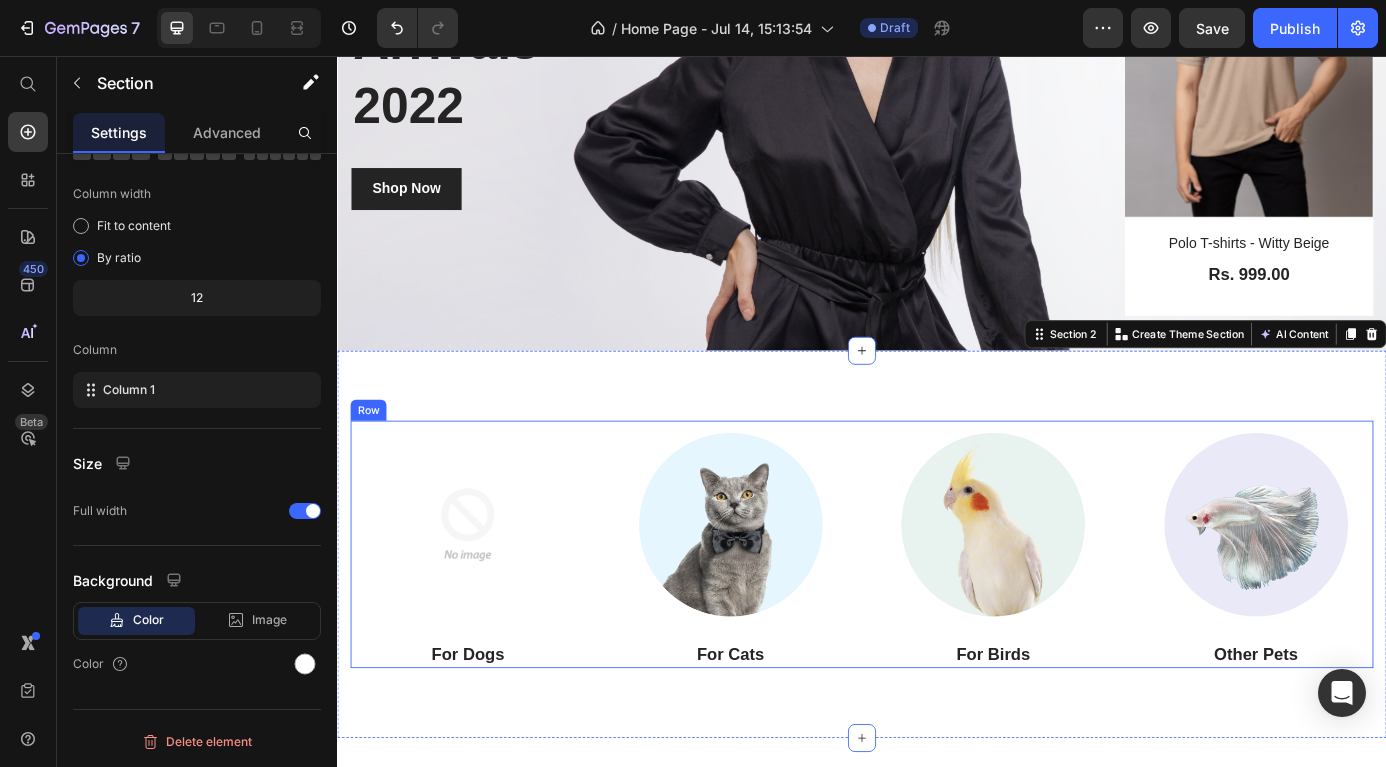 scroll, scrollTop: 403, scrollLeft: 0, axis: vertical 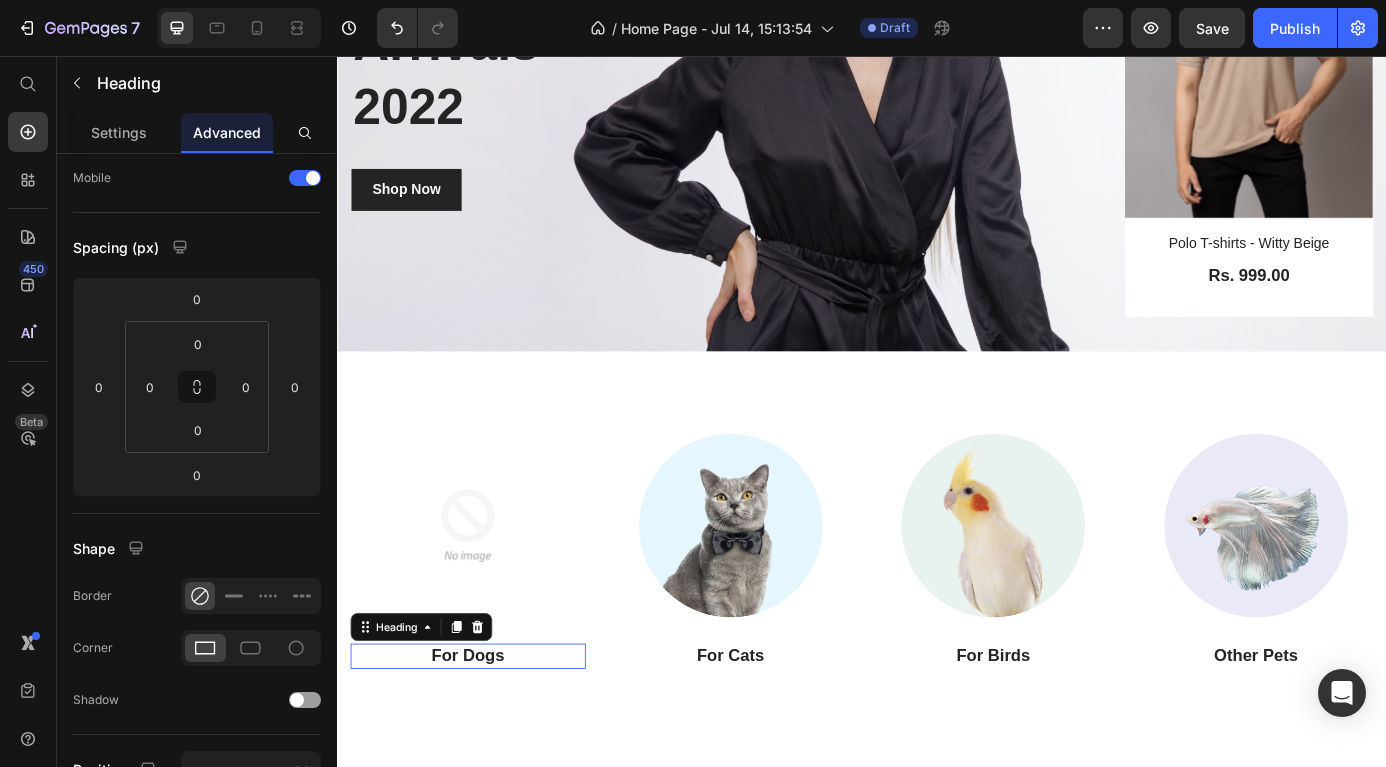 click on "For Dogs" at bounding box center [486, 742] 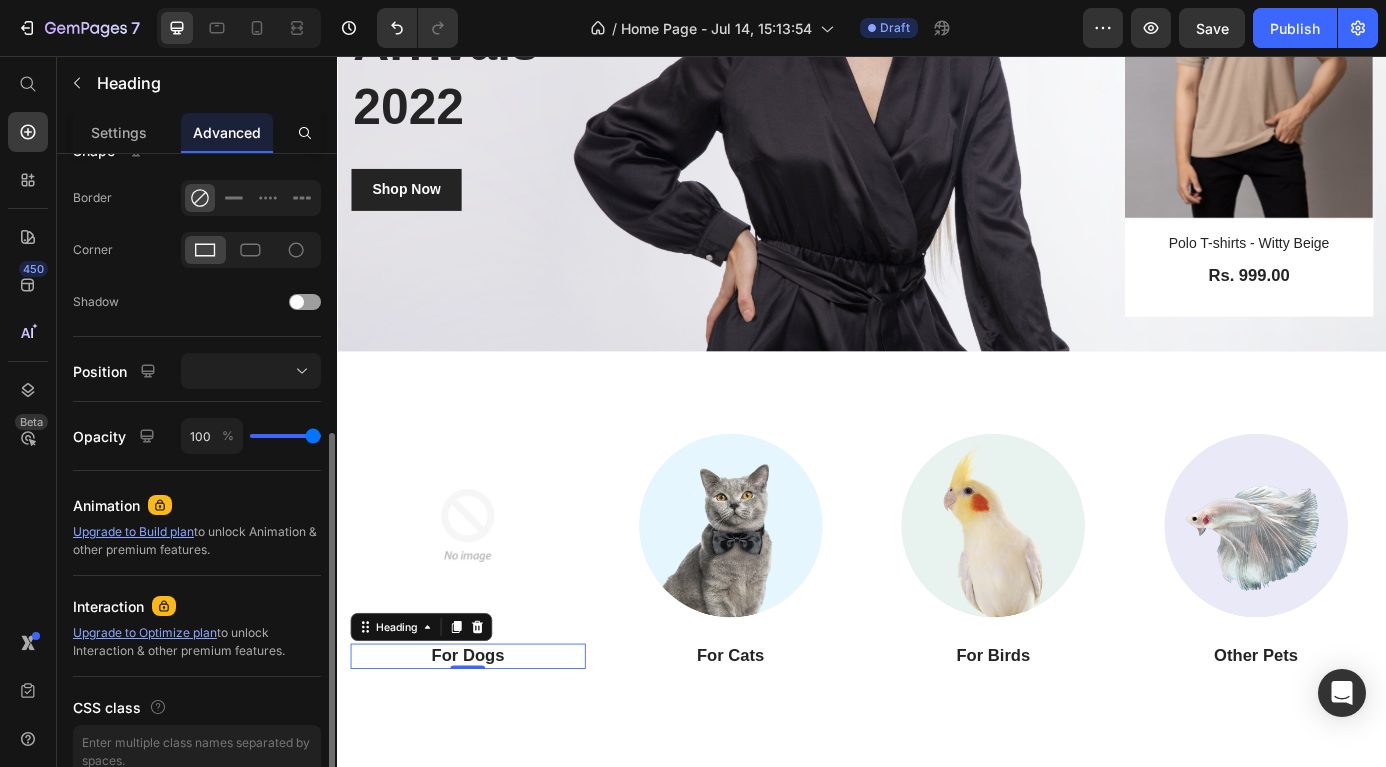 scroll, scrollTop: 538, scrollLeft: 0, axis: vertical 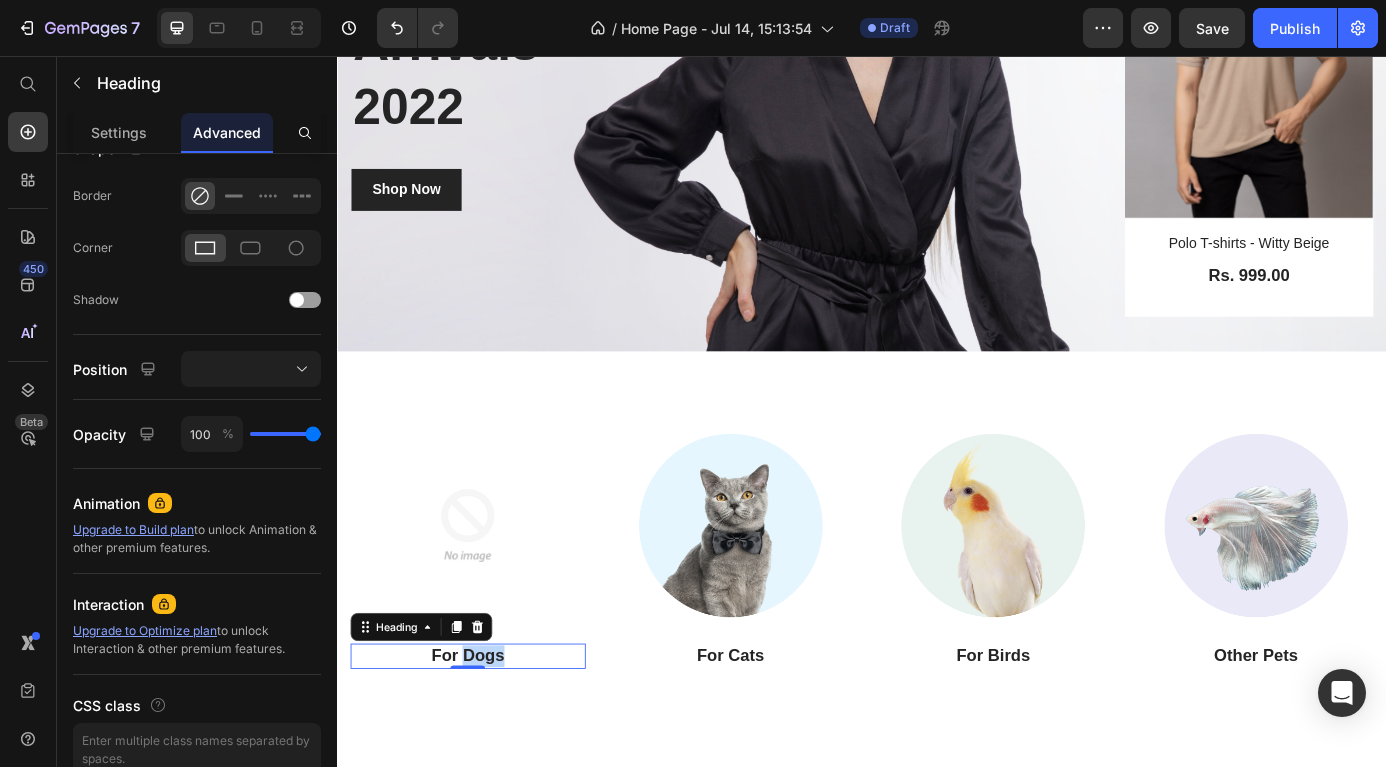 click on "For Dogs" at bounding box center [486, 742] 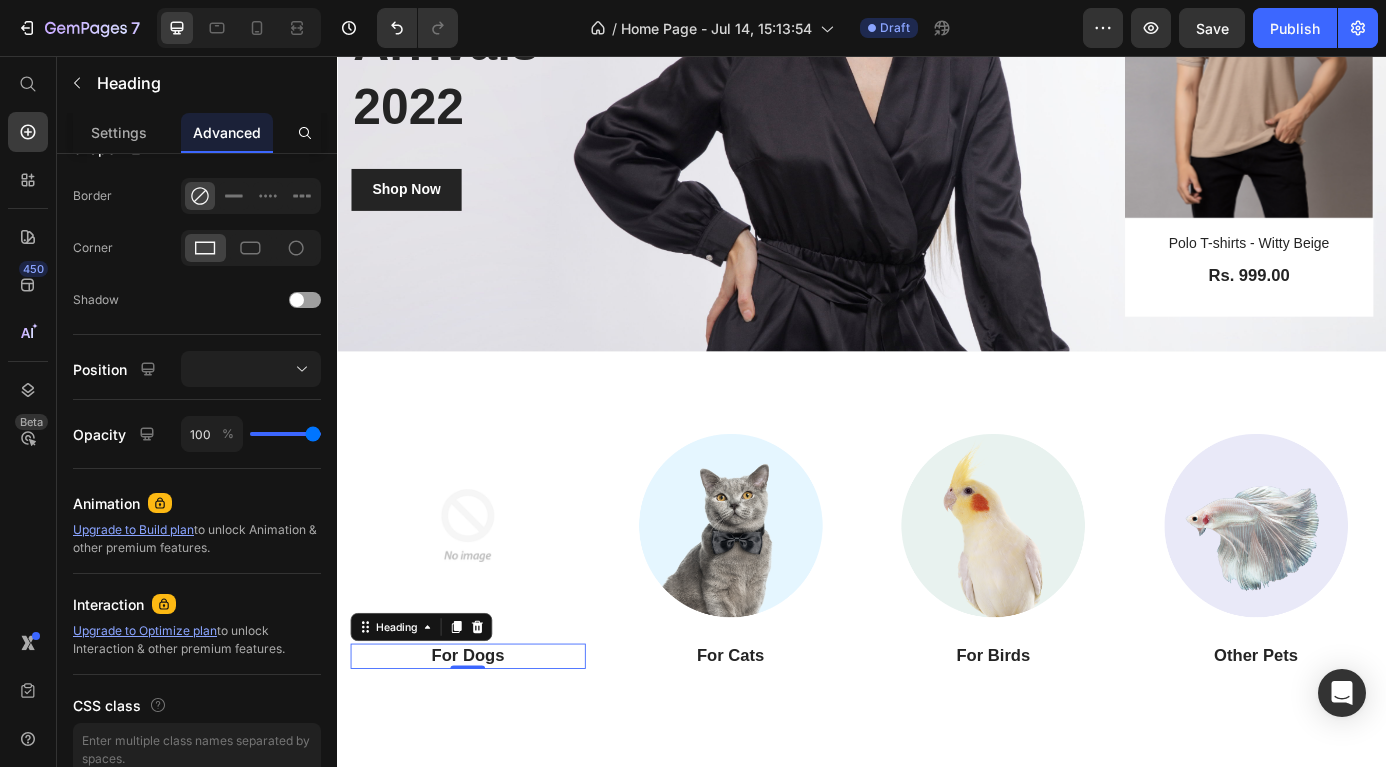 click on "For Dogs" at bounding box center [486, 742] 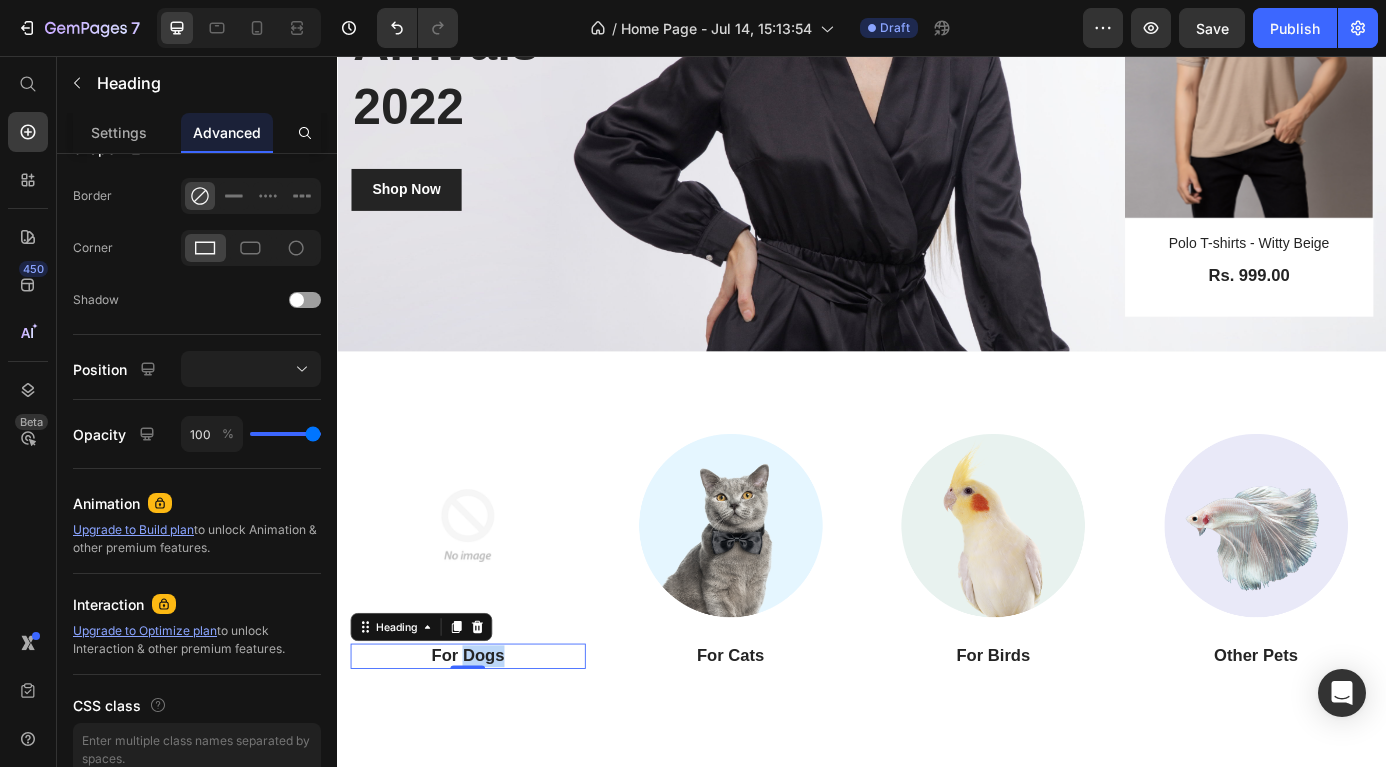 click on "For Dogs" at bounding box center (486, 742) 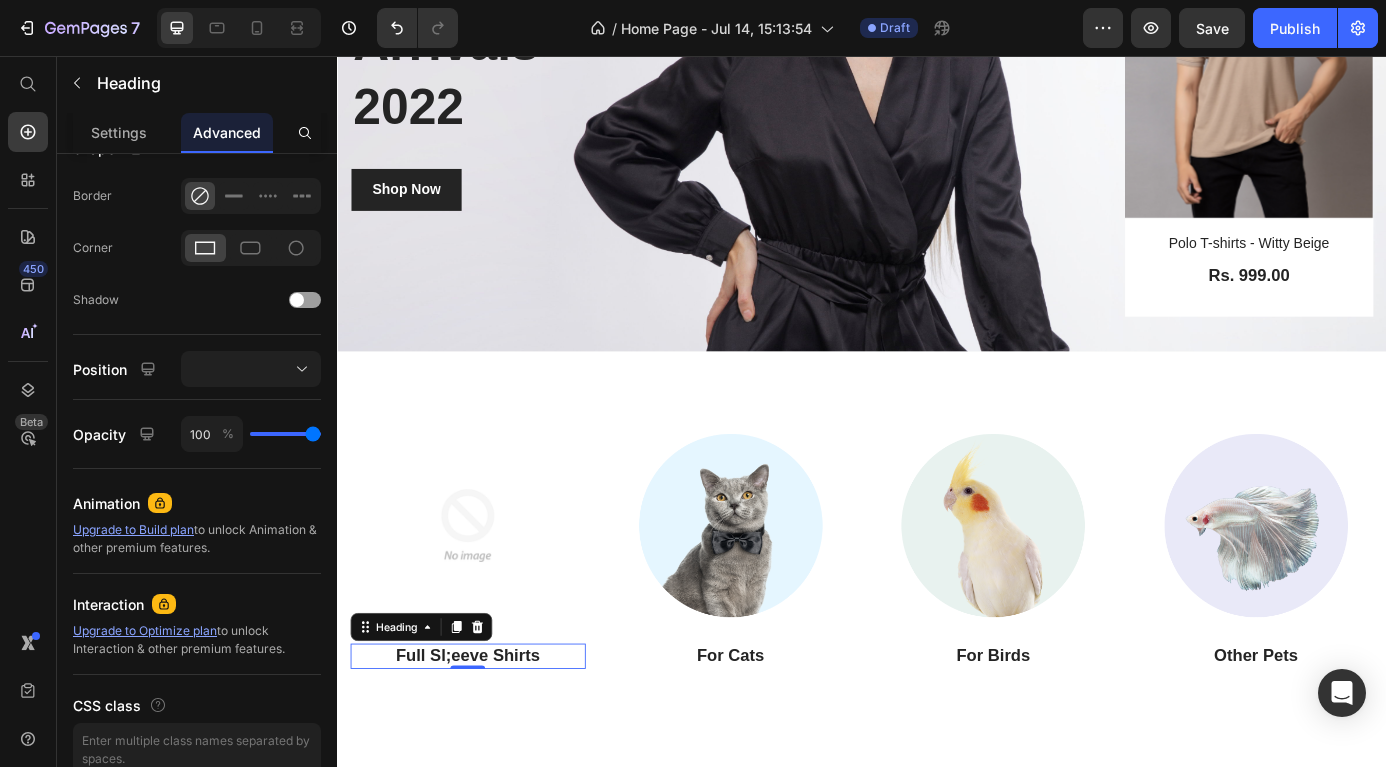 click on "Full Sl;eeve Shirts" at bounding box center (486, 742) 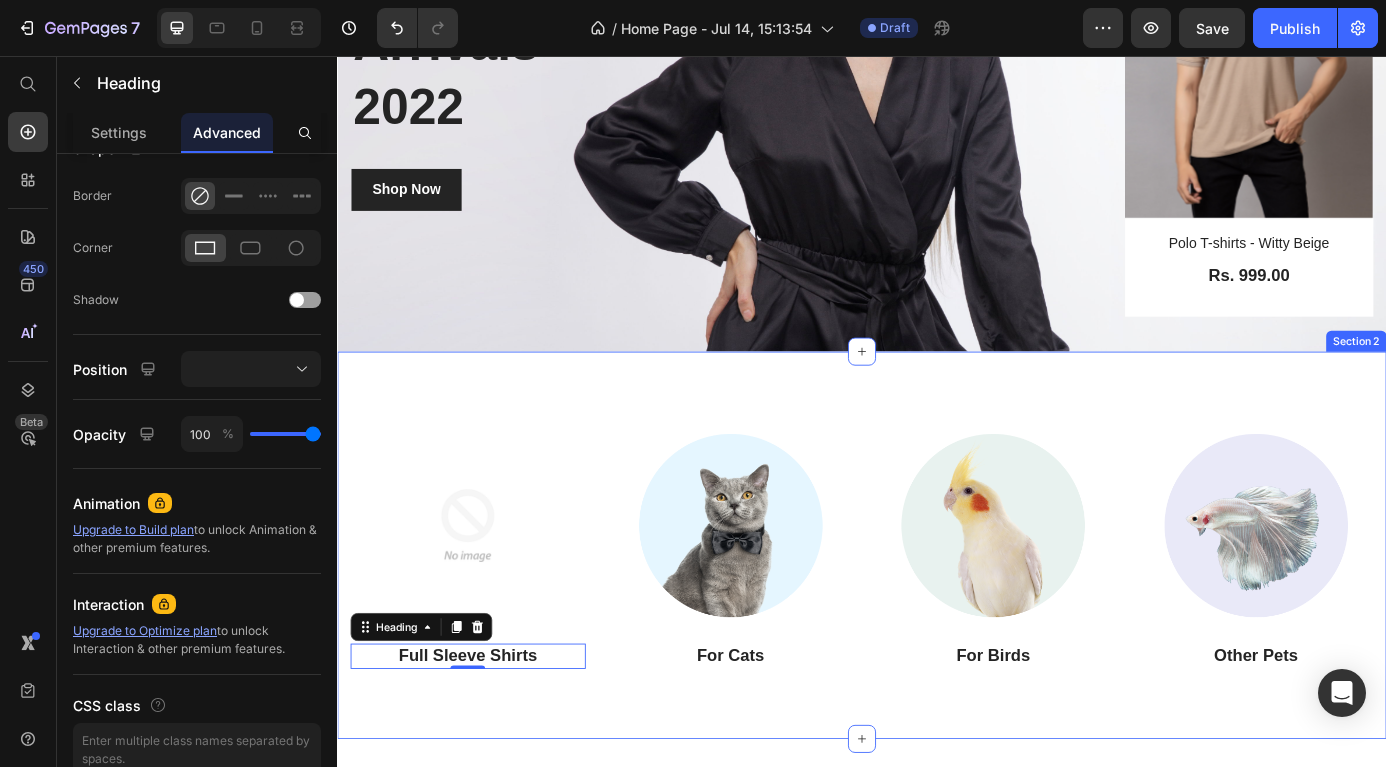 click on "Image Full Sleeve Shirts Heading   0 Image For Cats Heading Image For Birds Heading Image Other Pets Heading Row Section 2" at bounding box center [937, 615] 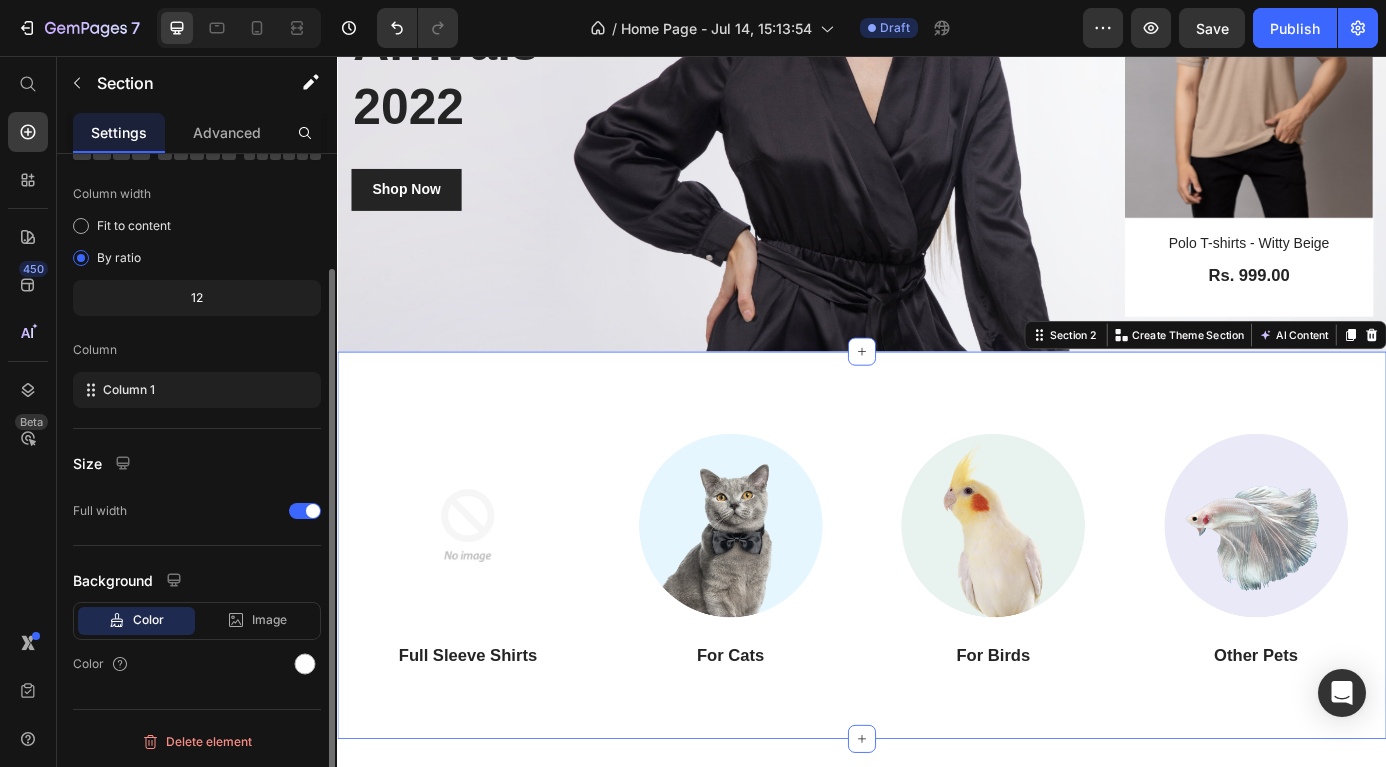 scroll, scrollTop: 0, scrollLeft: 0, axis: both 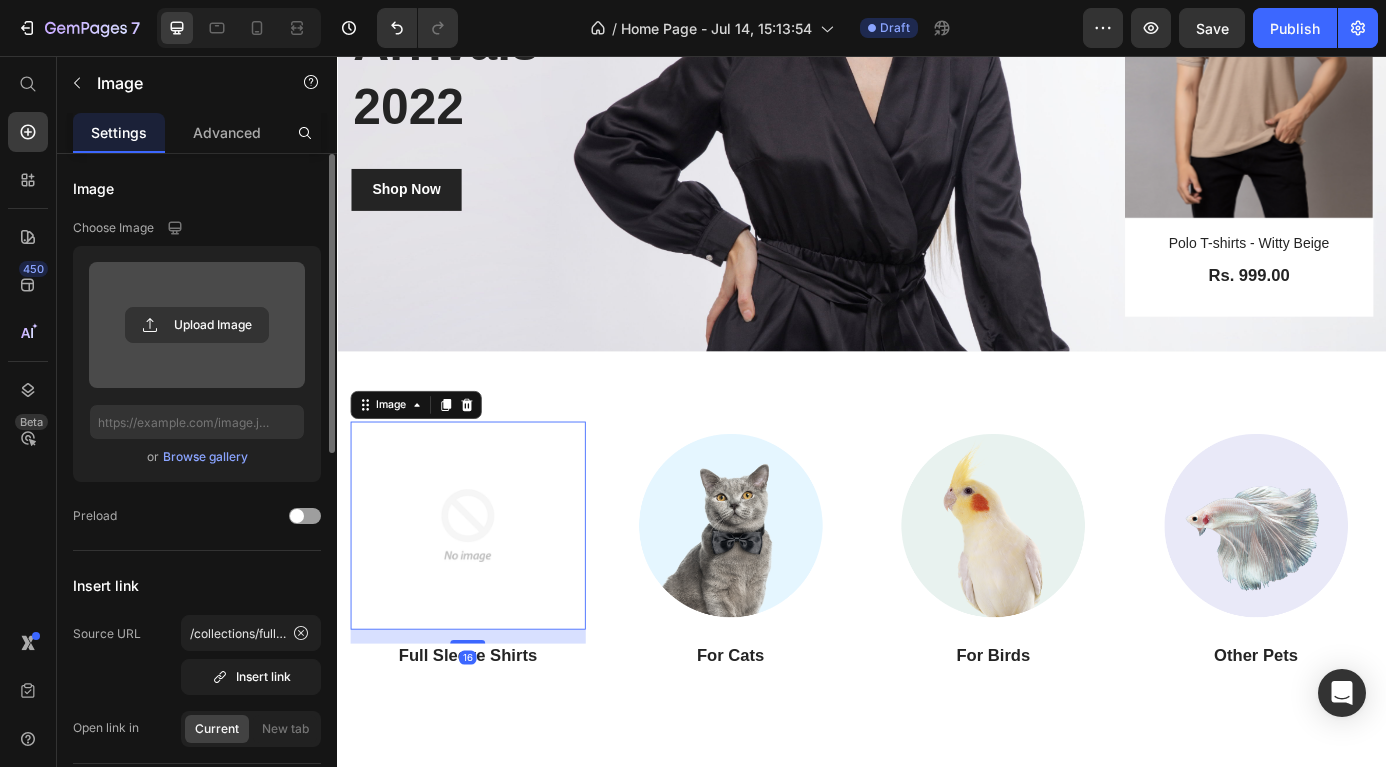 click at bounding box center [197, 325] 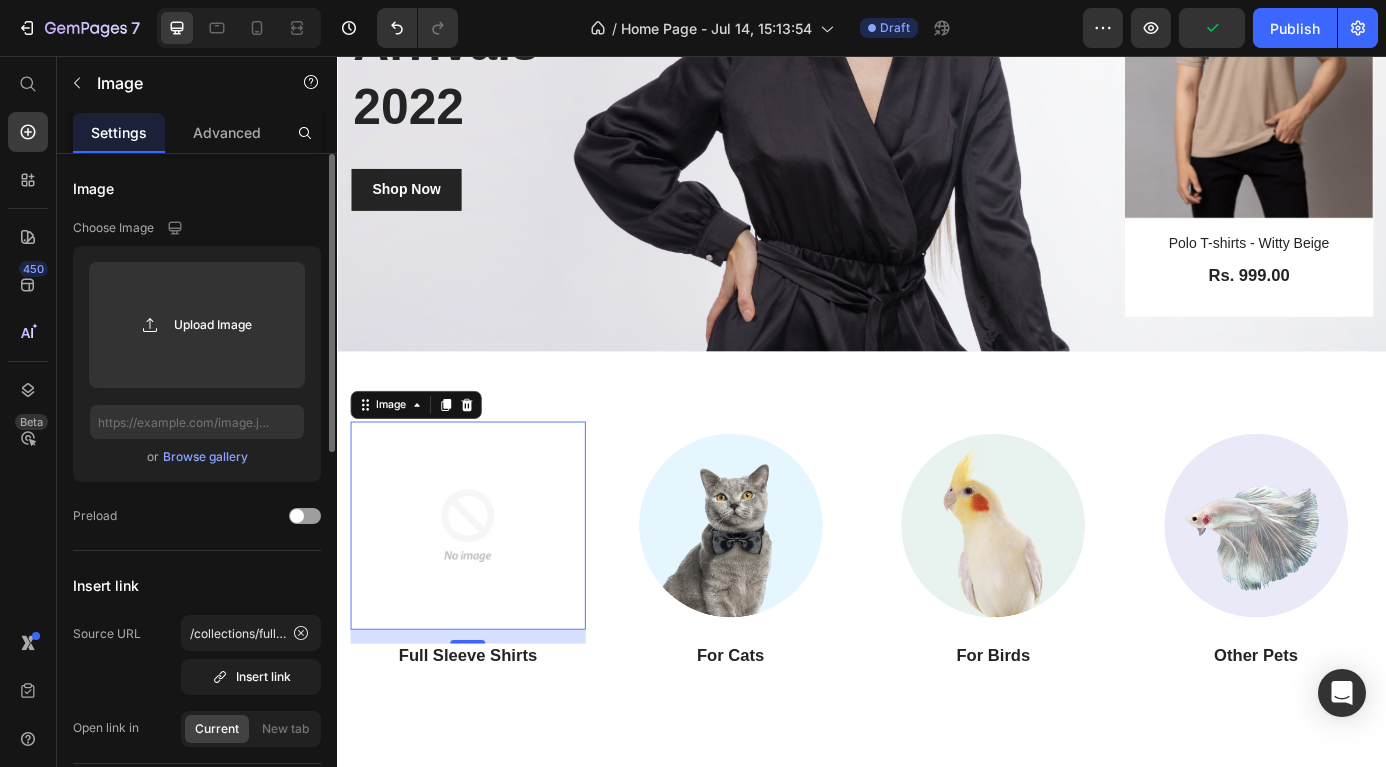 click on "Browse gallery" at bounding box center [205, 457] 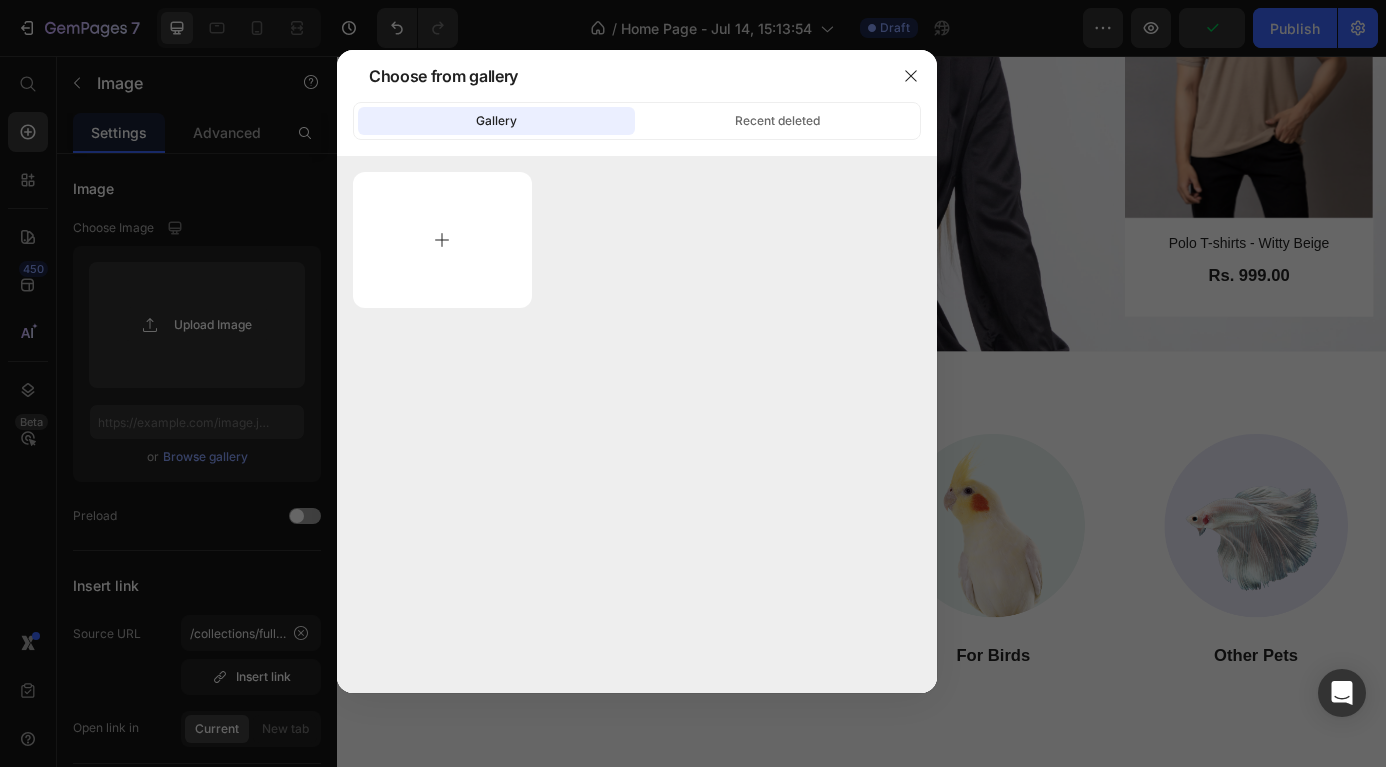 click at bounding box center [442, 240] 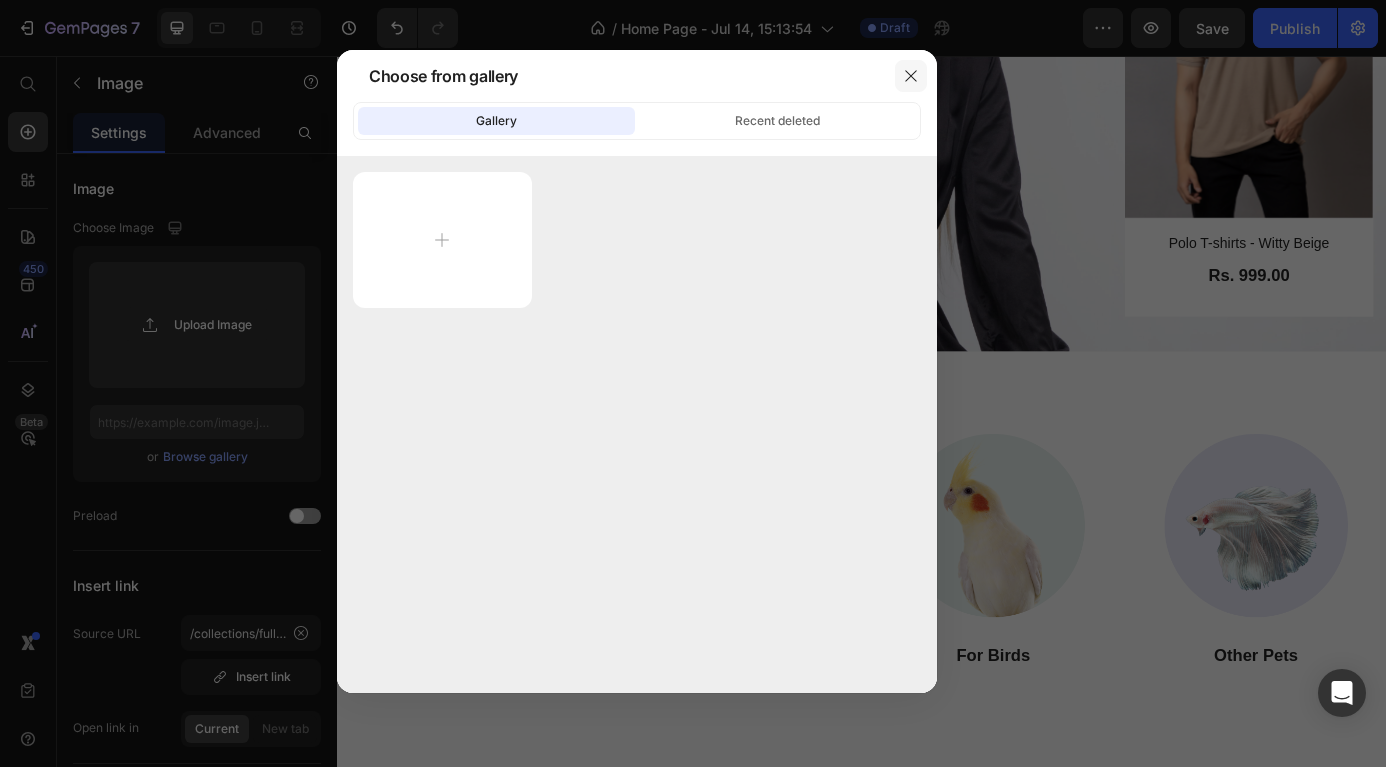 click 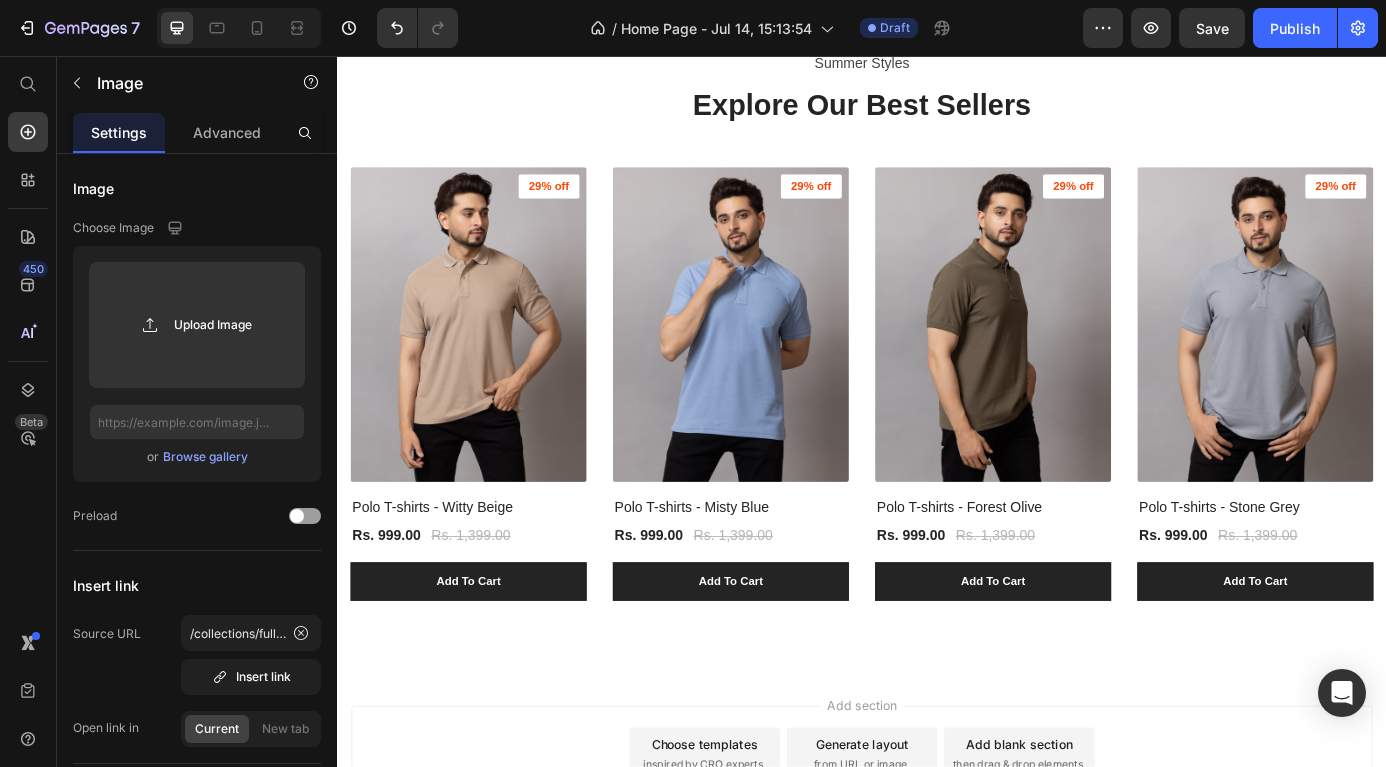 scroll, scrollTop: 1270, scrollLeft: 0, axis: vertical 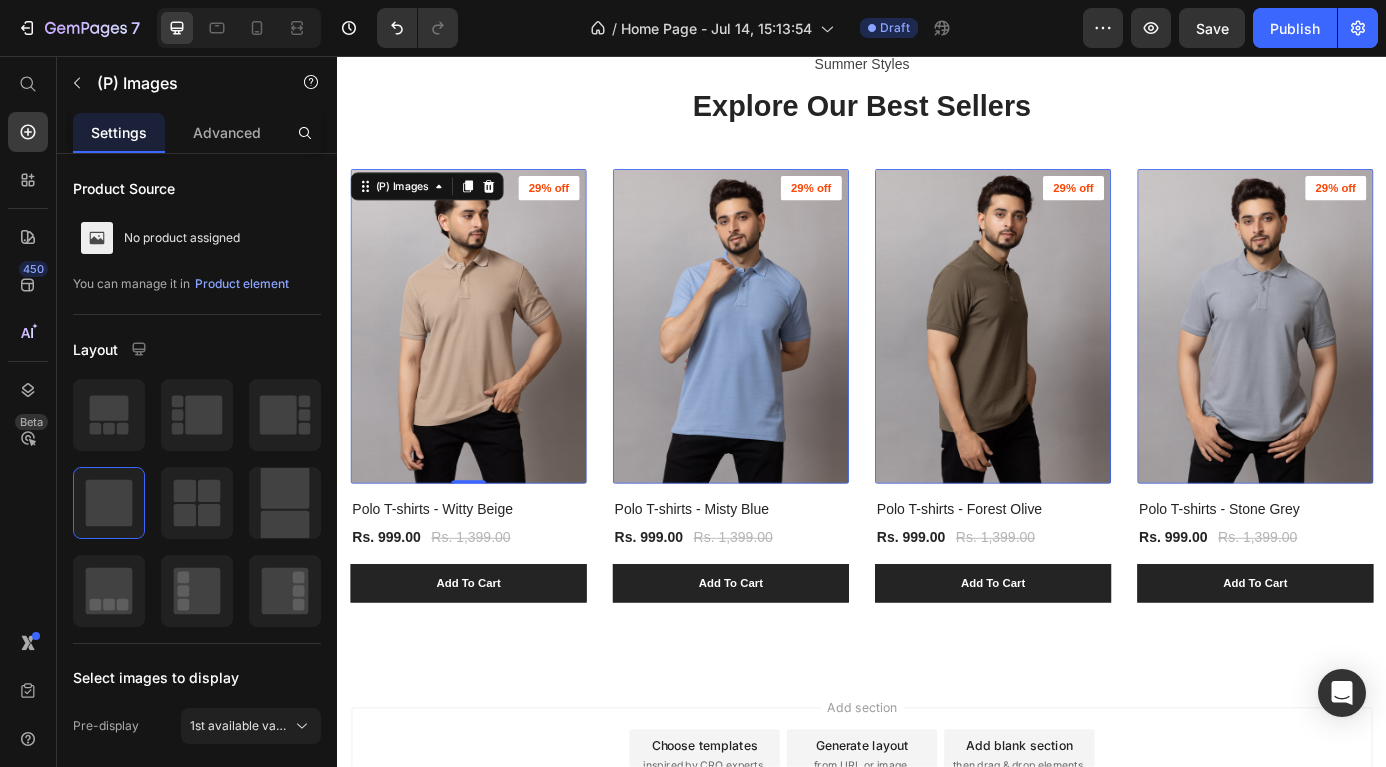 click at bounding box center (487, 365) 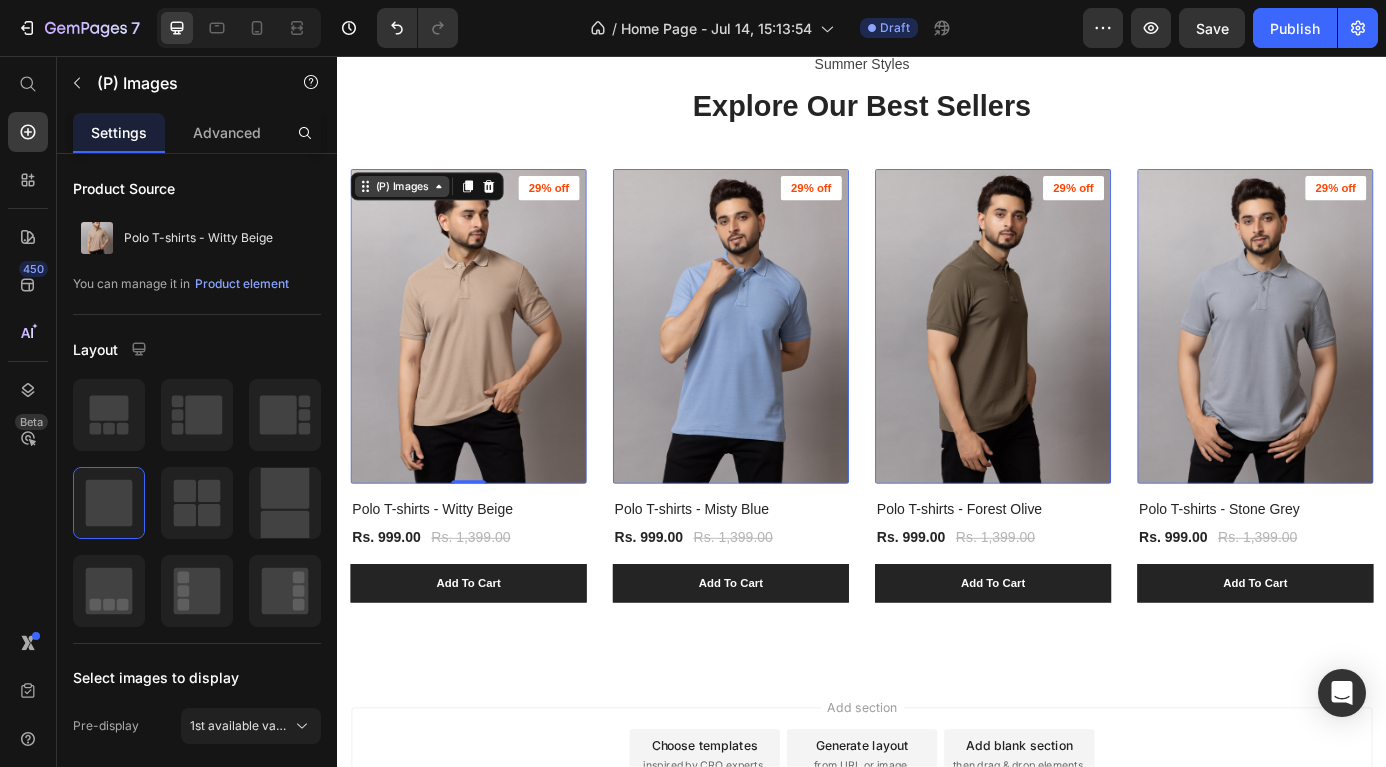 click 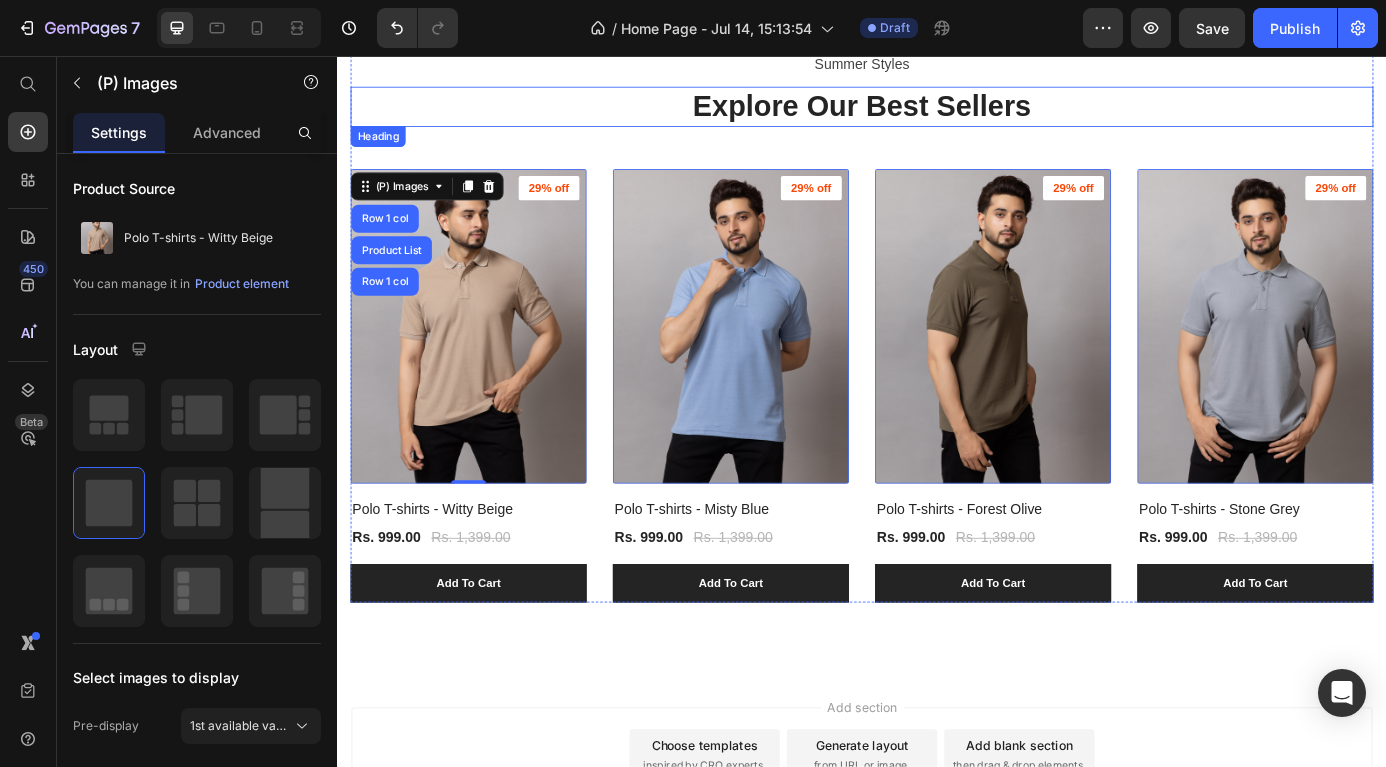 click on "Explore Our Best Sellers" at bounding box center [937, 114] 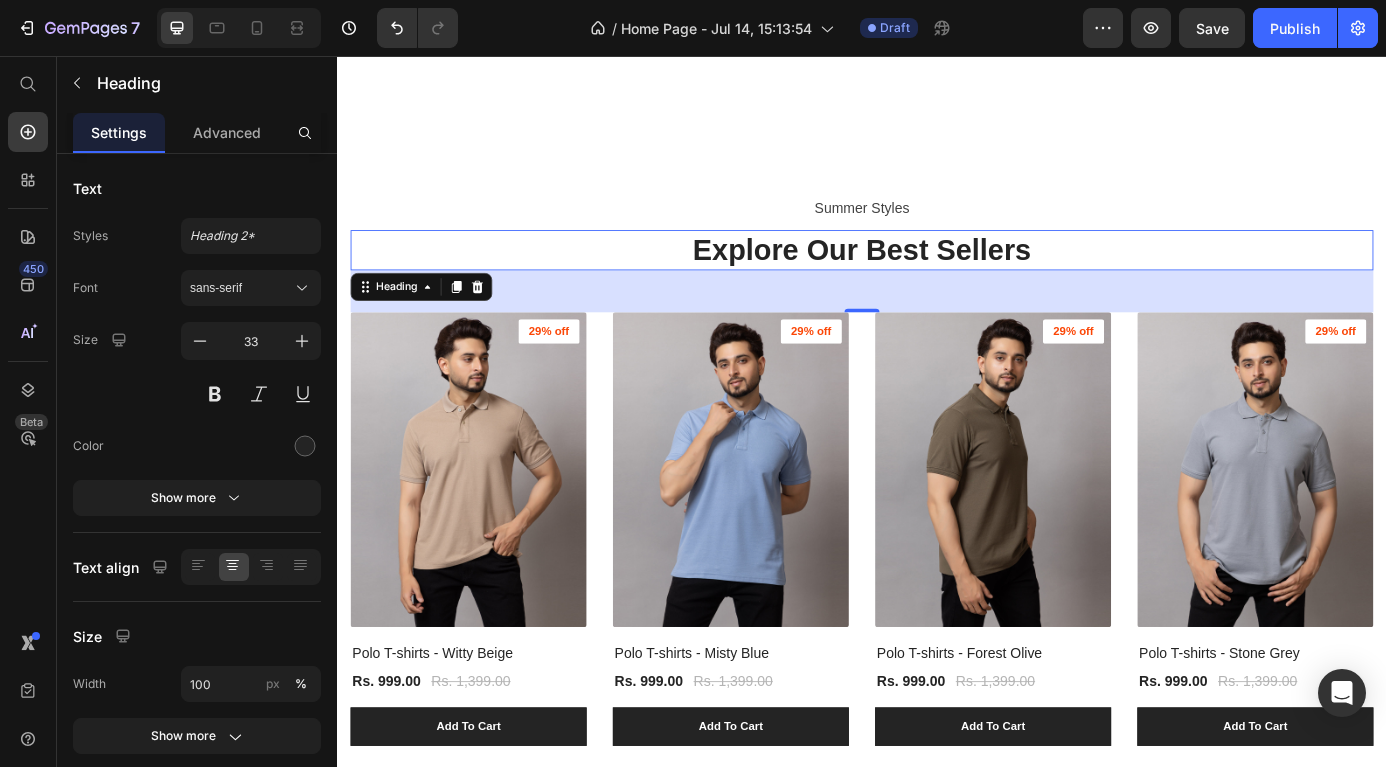scroll, scrollTop: 1105, scrollLeft: 0, axis: vertical 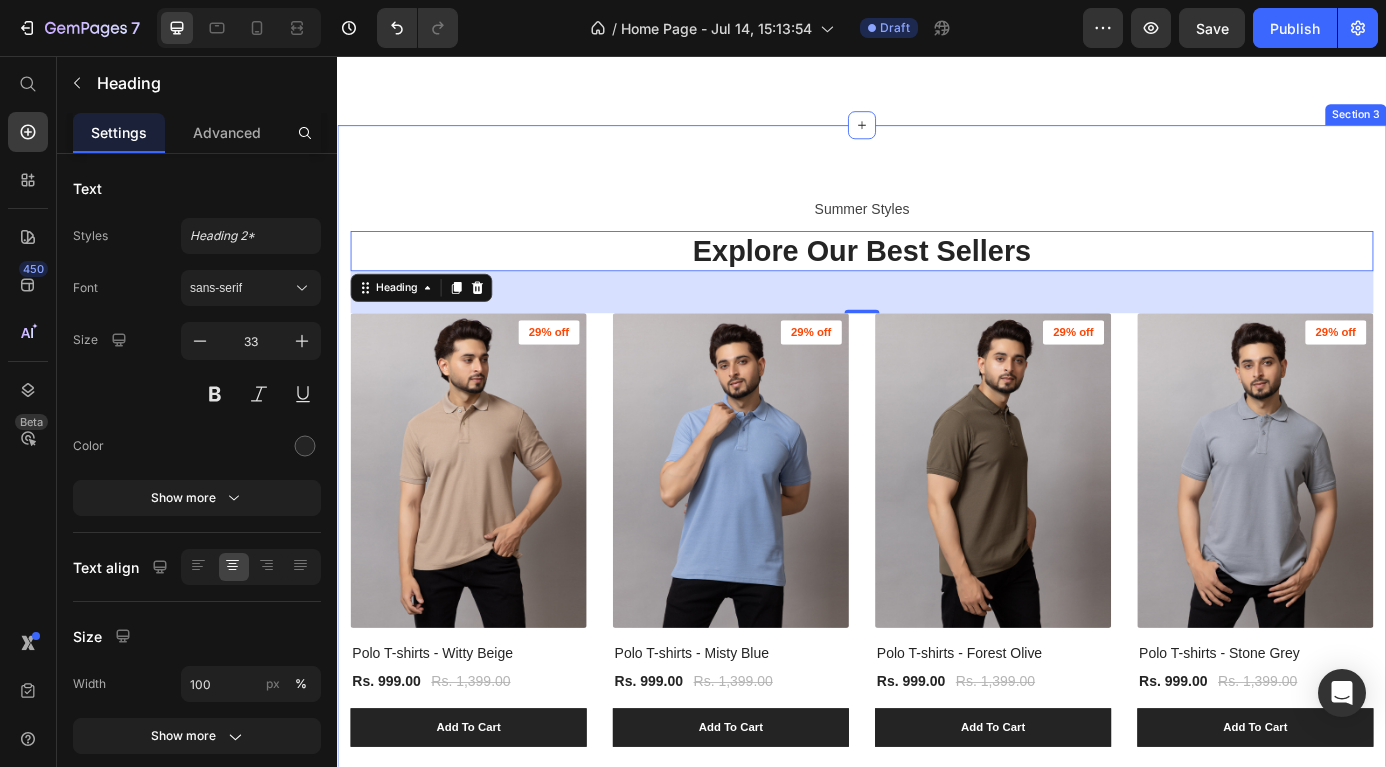 click on "Summer Styles" at bounding box center (937, 231) 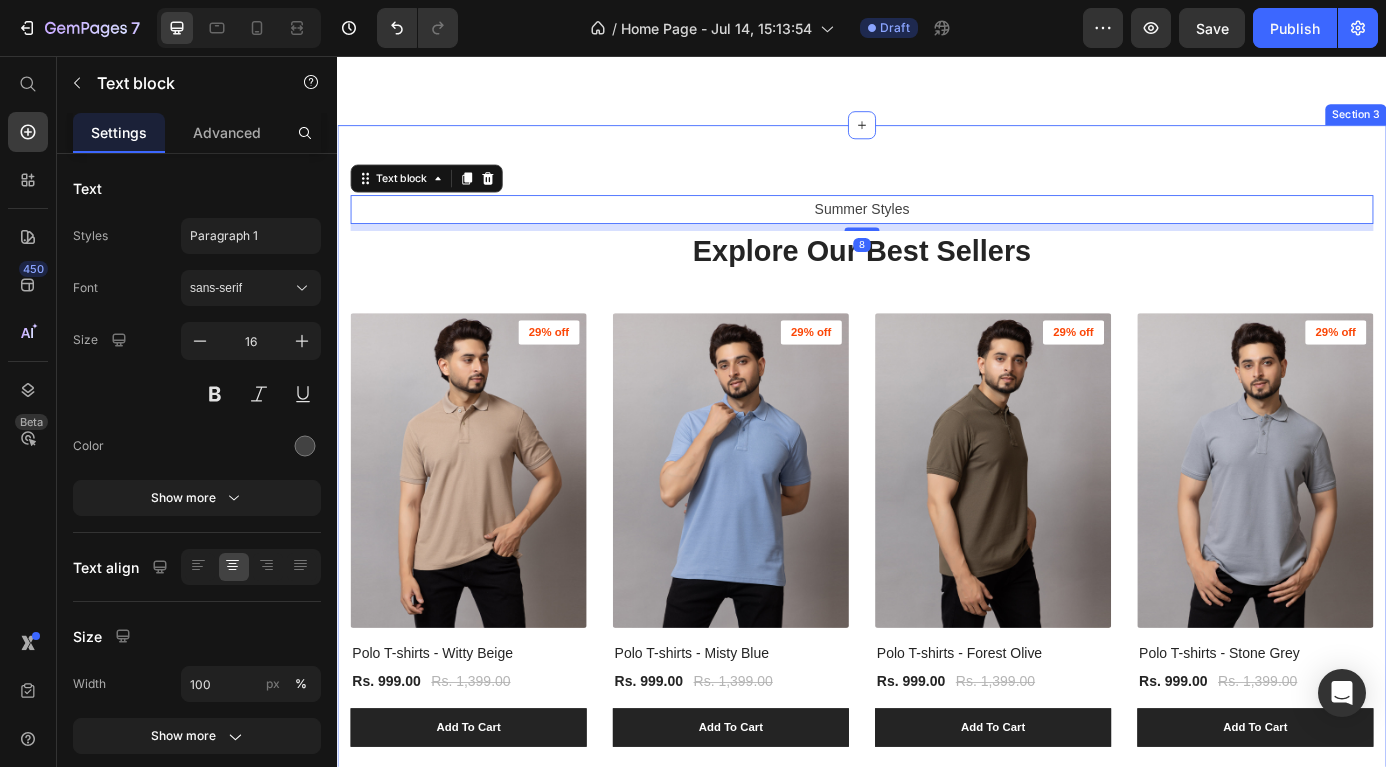 click on "Summer Styles Text block   8 Explore Our Best Sellers Heading (P) Images 29% off Product Badge Polo T-shirts - Witty Beige (P) Title Rs. 999.00 (P) Price Rs. 1,399.00 (P) Price Row Add To Cart (P) Cart Button Row (P) Images 29% off Product Badge Polo T-shirts - Misty Blue (P) Title Rs. 999.00 (P) Price Rs. 1,399.00 (P) Price Row Add To Cart (P) Cart Button Row (P) Images 29% off Product Badge Polo T-shirts - Forest Olive (P) Title Rs. 999.00 (P) Price Rs. 1,399.00 (P) Price Row Add To Cart (P) Cart Button Row (P) Images 29% off Product Badge Polo T-shirts - Stone Grey (P) Title Rs. 999.00 (P) Price Rs. 1,399.00 (P) Price Row Add To Cart (P) Cart Button Row Product List Row Section 3" at bounding box center [937, 530] 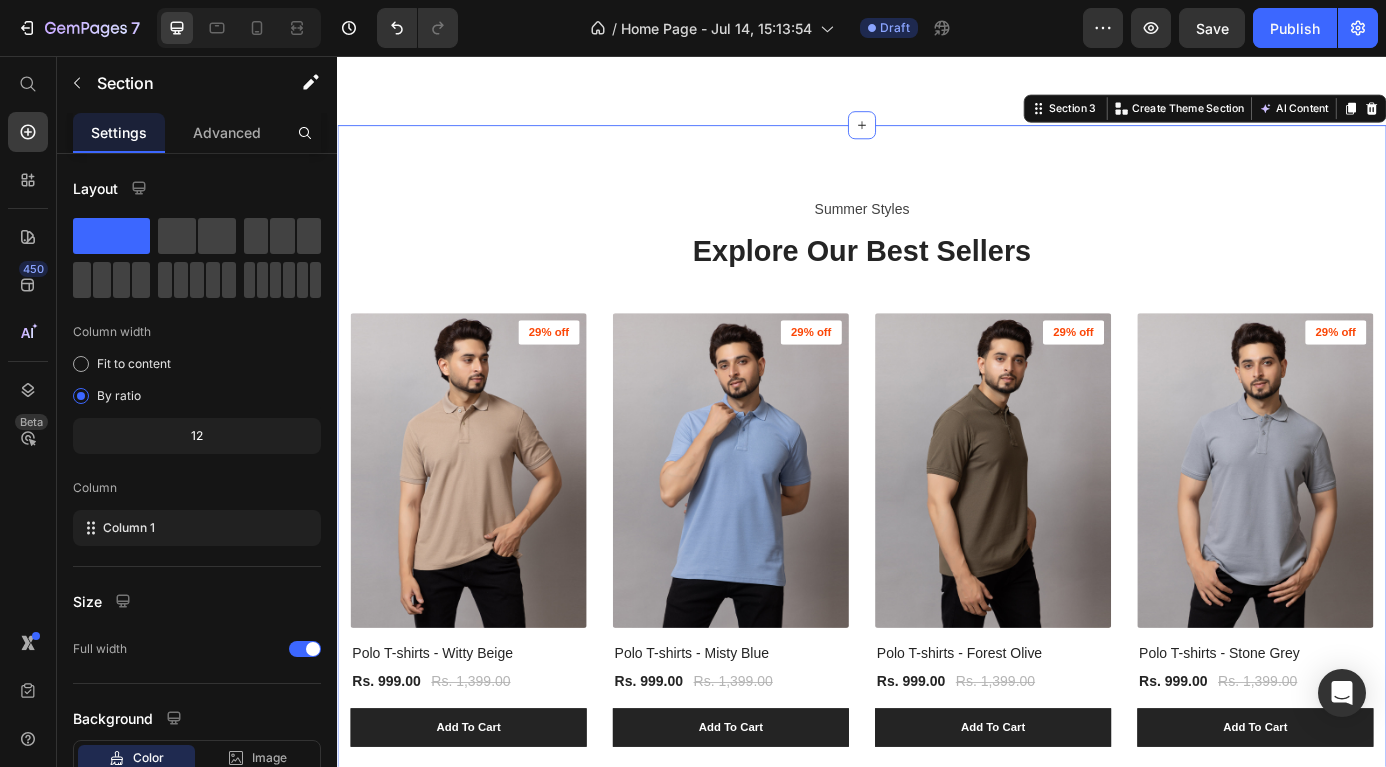 click on "Summer Styles Text block Explore Our Best Sellers Heading (P) Images 29% off Product Badge Polo T-shirts - Witty Beige (P) Title Rs. 999.00 (P) Price Rs. 1,399.00 (P) Price Row Add To Cart (P) Cart Button Row (P) Images 29% off Product Badge Polo T-shirts - Misty Blue (P) Title Rs. 999.00 (P) Price Rs. 1,399.00 (P) Price Row Add To Cart (P) Cart Button Row (P) Images 29% off Product Badge Polo T-shirts - Forest Olive (P) Title Rs. 999.00 (P) Price Rs. 1,399.00 (P) Price Row Add To Cart (P) Cart Button Row (P) Images 29% off Product Badge Polo T-shirts - Stone Grey (P) Title Rs. 999.00 (P) Price Rs. 1,399.00 (P) Price Row Add To Cart (P) Cart Button Row Product List Row Section 3   You can create reusable sections Create Theme Section AI Content Write with GemAI What would you like to describe here? Tone and Voice Persuasive Product Polo T-shirts - Witty Beige Show more Generate" at bounding box center [937, 530] 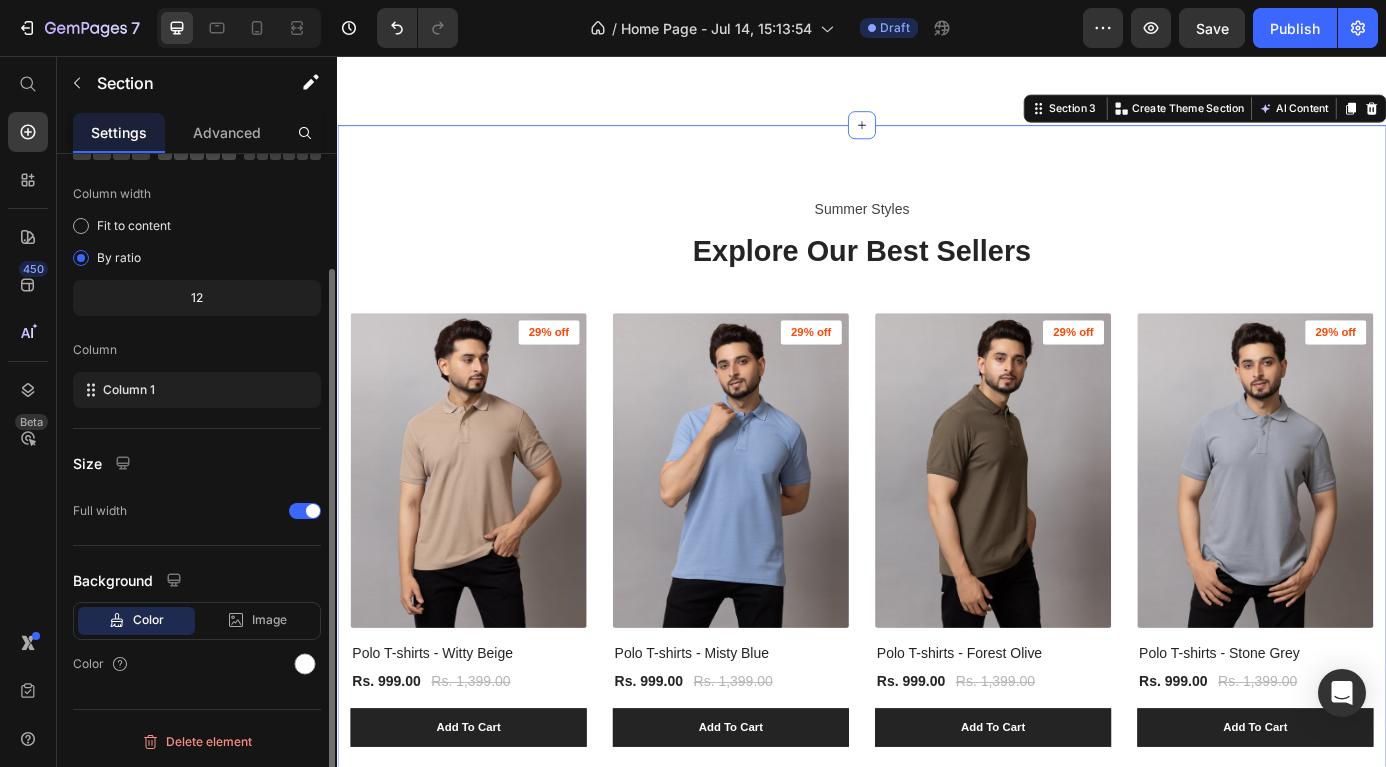 scroll, scrollTop: 0, scrollLeft: 0, axis: both 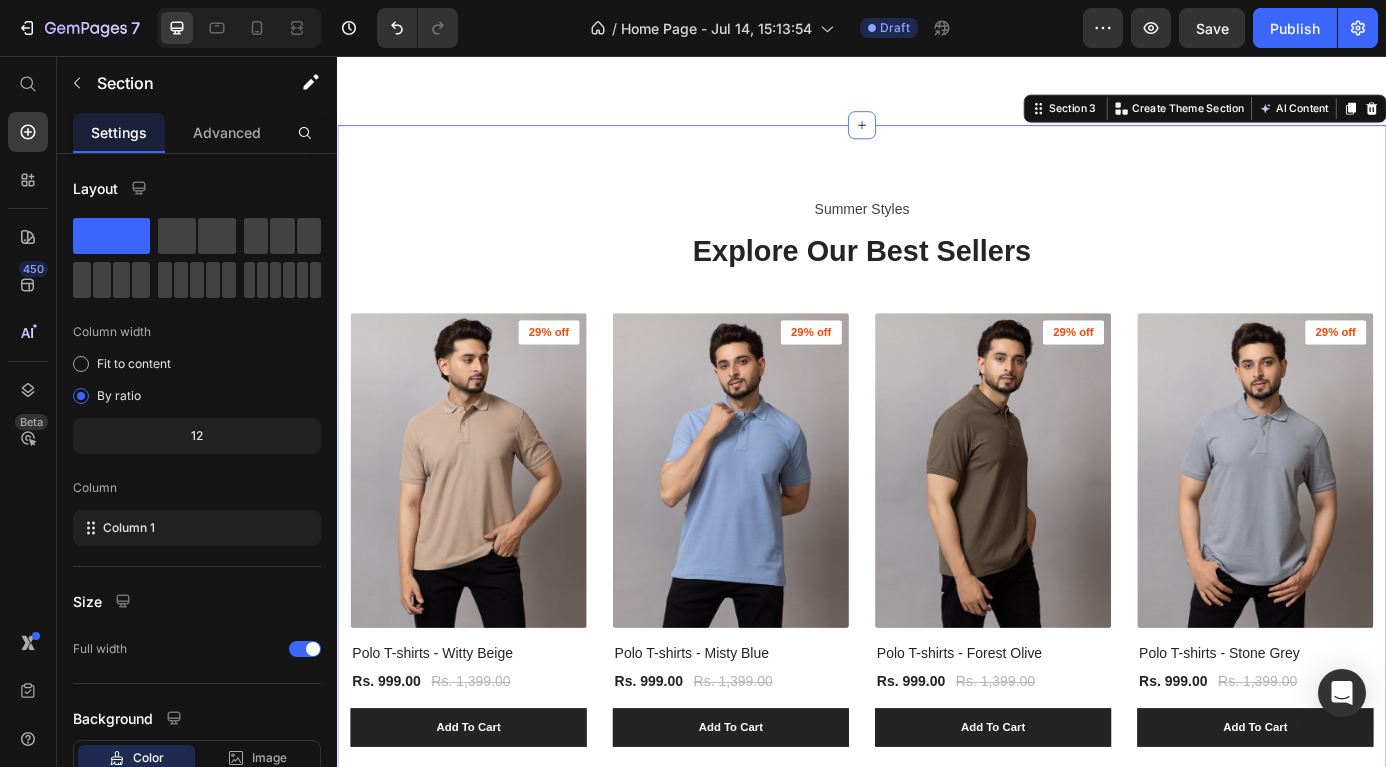 click on "Summer Styles Text block Explore Our Best Sellers Heading (P) Images 29% off Product Badge Polo T-shirts - Witty Beige (P) Title Rs. 999.00 (P) Price Rs. 1,399.00 (P) Price Row Add To Cart (P) Cart Button Row (P) Images 29% off Product Badge Polo T-shirts - Misty Blue (P) Title Rs. 999.00 (P) Price Rs. 1,399.00 (P) Price Row Add To Cart (P) Cart Button Row (P) Images 29% off Product Badge Polo T-shirts - Forest Olive (P) Title Rs. 999.00 (P) Price Rs. 1,399.00 (P) Price Row Add To Cart (P) Cart Button Row (P) Images 29% off Product Badge Polo T-shirts - Stone Grey (P) Title Rs. 999.00 (P) Price Rs. 1,399.00 (P) Price Row Add To Cart (P) Cart Button Row Product List Row Section 3   You can create reusable sections Create Theme Section AI Content Write with GemAI What would you like to describe here? Tone and Voice Persuasive Product Polo T-shirts - Witty Beige Show more Generate" at bounding box center [937, 530] 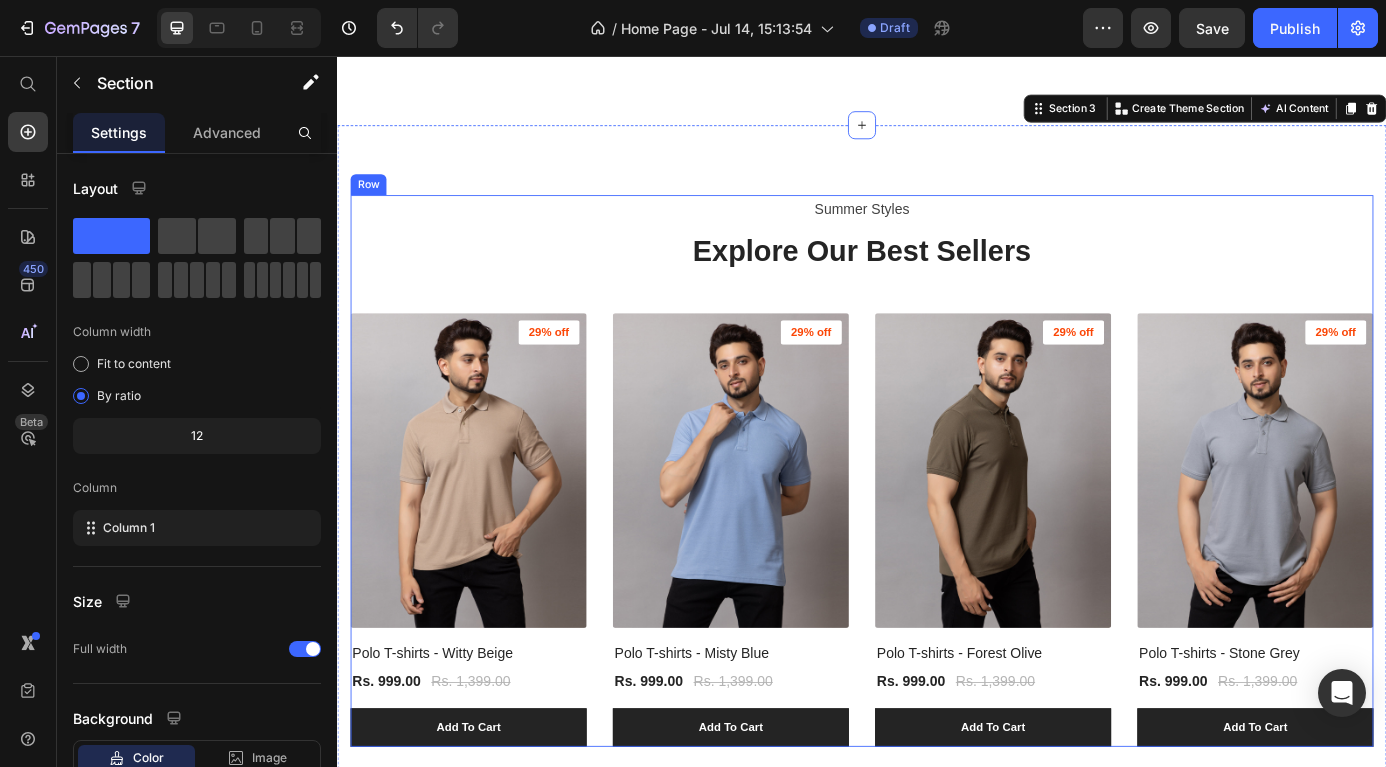 scroll, scrollTop: 1358, scrollLeft: 0, axis: vertical 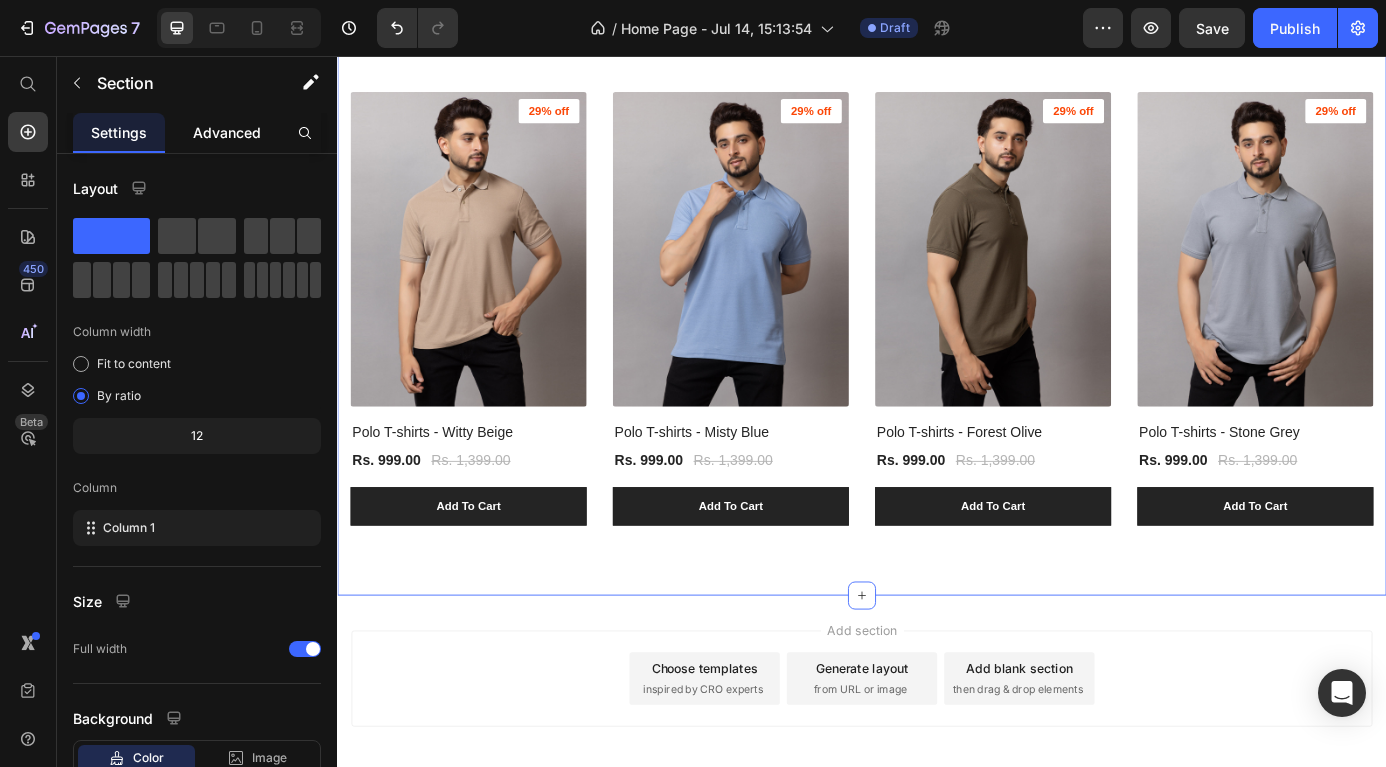 click on "Advanced" at bounding box center [227, 132] 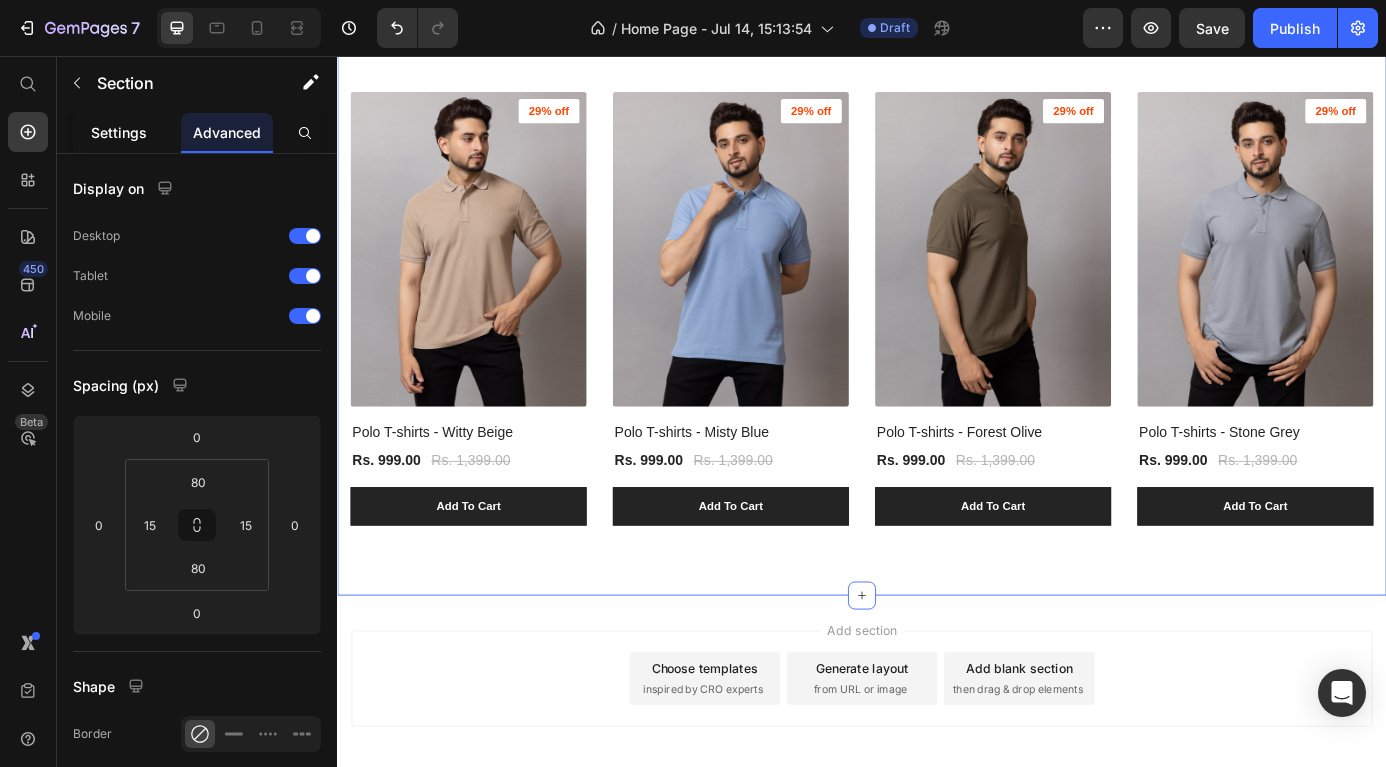 click on "Settings" at bounding box center (119, 132) 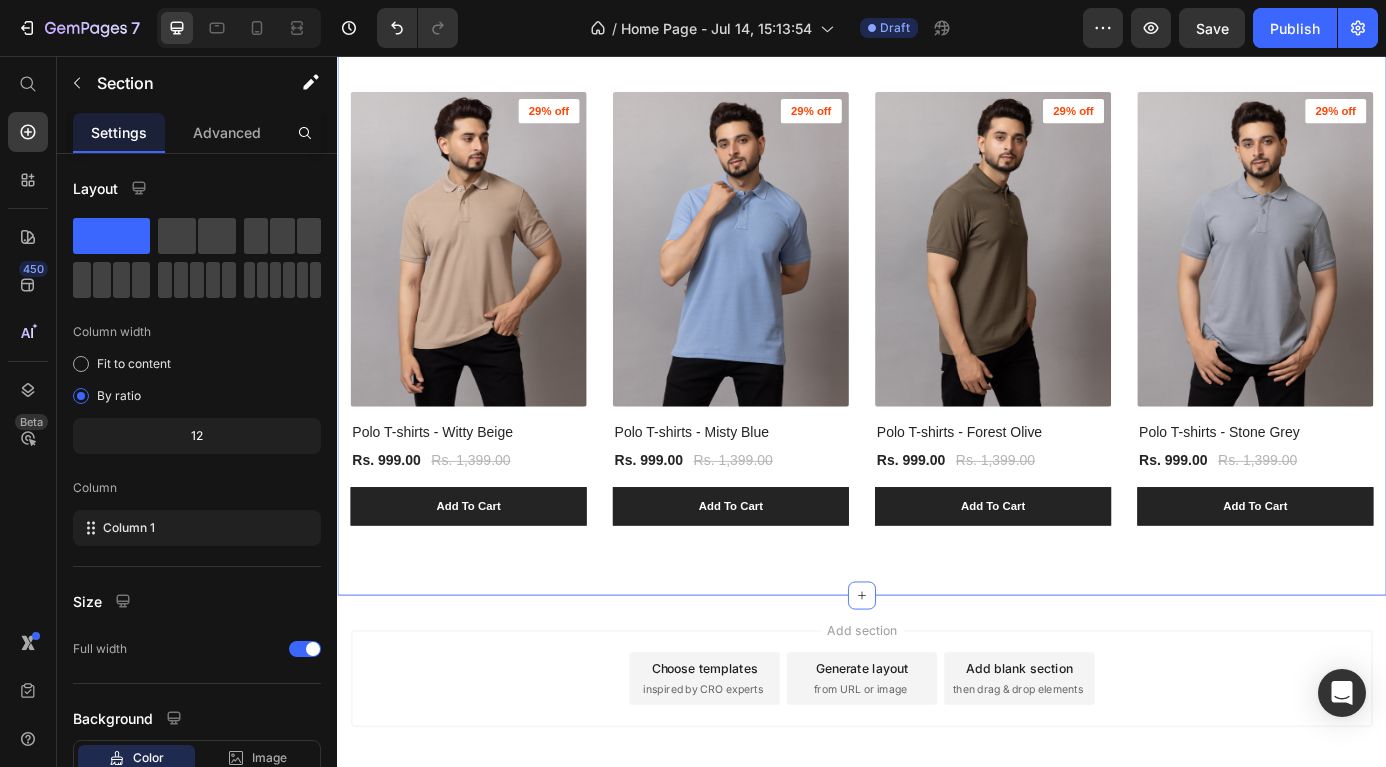 scroll, scrollTop: 1444, scrollLeft: 0, axis: vertical 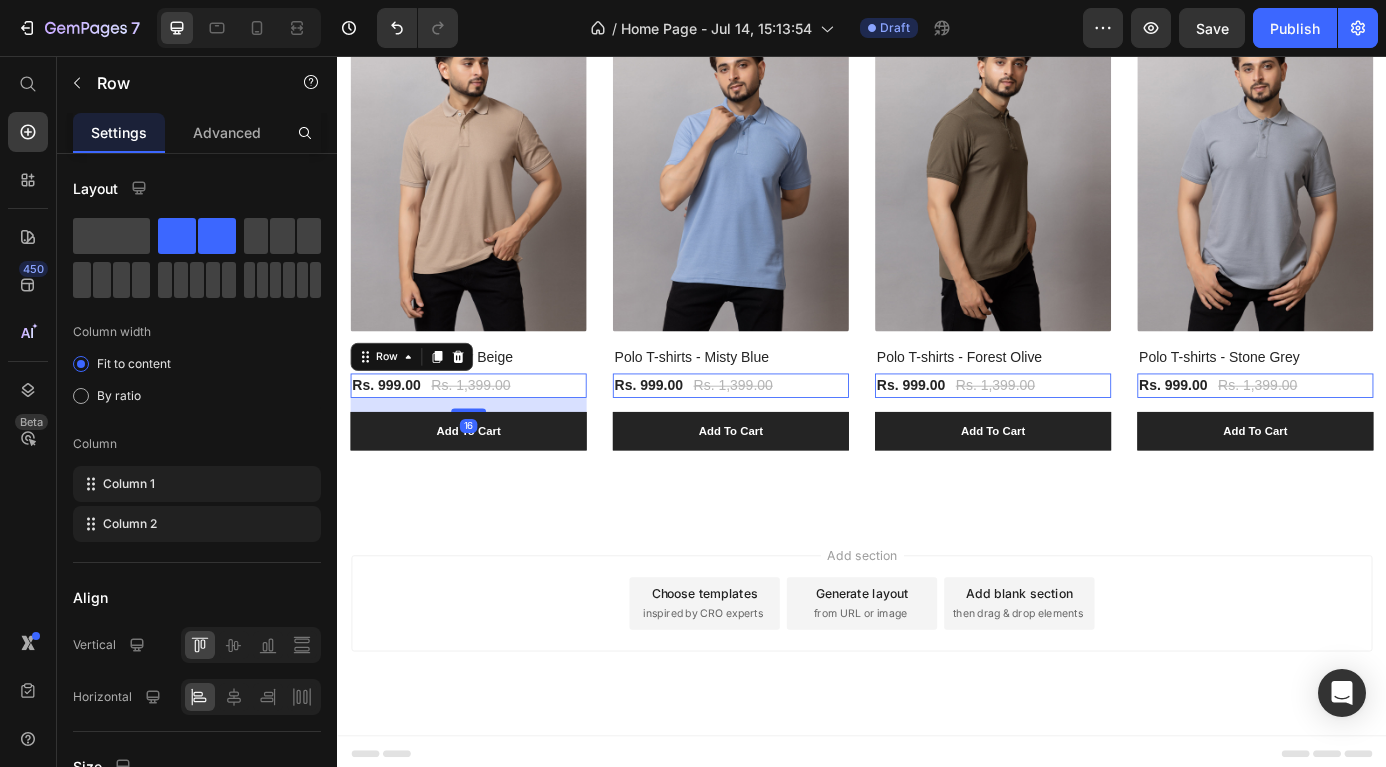 click on "Rs. 999.00 (P) Price Rs. 1,399.00 (P) Price Row   16" at bounding box center [487, 433] 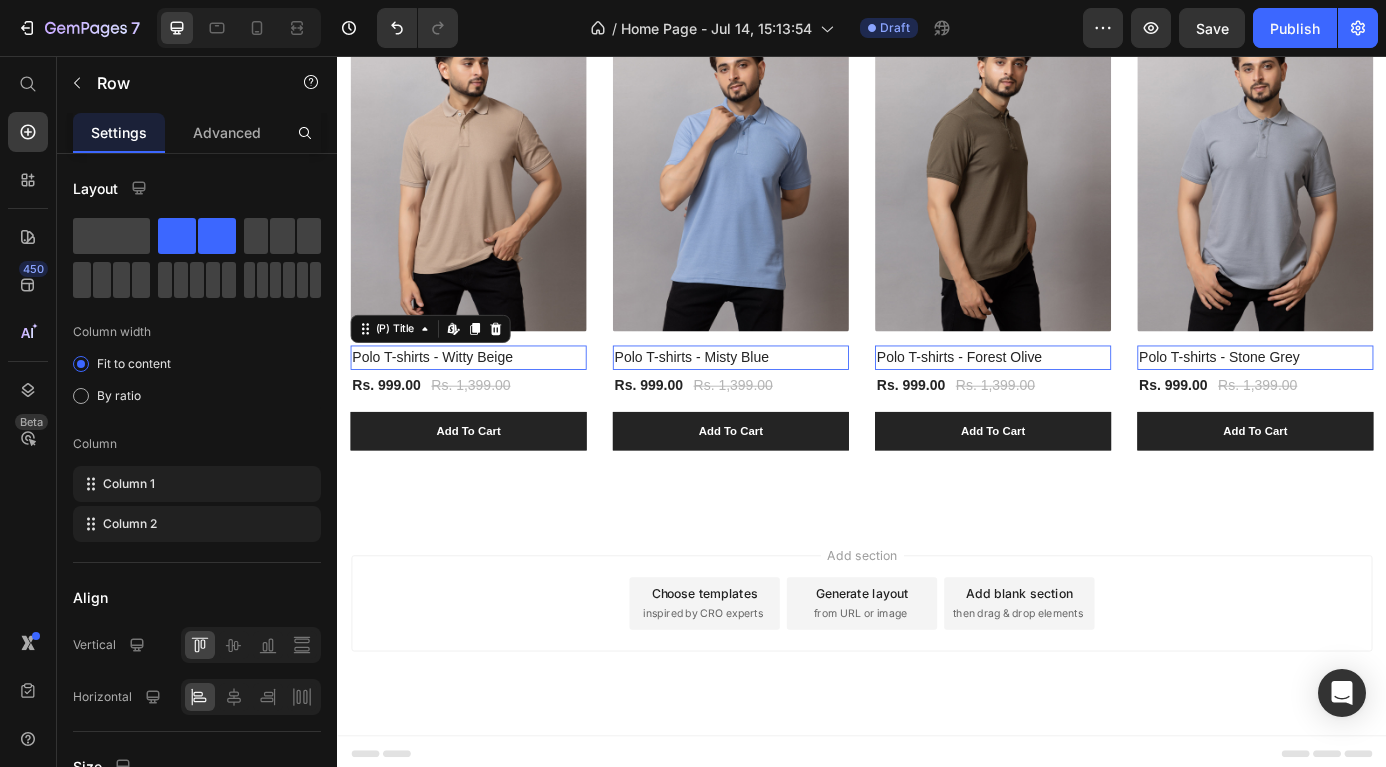 click on "Polo T-shirts - Witty Beige" at bounding box center [487, 401] 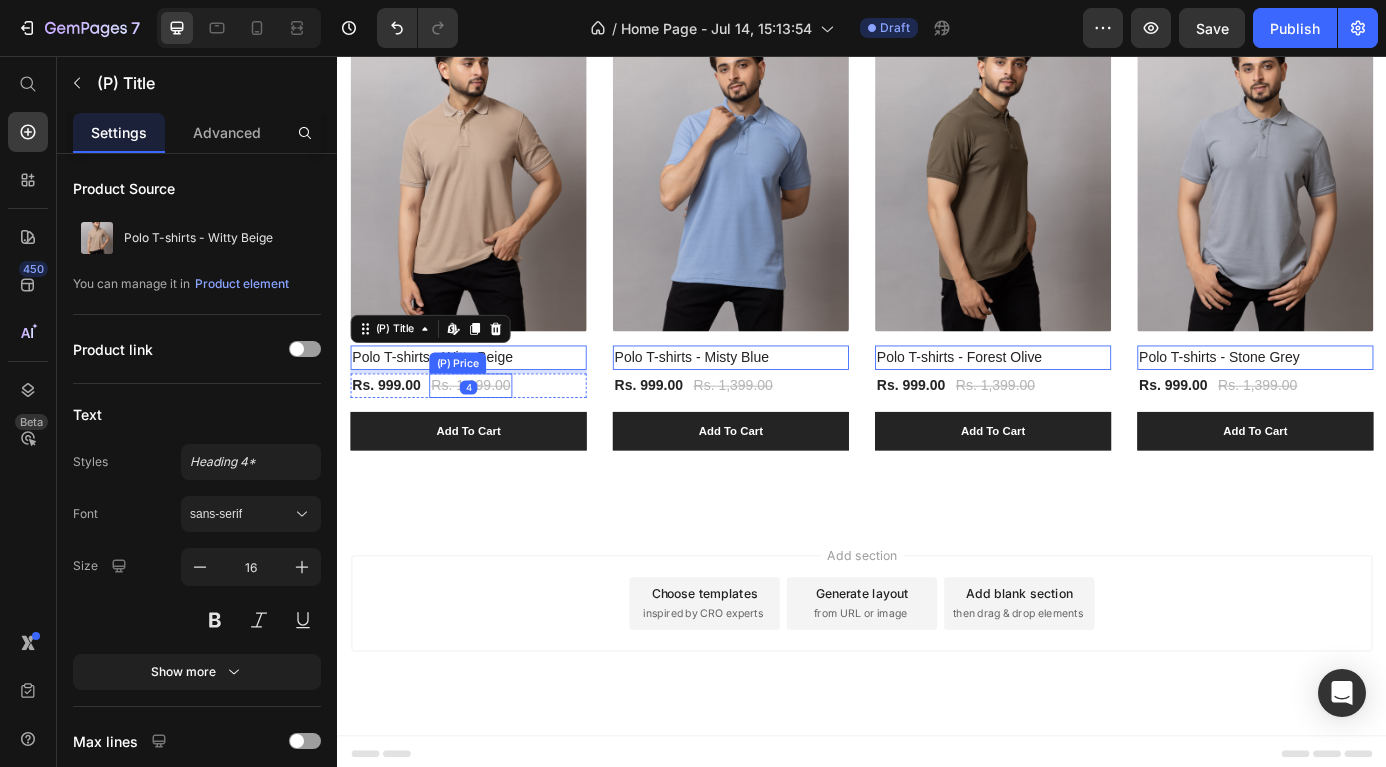 click on "(P) Images 29% off Product Badge Polo T-shirts - Witty Beige (P) Title   Edit content in Shopify 4 Rs. 999.00 (P) Price Rs. 1,399.00 (P) Price Row Add To Cart (P) Cart Button" at bounding box center [487, 259] 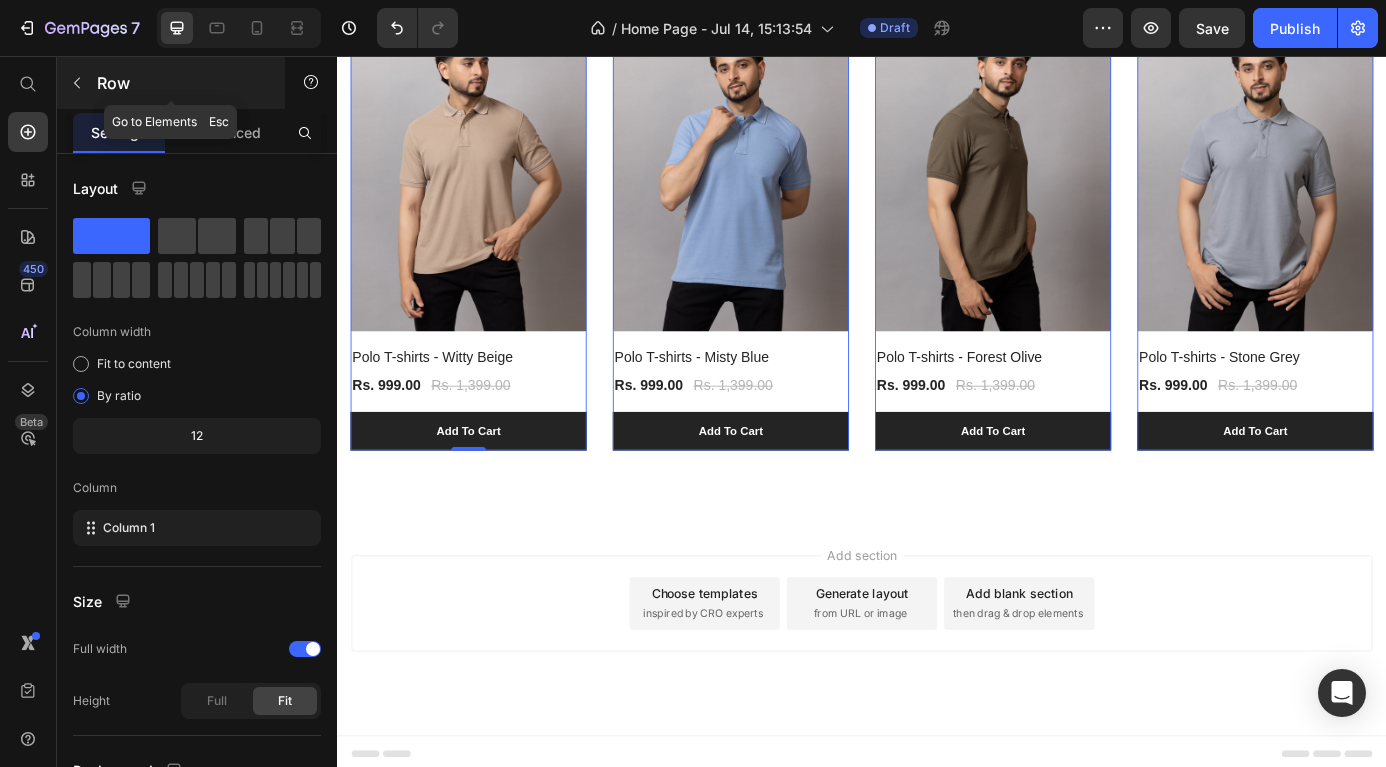 click 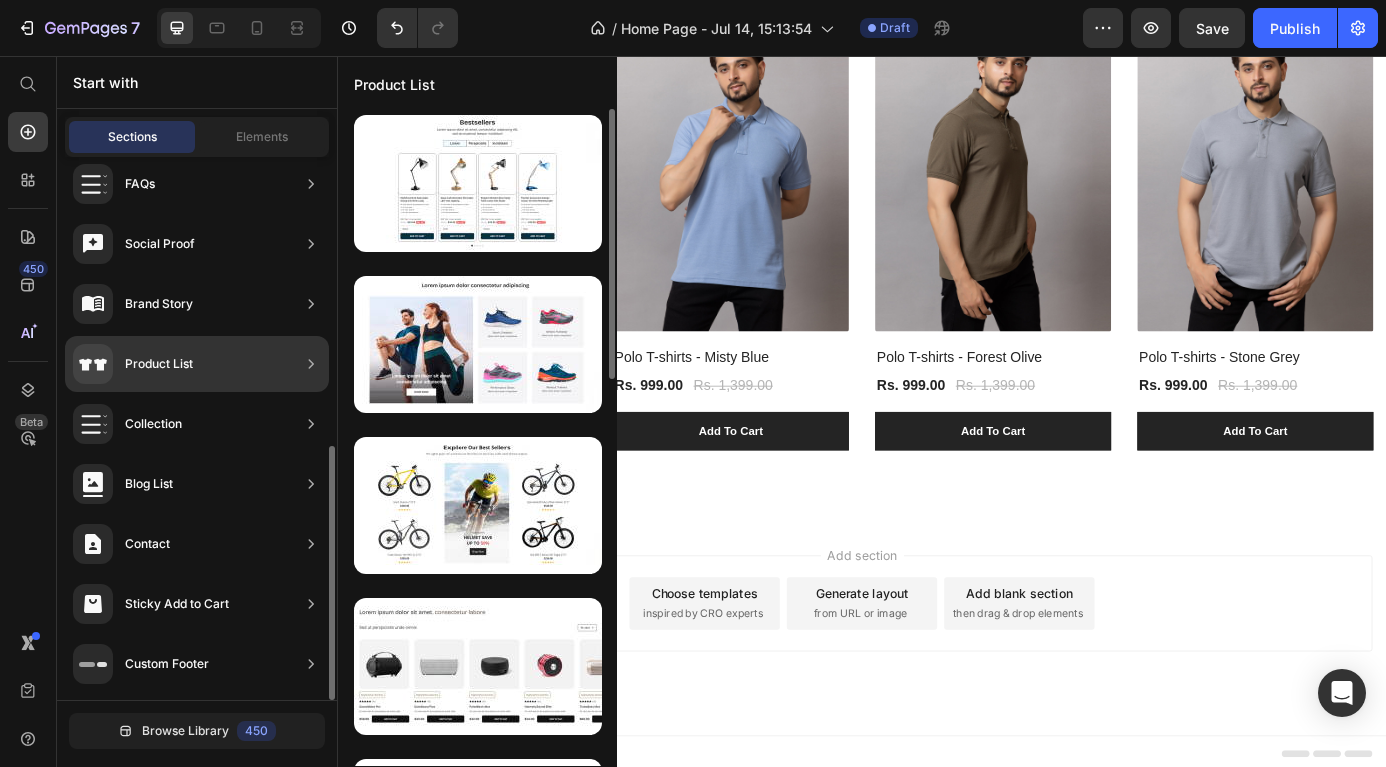 click on "Product List" 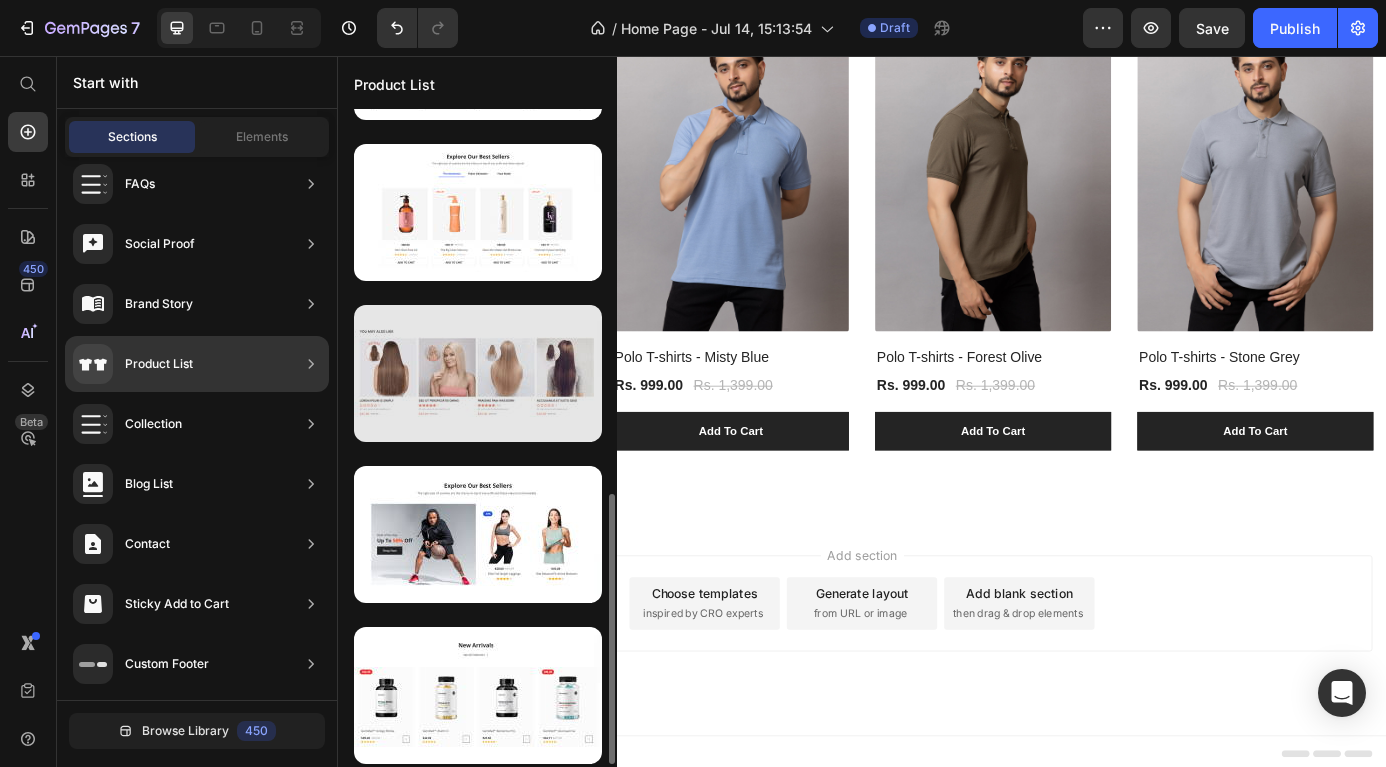 scroll, scrollTop: 938, scrollLeft: 0, axis: vertical 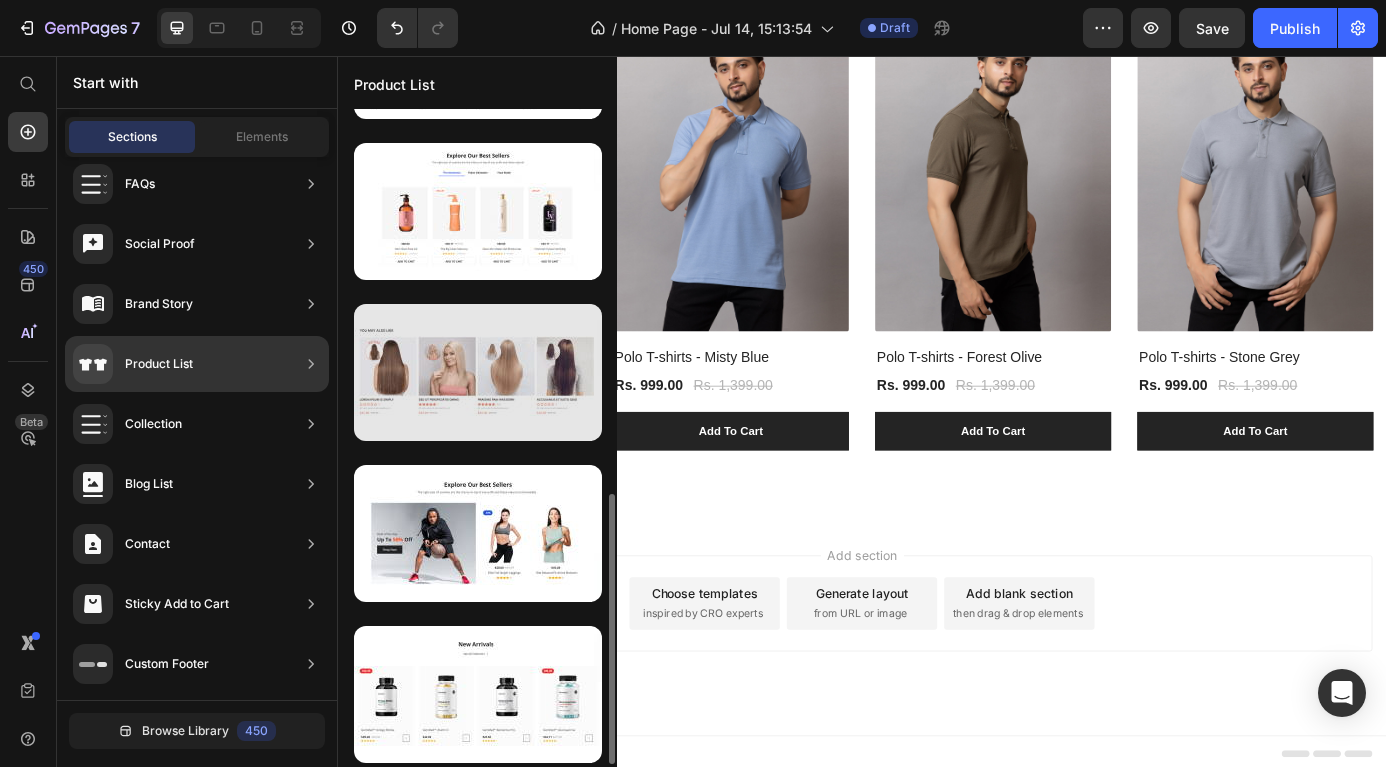 click at bounding box center (478, 372) 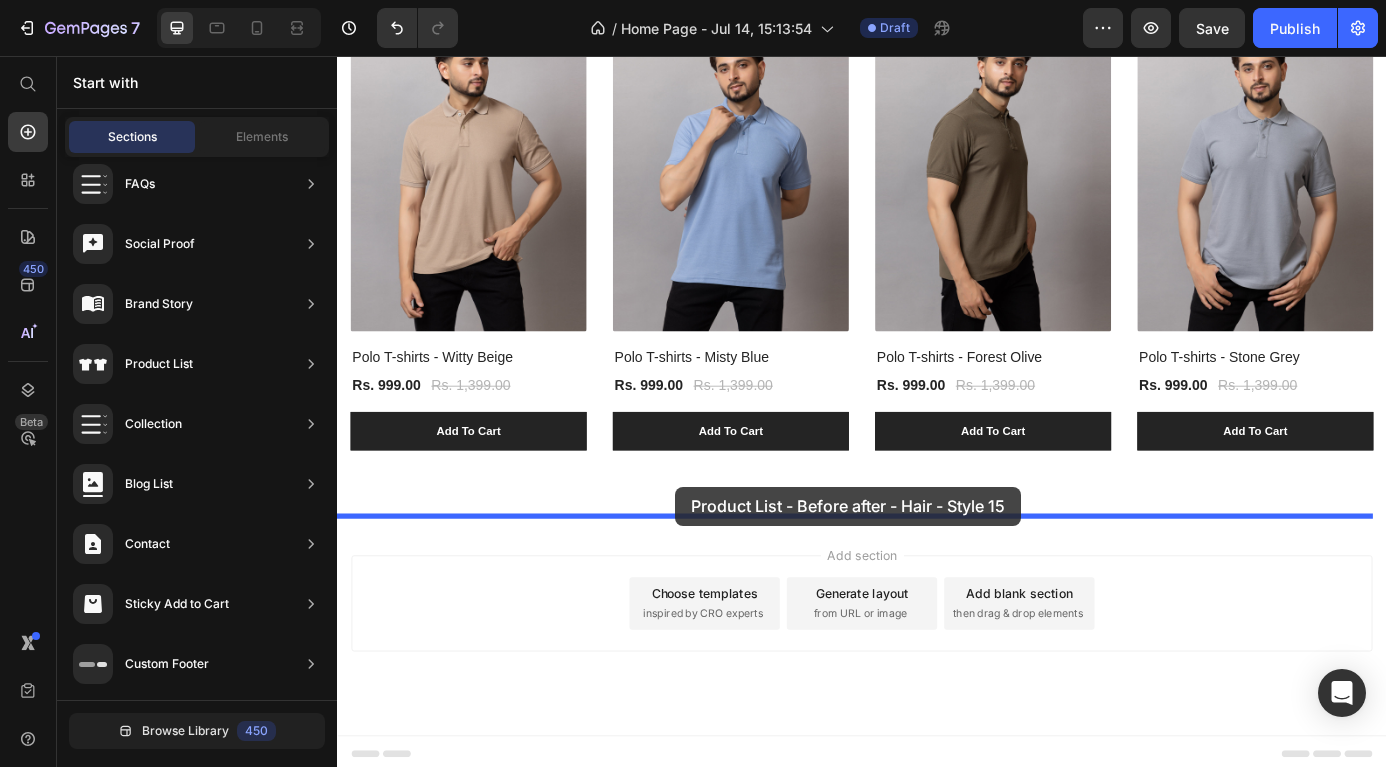drag, startPoint x: 783, startPoint y: 446, endPoint x: 724, endPoint y: 549, distance: 118.70131 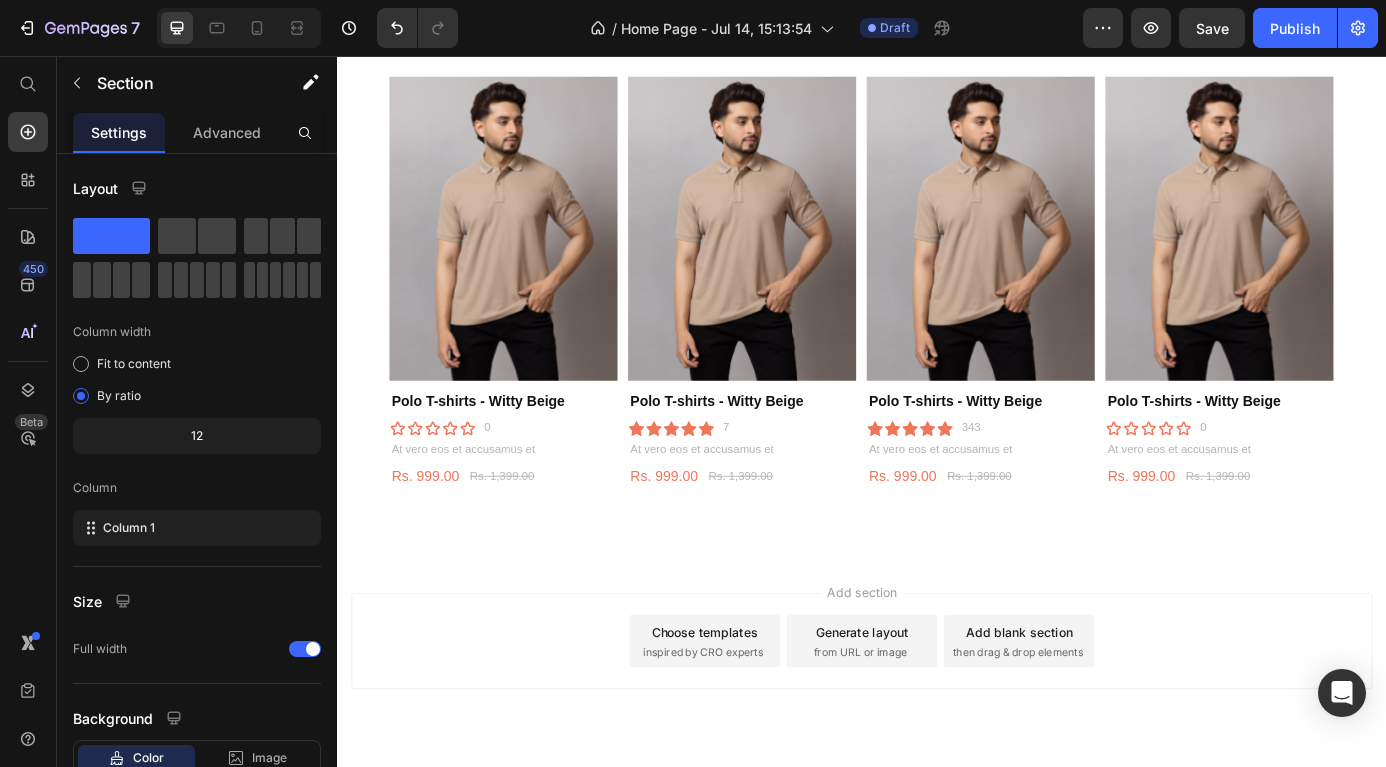 scroll, scrollTop: 2123, scrollLeft: 0, axis: vertical 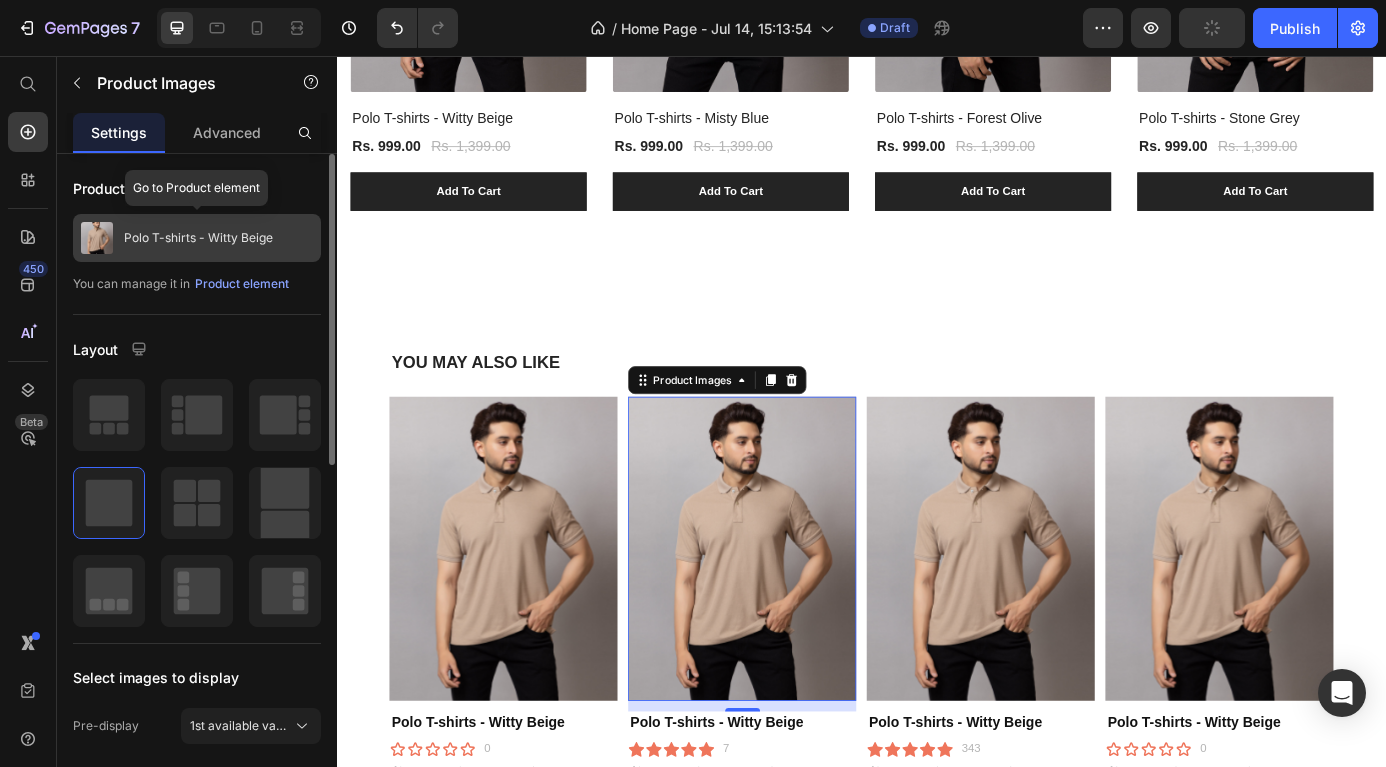 click on "Polo T-shirts - Witty Beige" 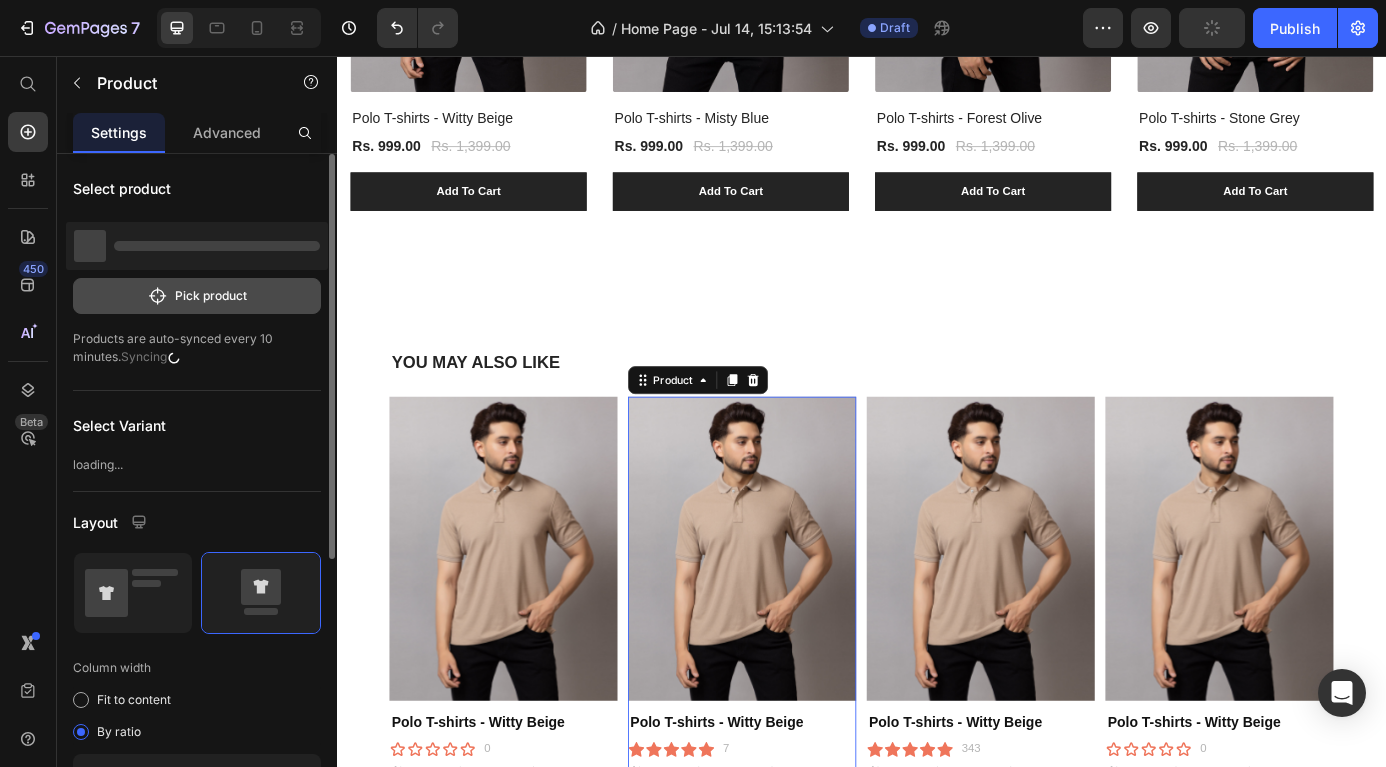 click on "Pick product" at bounding box center [197, 296] 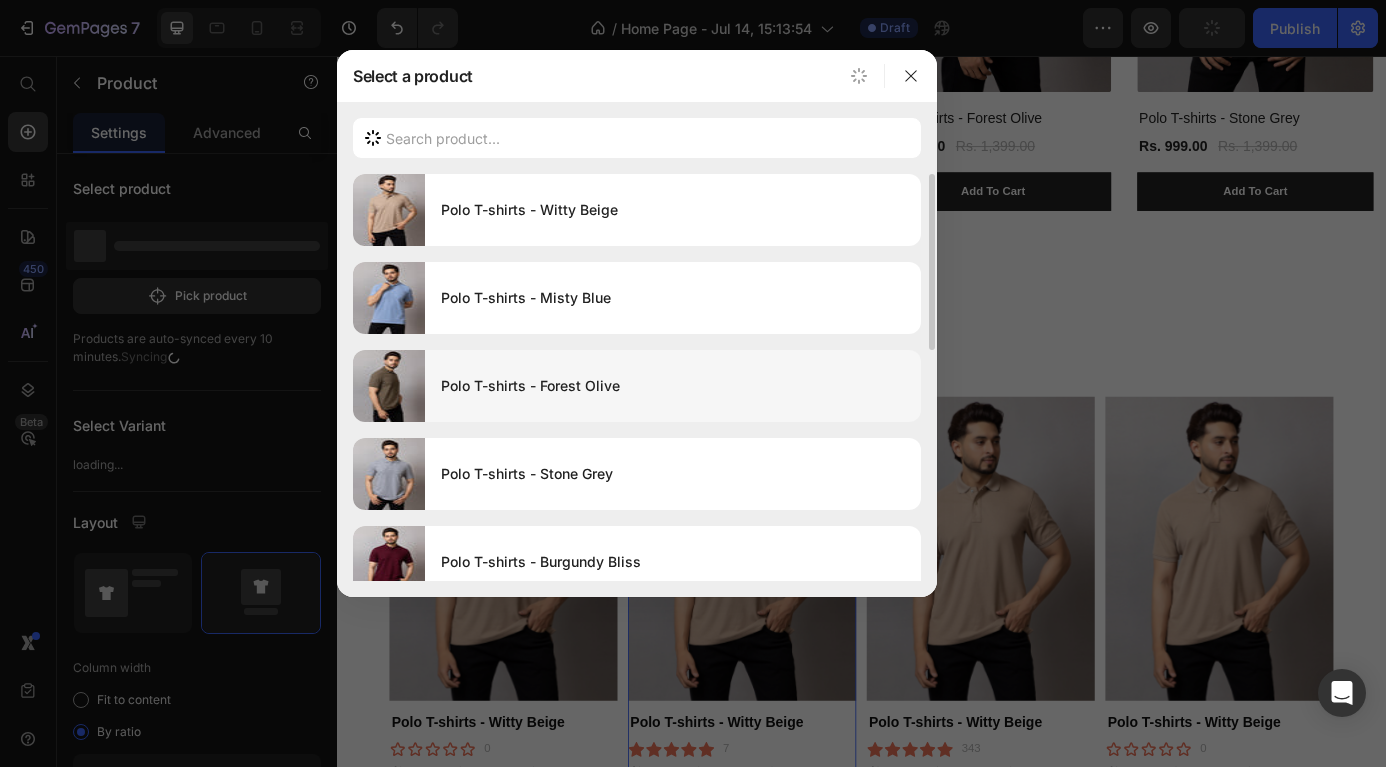 click on "Polo T-shirts - Forest Olive" 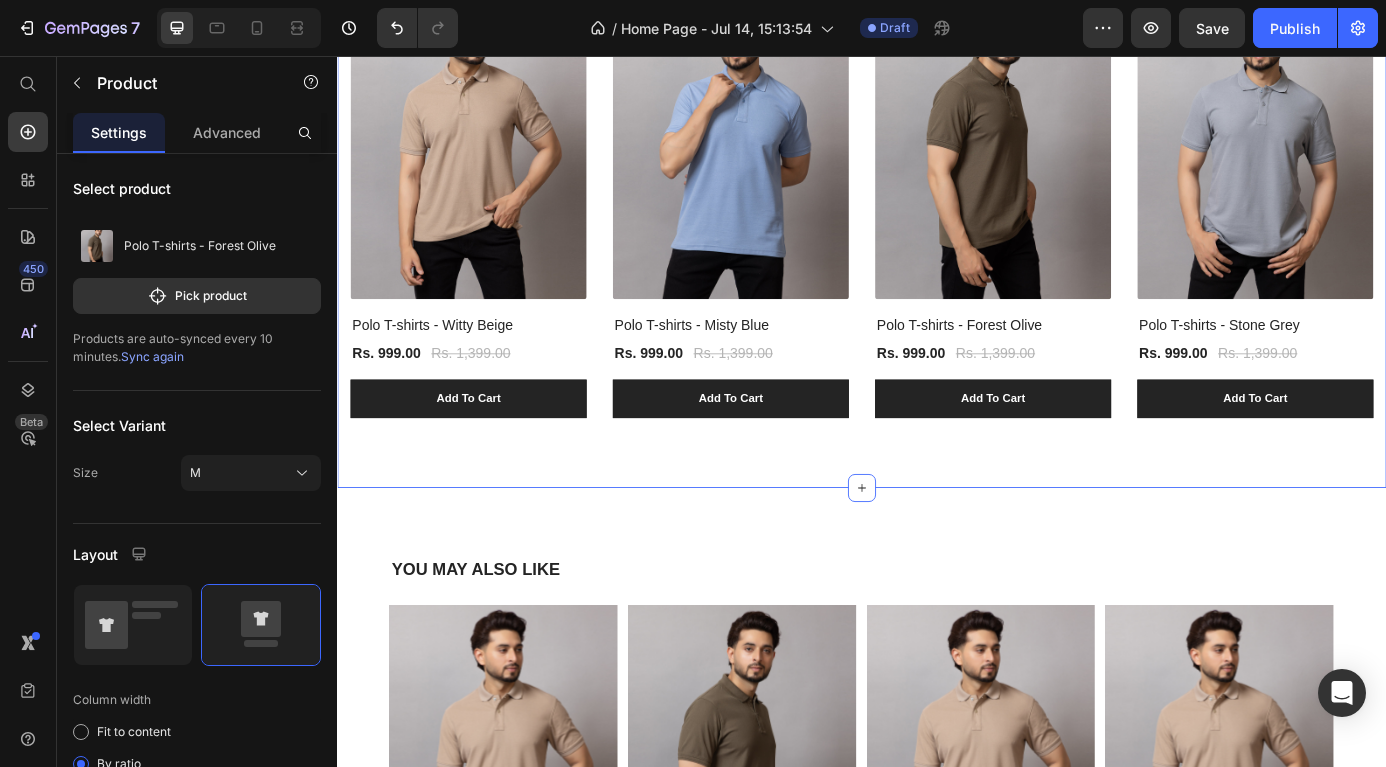 scroll, scrollTop: 1480, scrollLeft: 0, axis: vertical 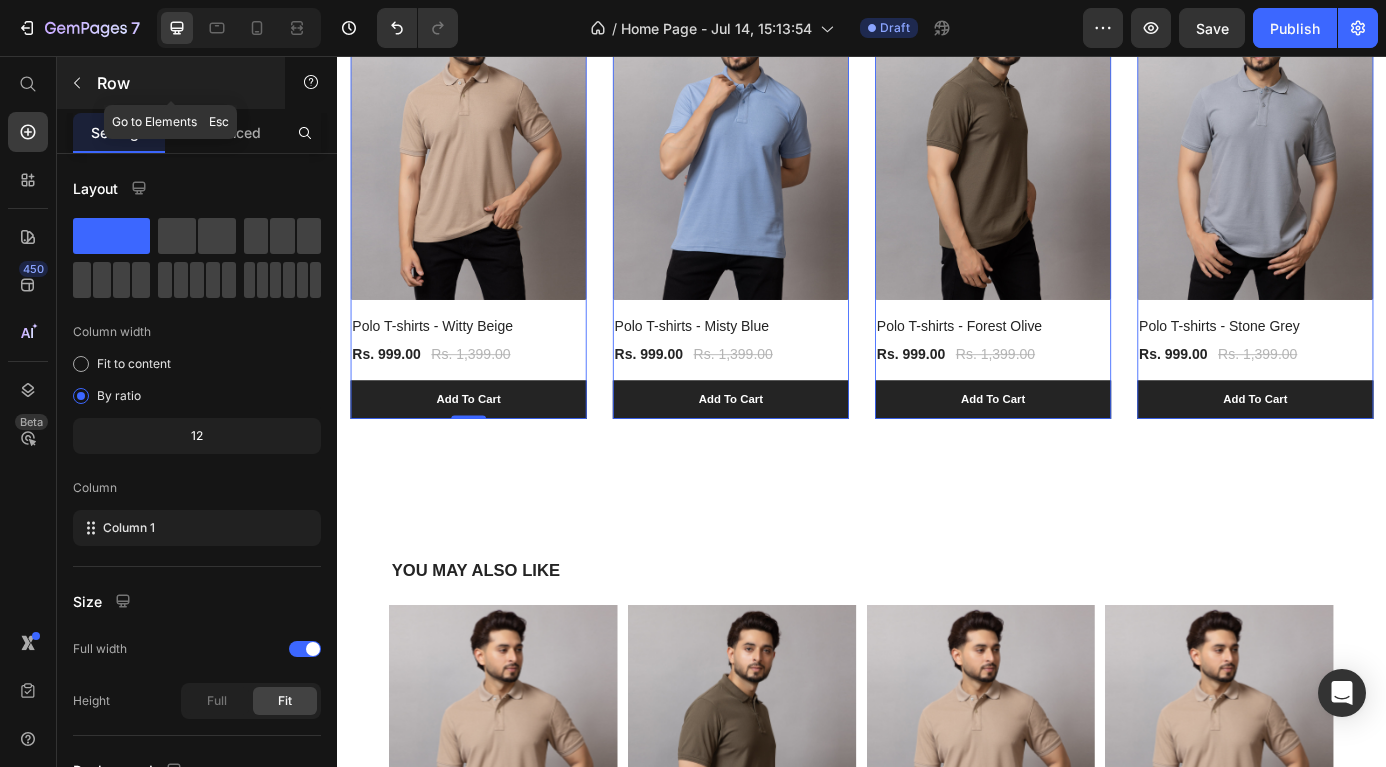 click 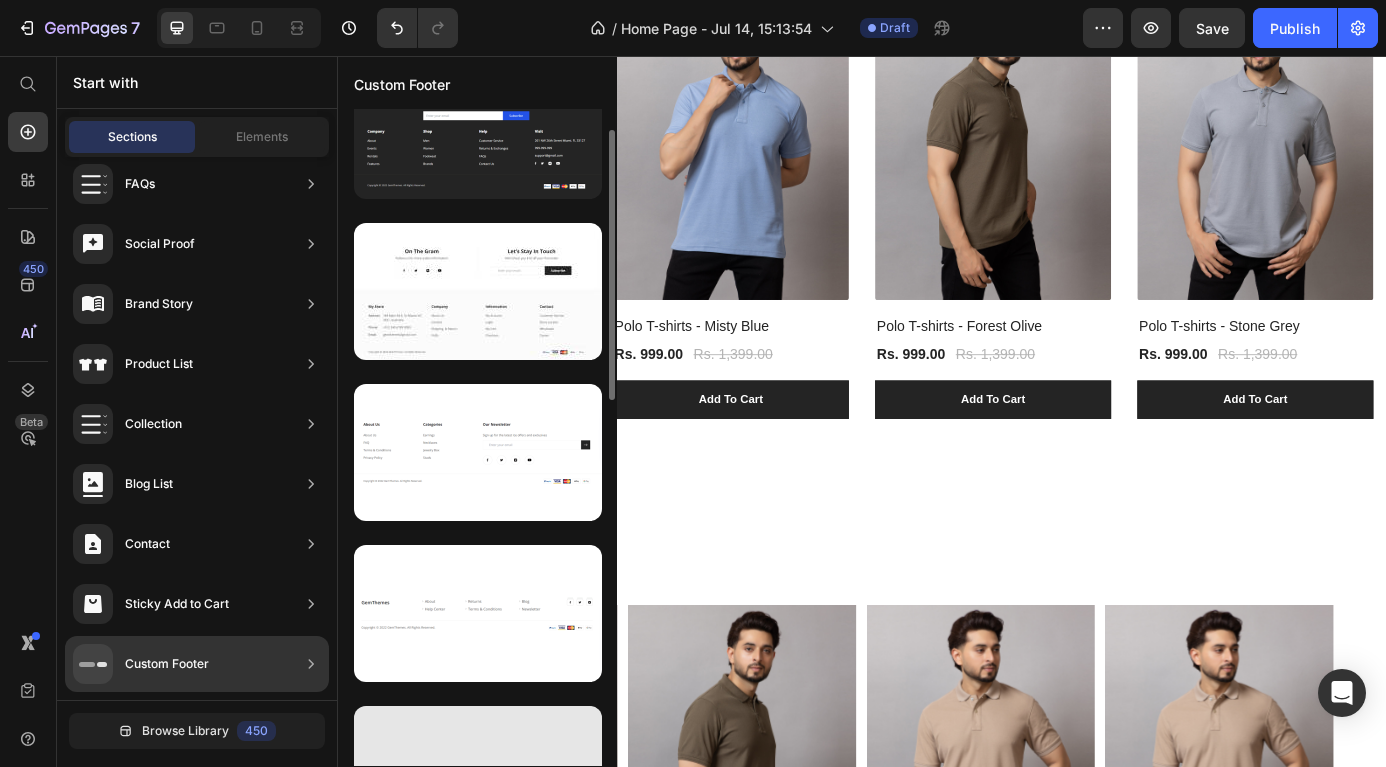 scroll, scrollTop: 52, scrollLeft: 0, axis: vertical 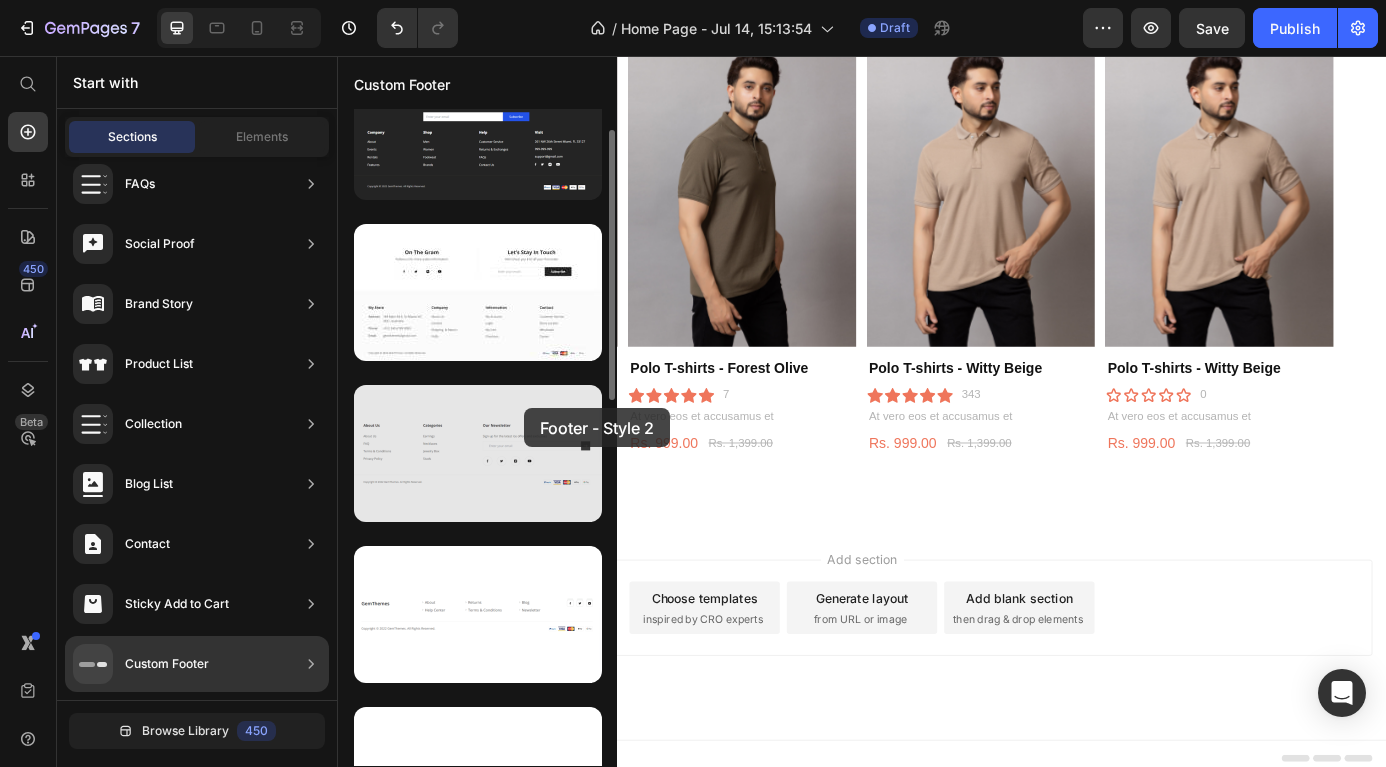 drag, startPoint x: 514, startPoint y: 306, endPoint x: 524, endPoint y: 408, distance: 102.48902 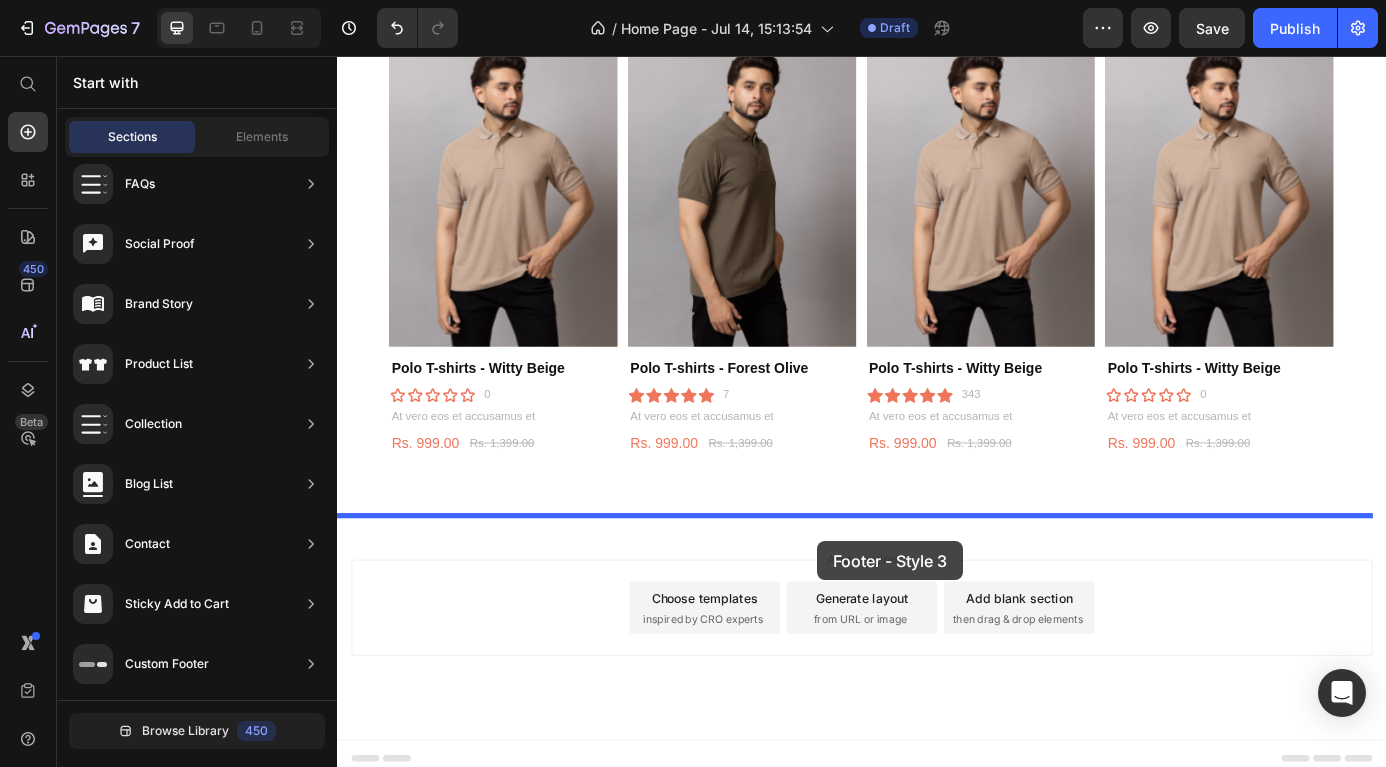 drag, startPoint x: 846, startPoint y: 516, endPoint x: 886, endPoint y: 611, distance: 103.077644 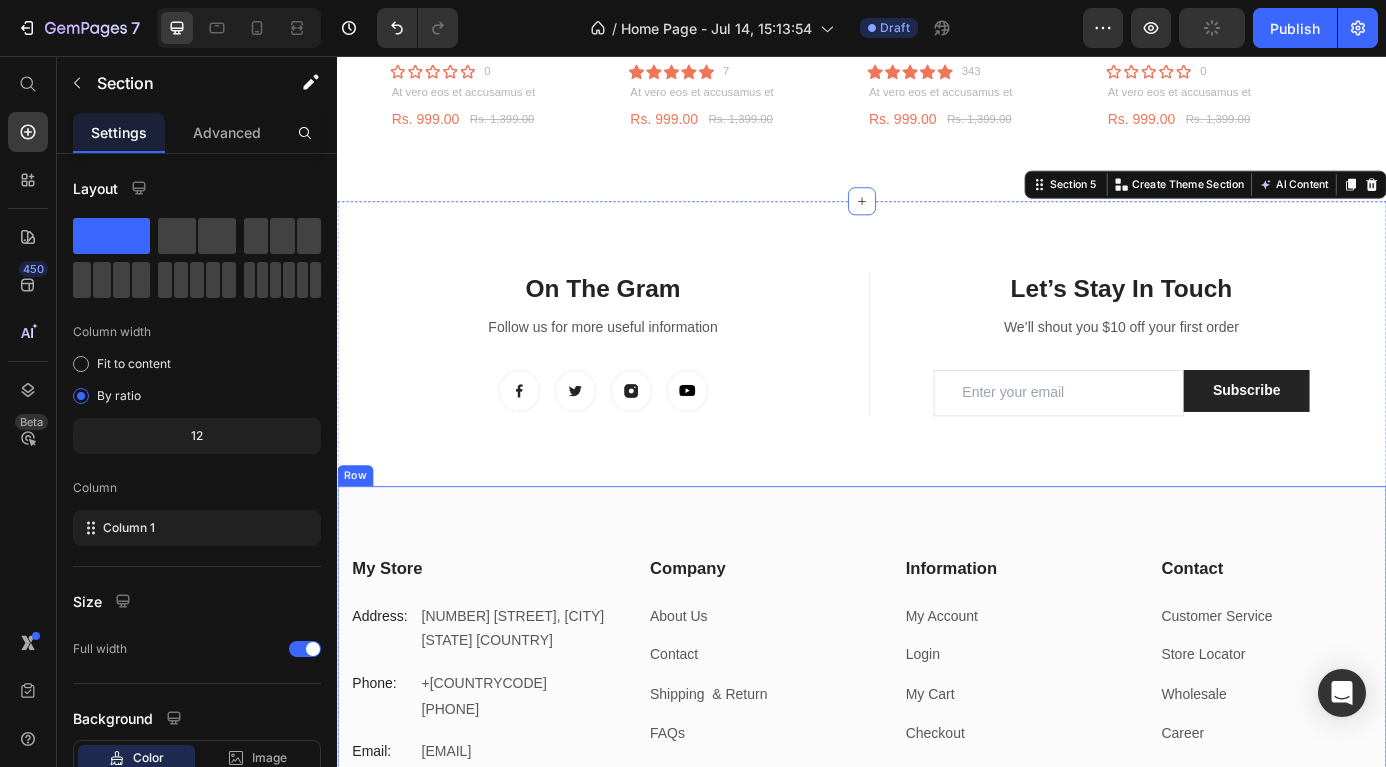 scroll, scrollTop: 2475, scrollLeft: 0, axis: vertical 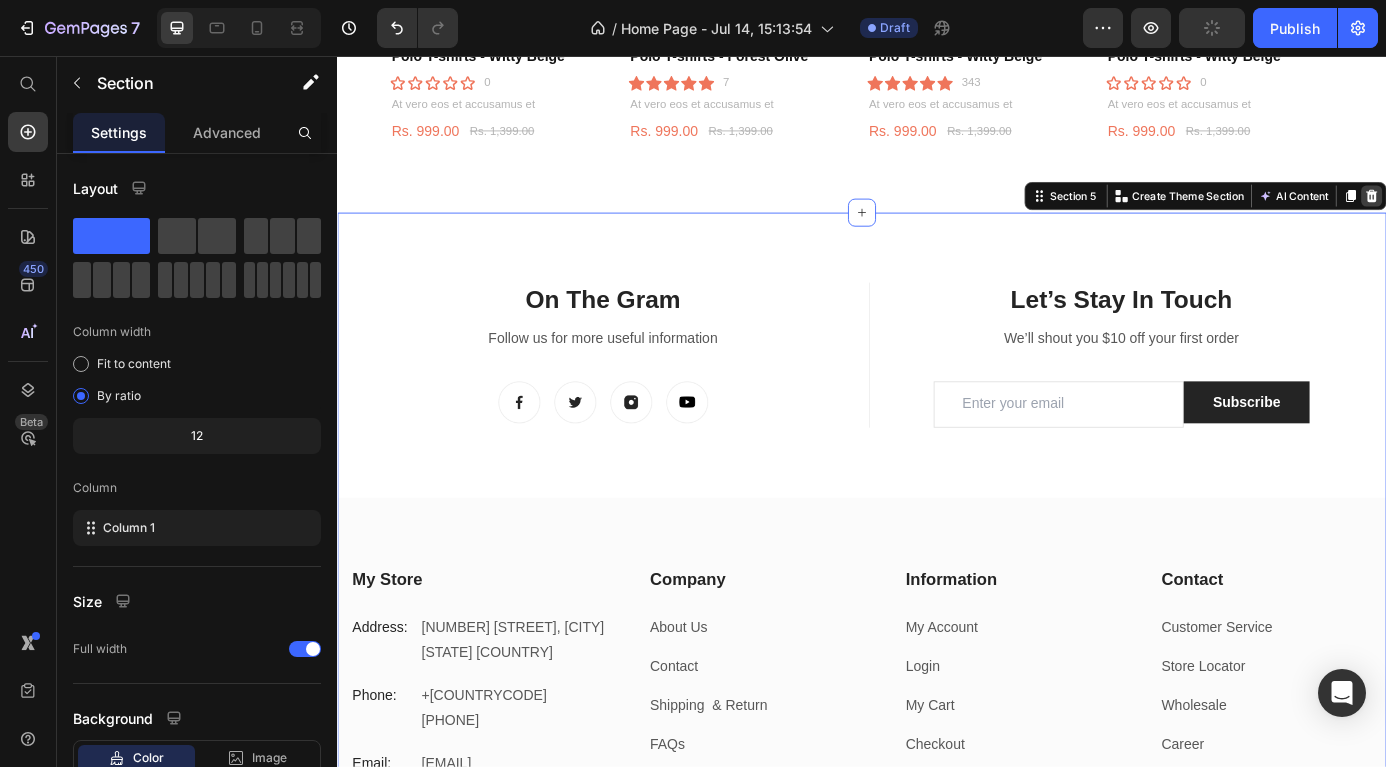 click 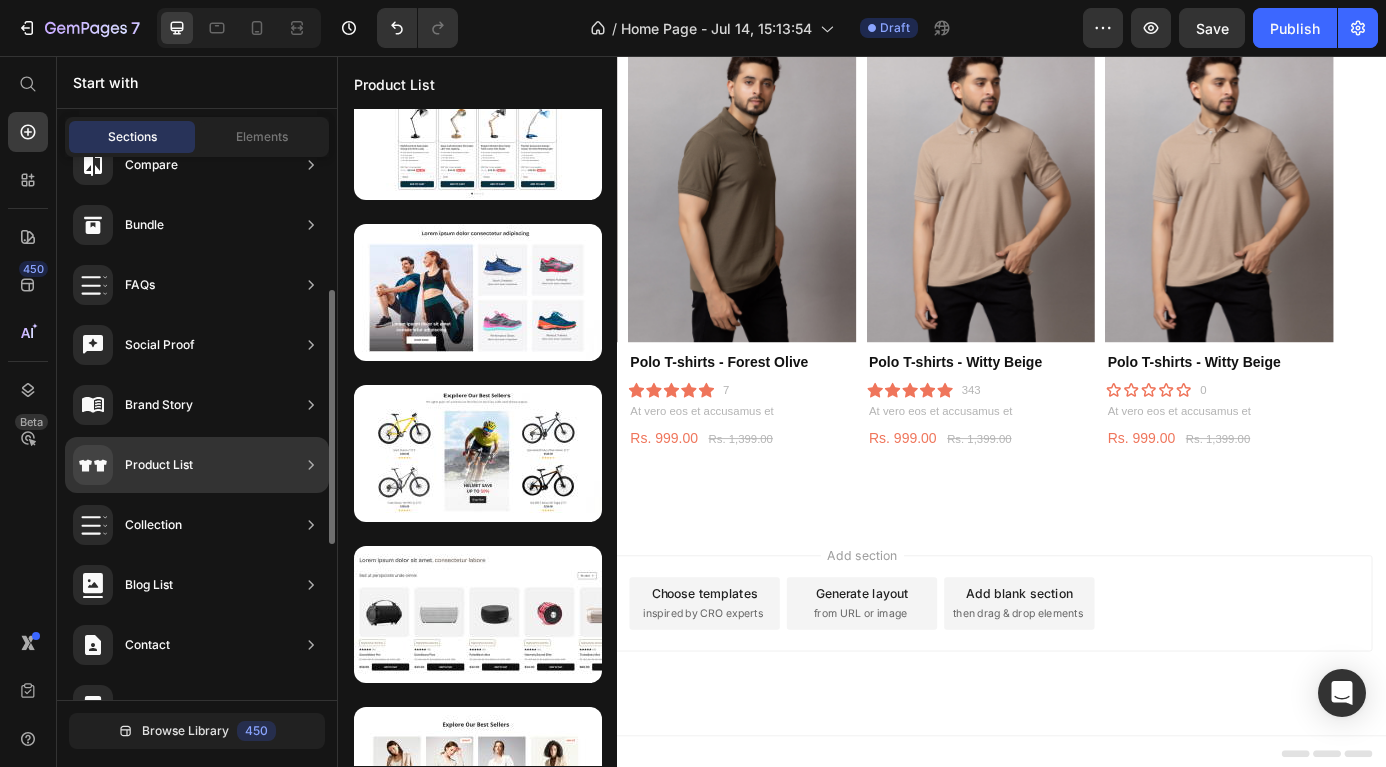 scroll, scrollTop: 409, scrollLeft: 0, axis: vertical 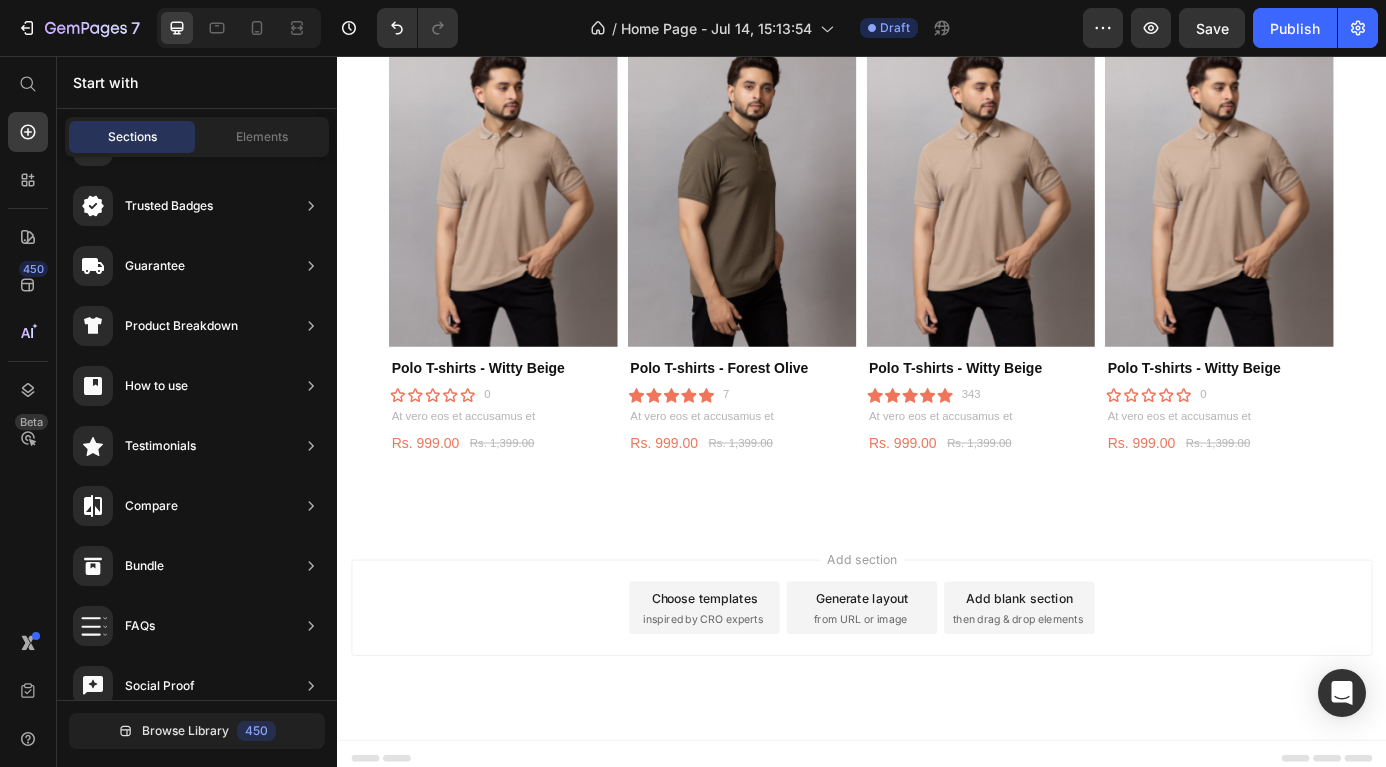 drag, startPoint x: 517, startPoint y: 505, endPoint x: 647, endPoint y: 575, distance: 147.64822 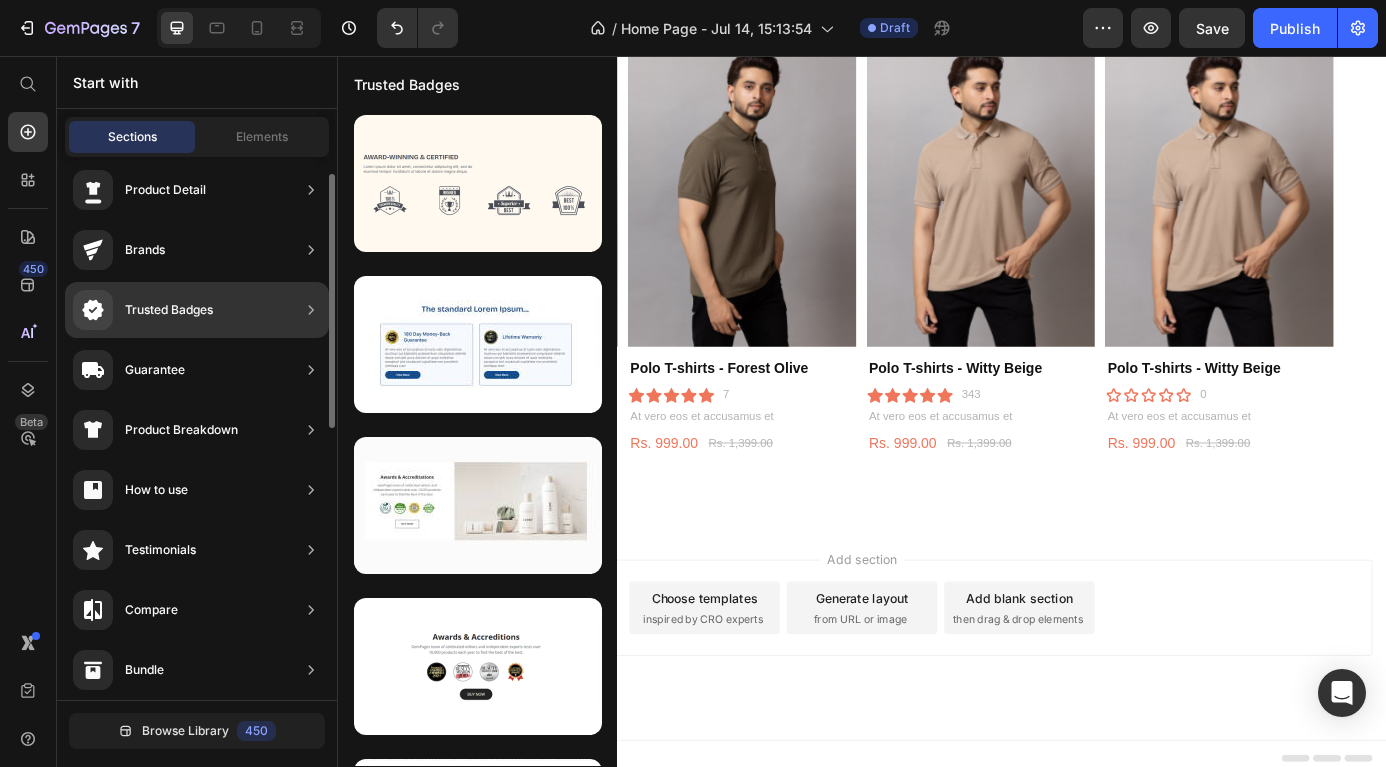 scroll, scrollTop: 0, scrollLeft: 0, axis: both 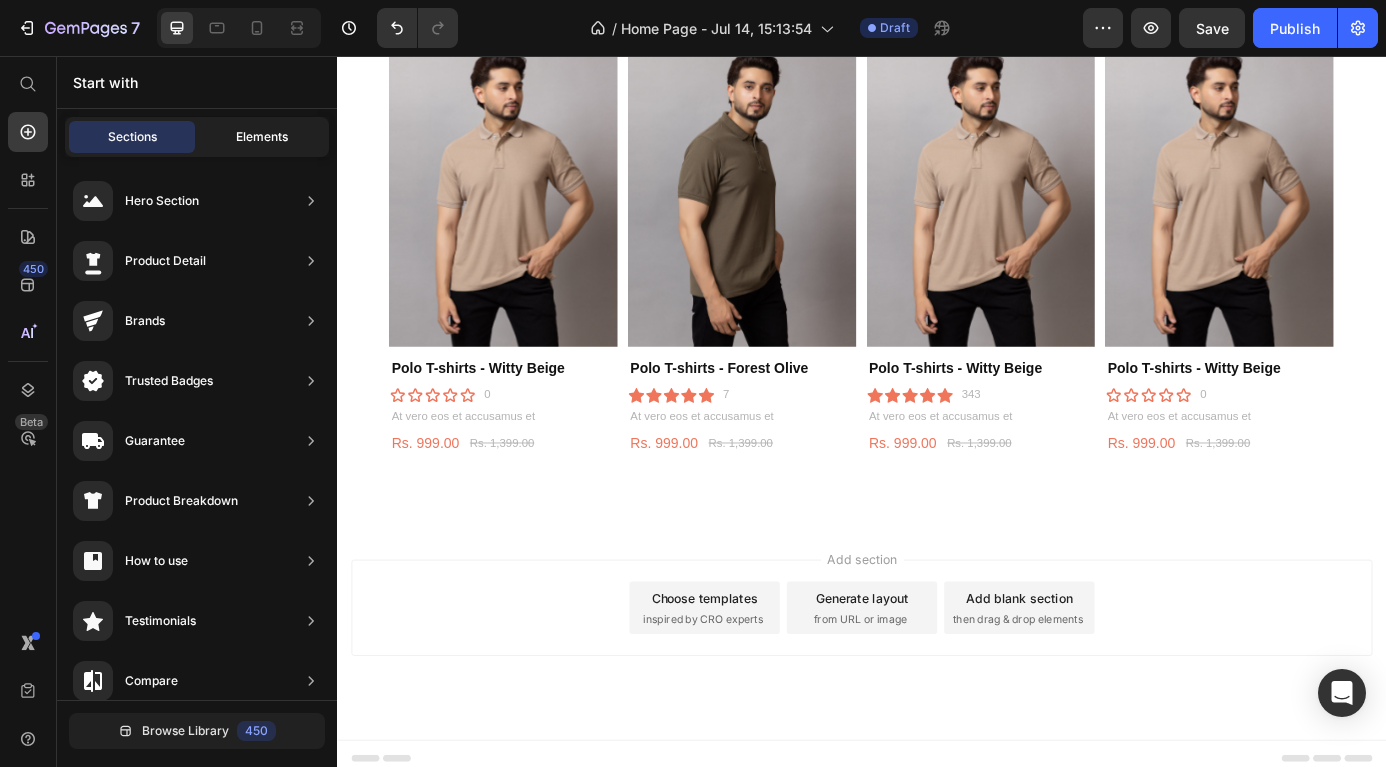 click on "Elements" 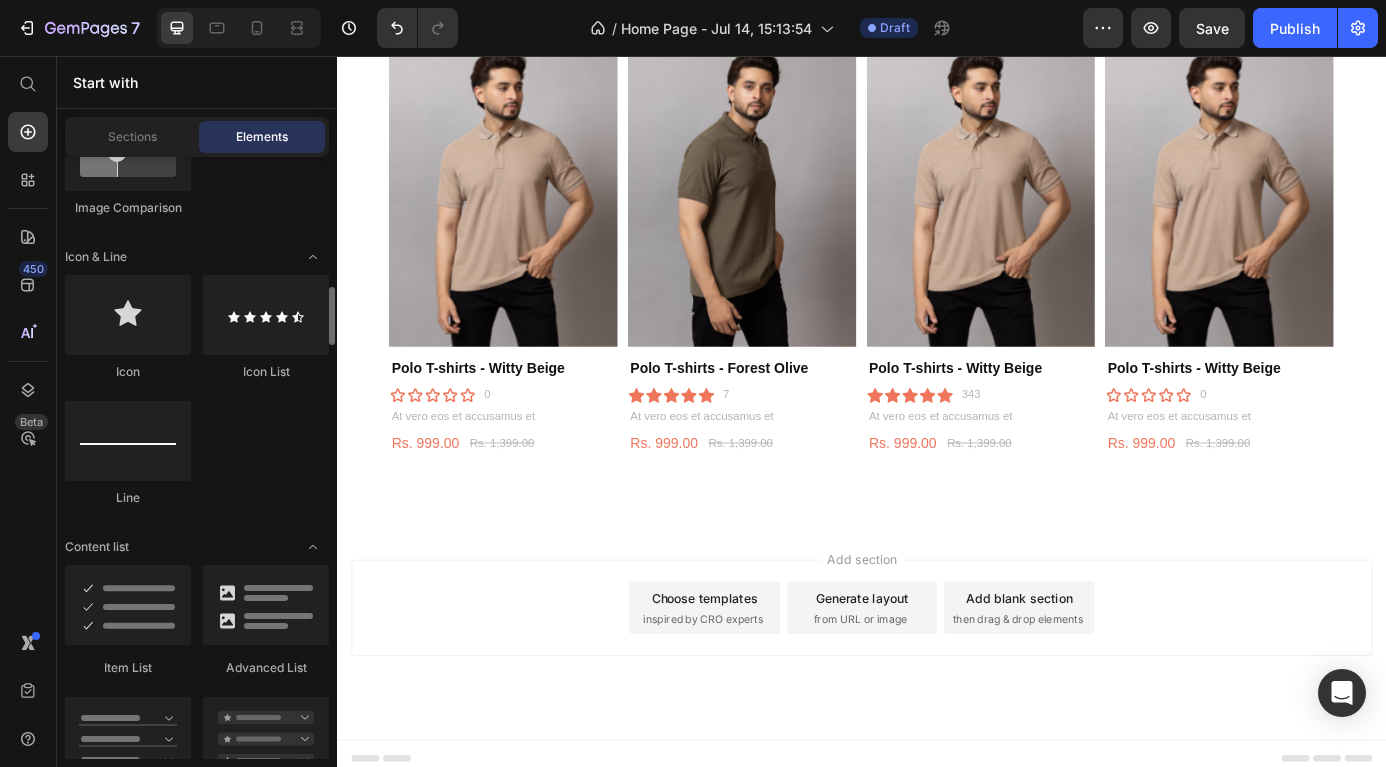 scroll, scrollTop: 1351, scrollLeft: 0, axis: vertical 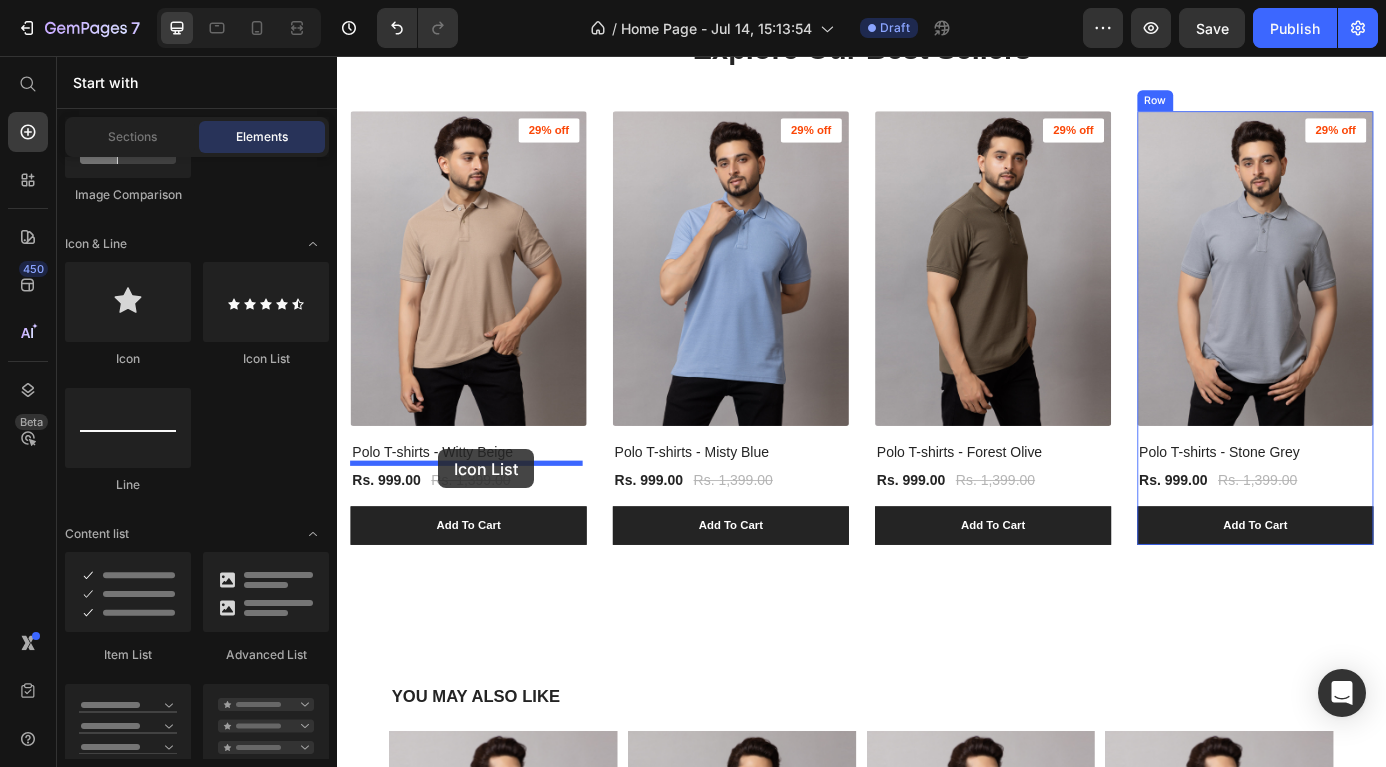 drag, startPoint x: 598, startPoint y: 354, endPoint x: 453, endPoint y: 506, distance: 210.06903 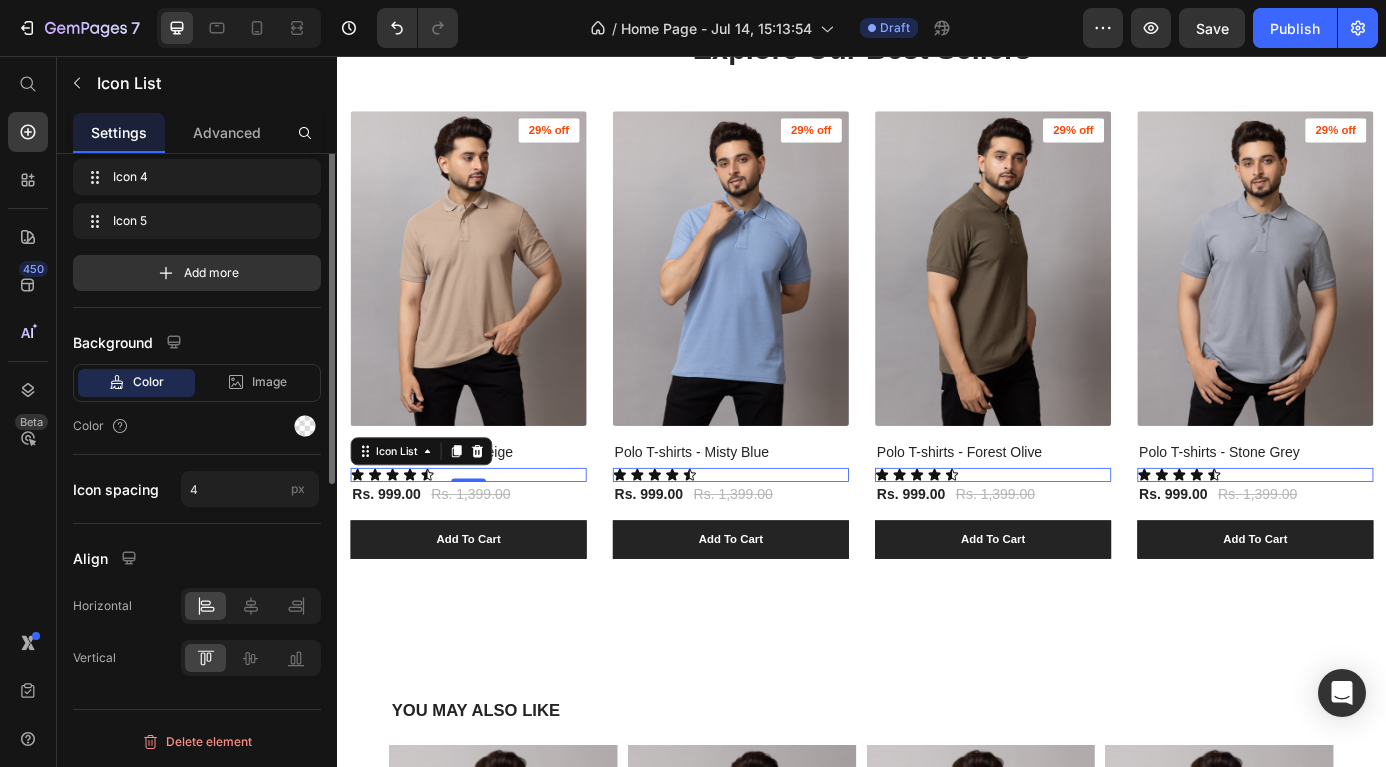 scroll, scrollTop: 0, scrollLeft: 0, axis: both 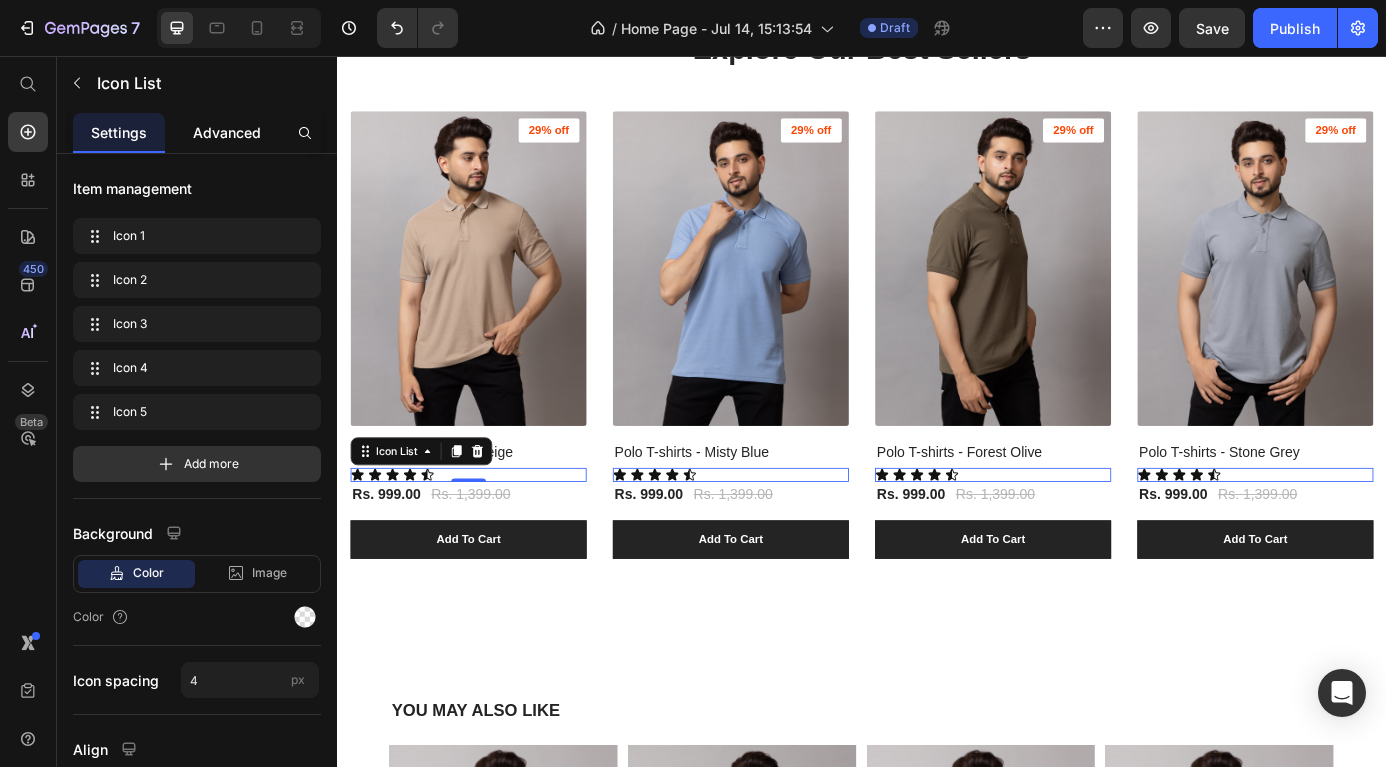 click on "Advanced" 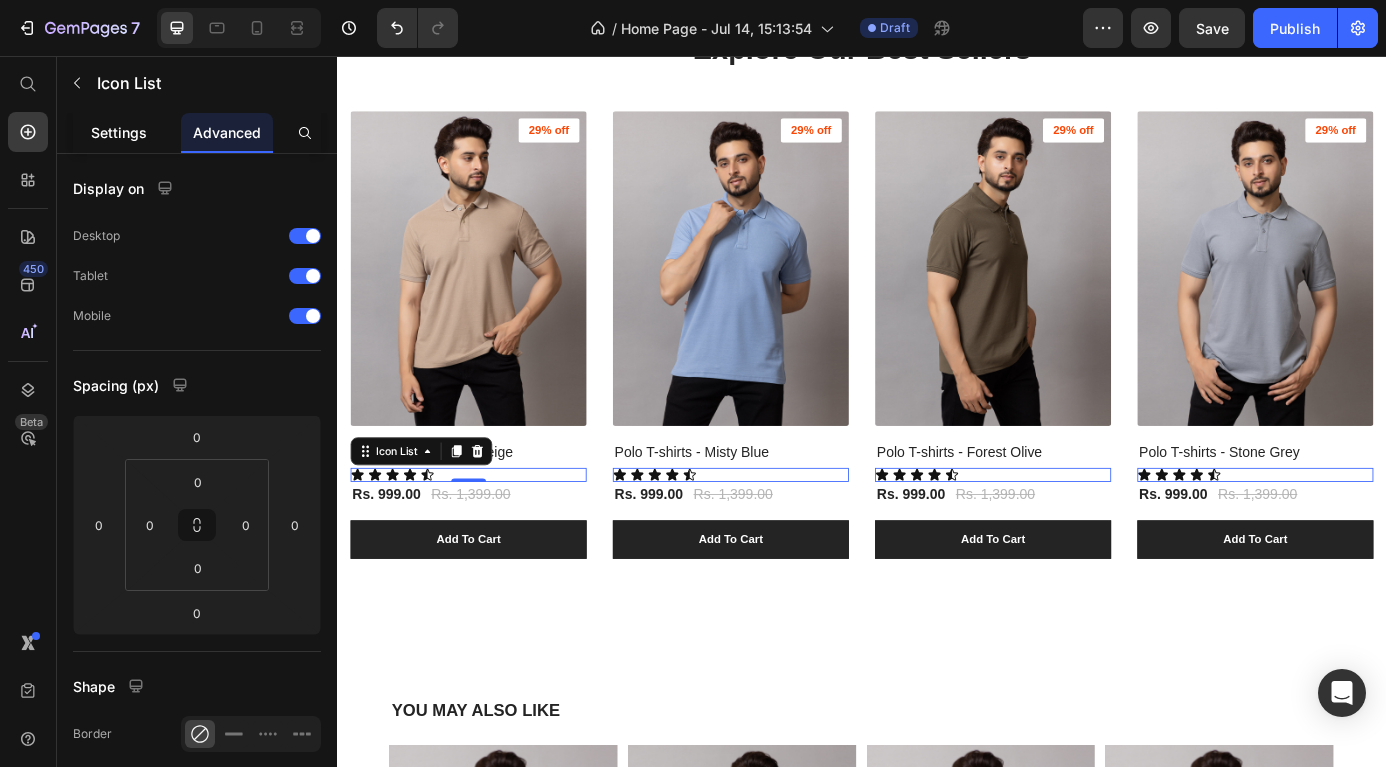 click on "Settings" at bounding box center (119, 132) 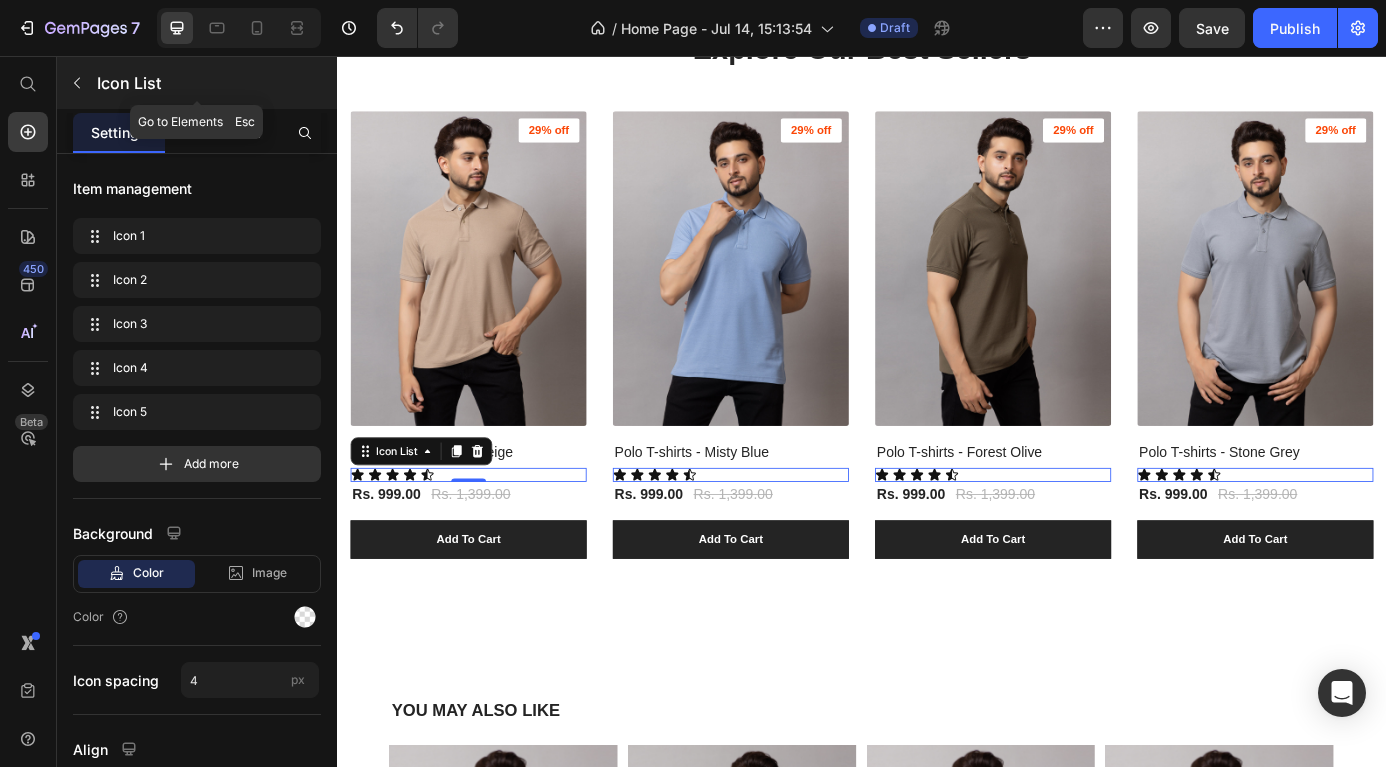 click 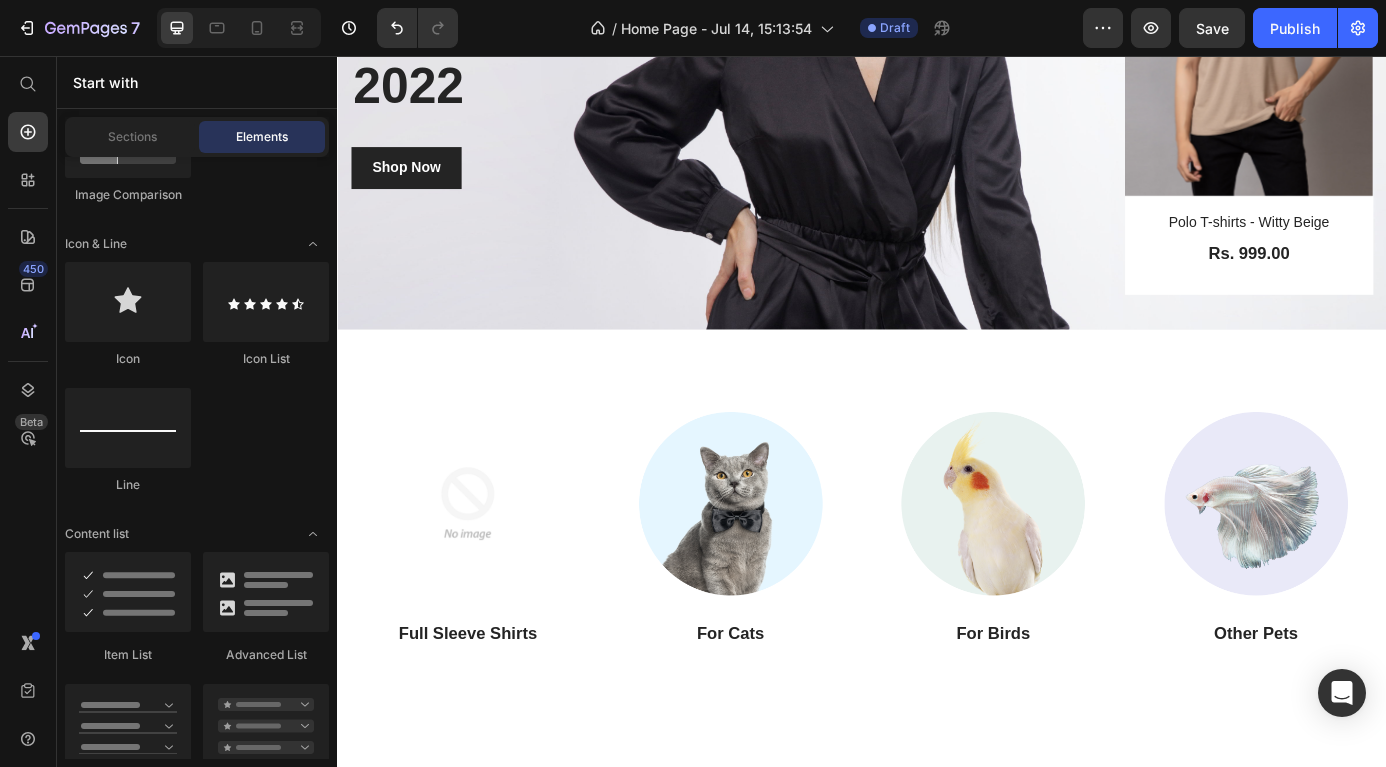 scroll, scrollTop: 427, scrollLeft: 0, axis: vertical 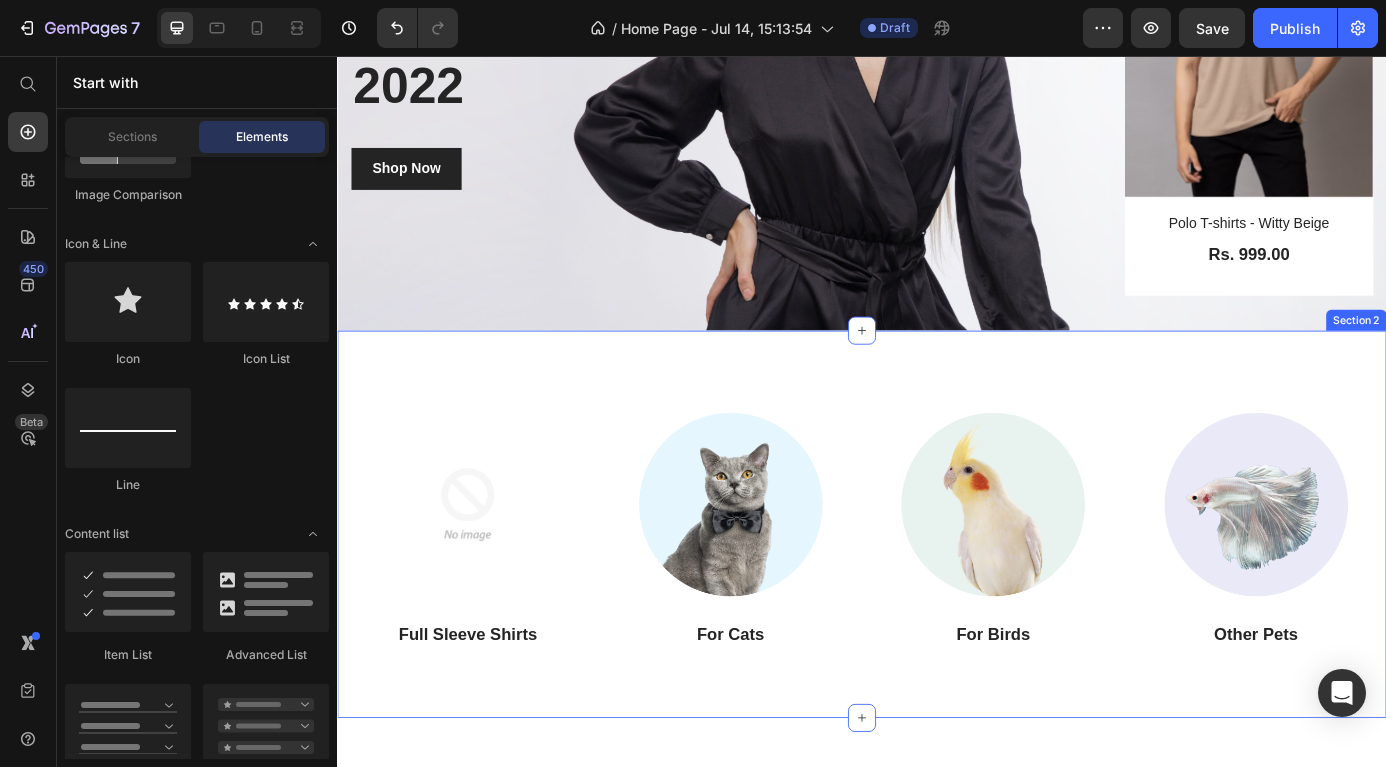 click on "Image Full Sleeve Shirts Heading Image For Cats Heading Image For Birds Heading Image Other Pets Heading Row Section 2" at bounding box center [937, 591] 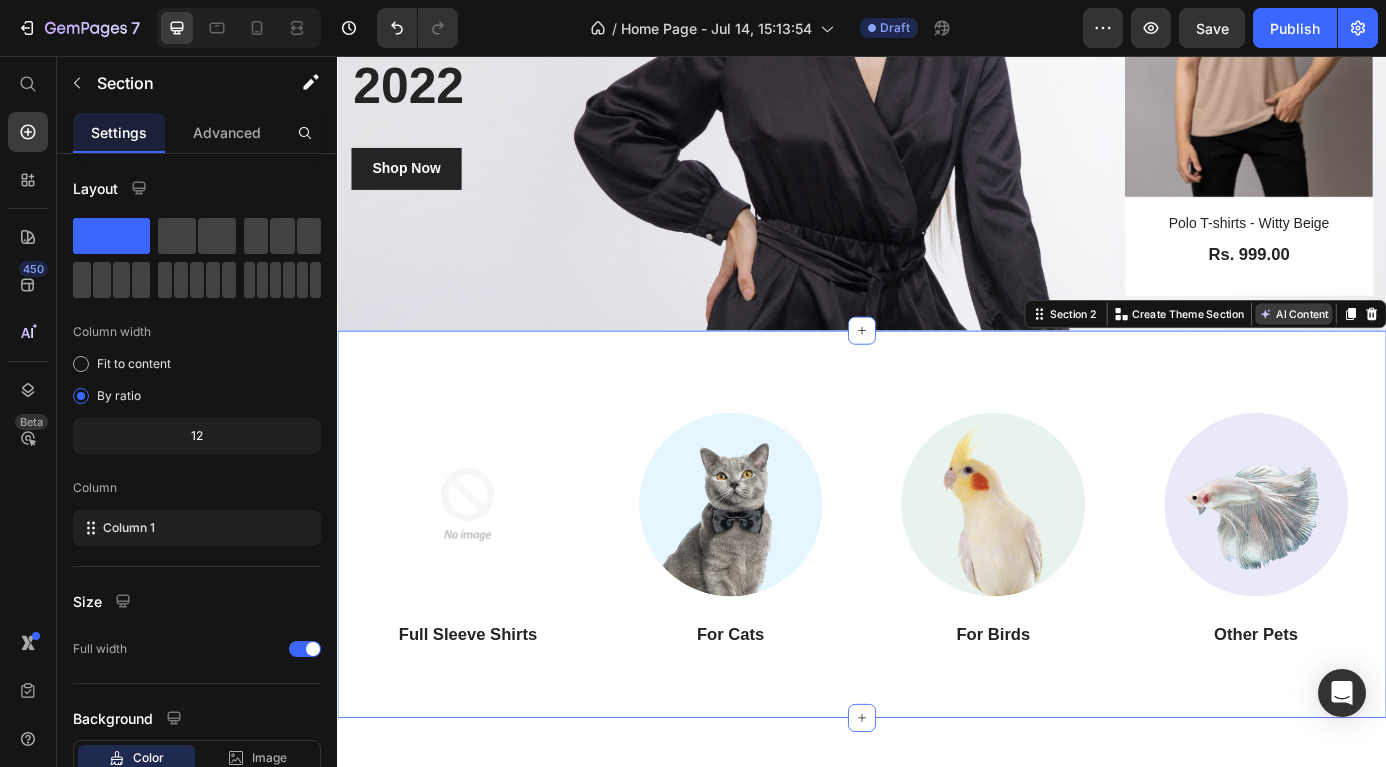 click on "AI Content" at bounding box center [1431, 351] 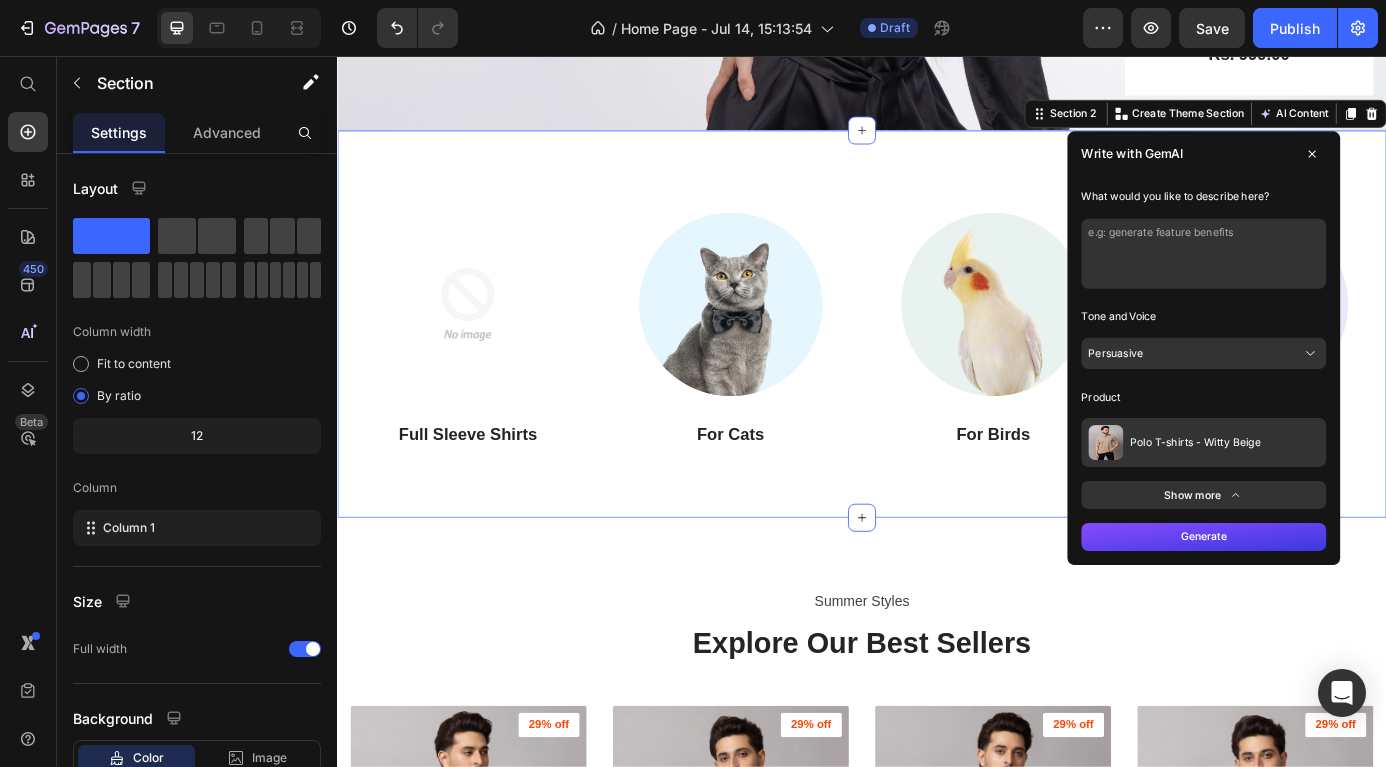 scroll, scrollTop: 660, scrollLeft: 0, axis: vertical 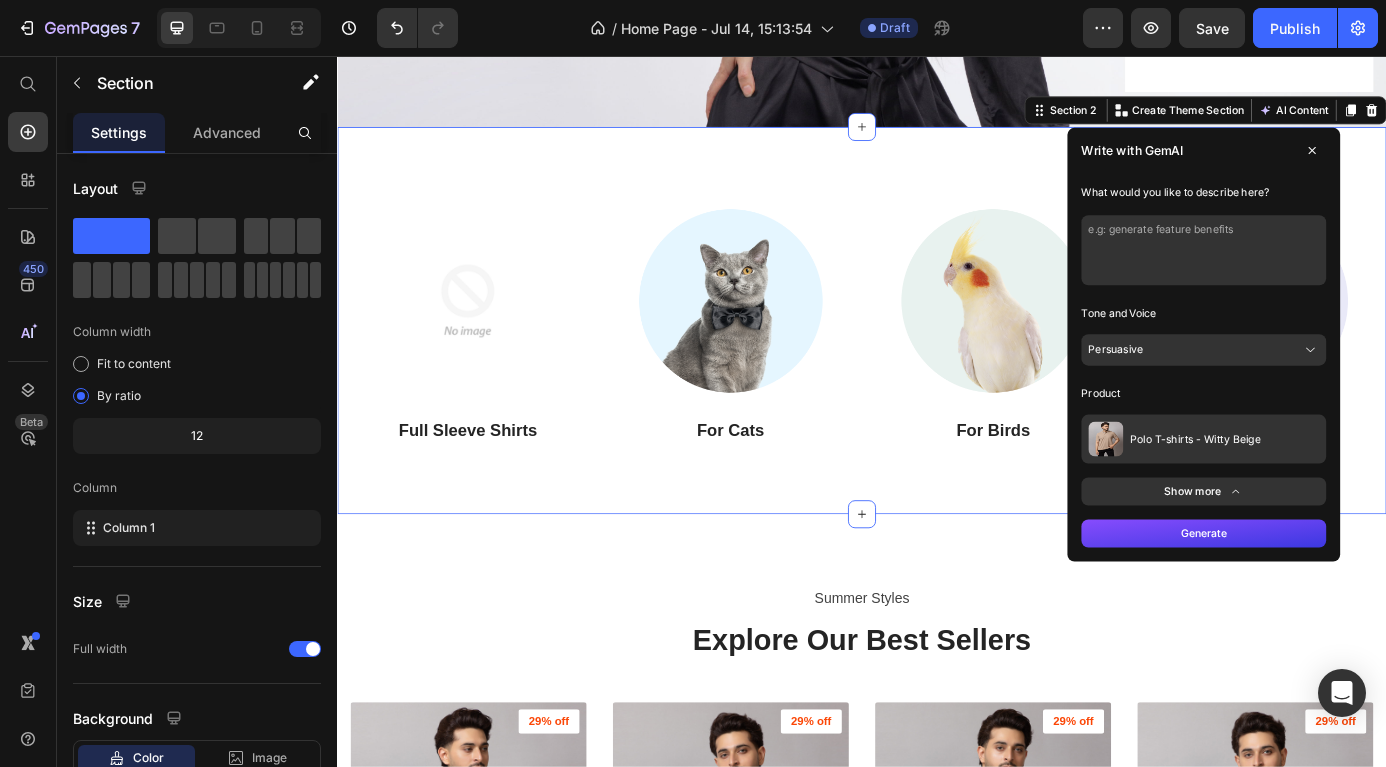 click on "Generate" at bounding box center [1328, 602] 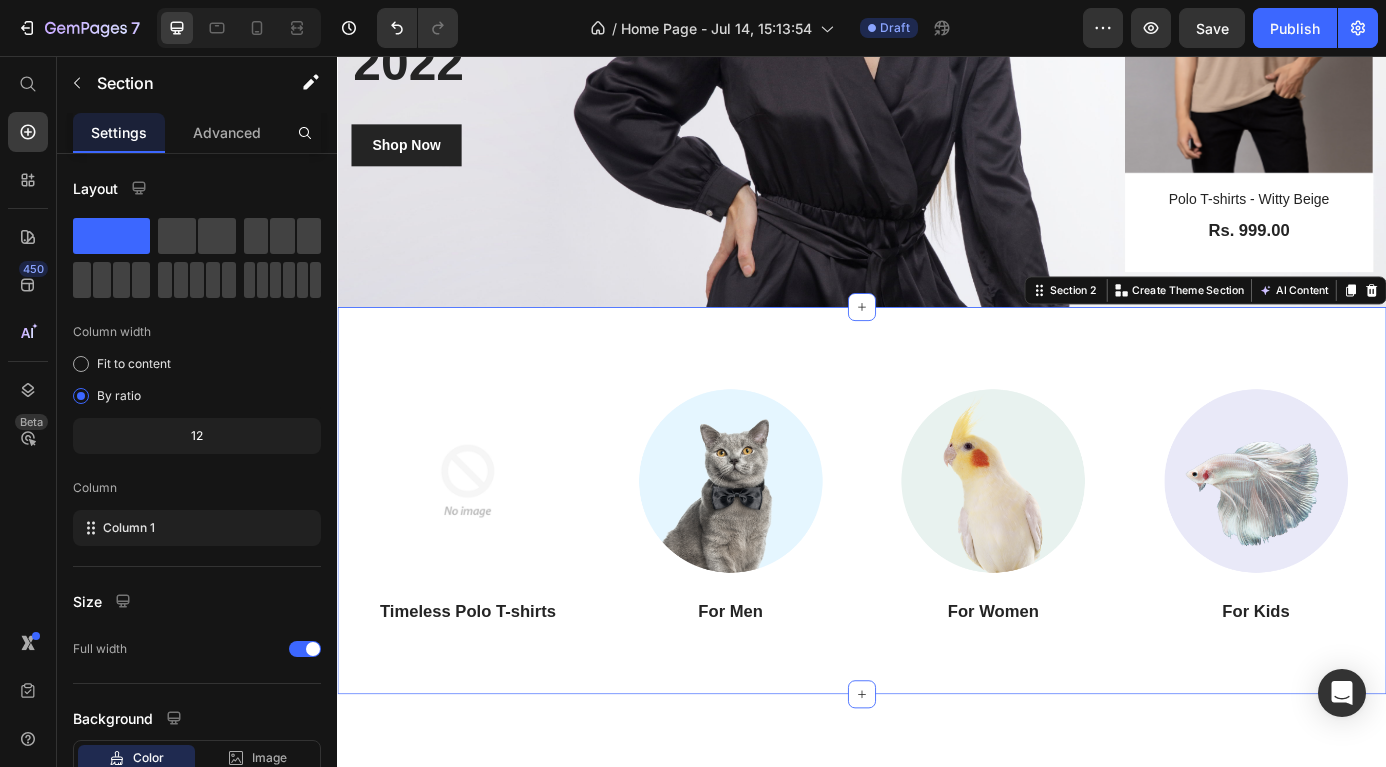 scroll, scrollTop: 452, scrollLeft: 0, axis: vertical 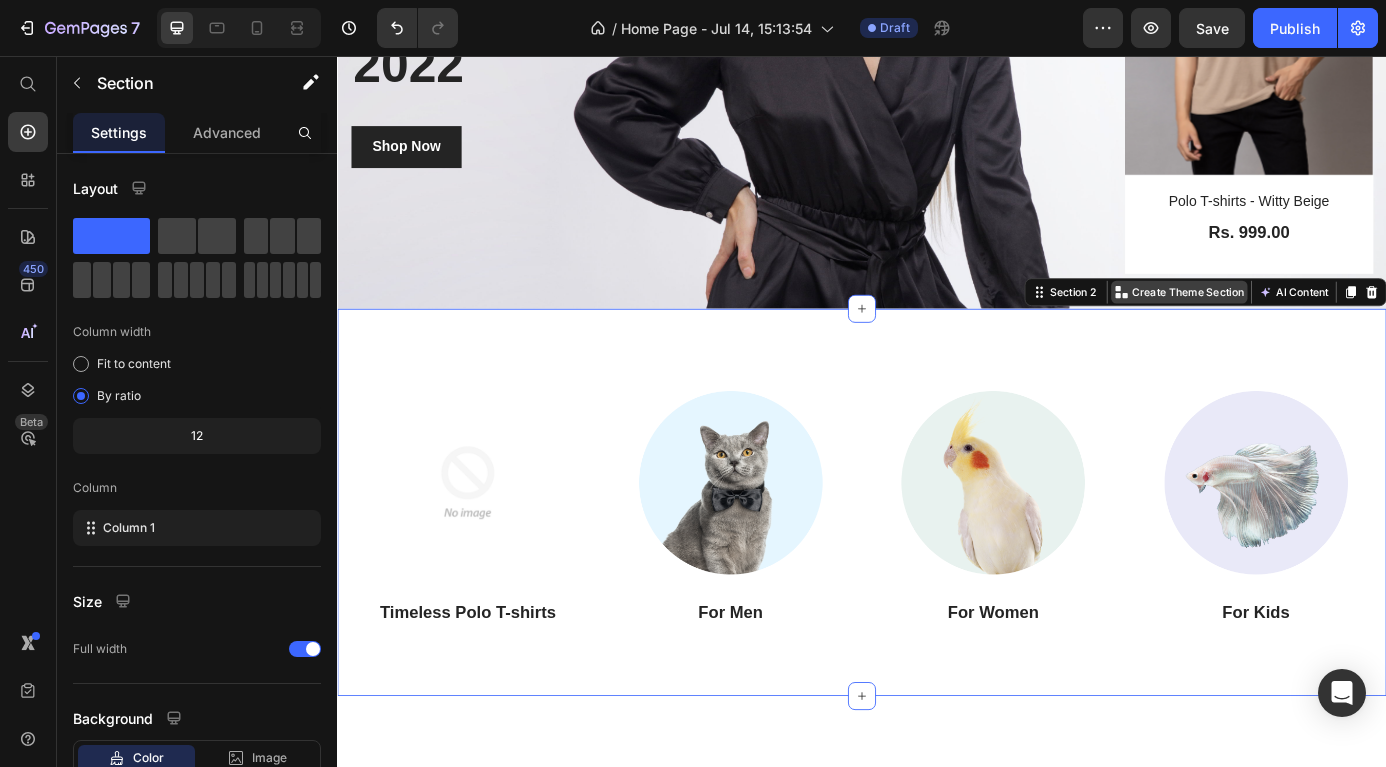 click on "Create Theme Section" at bounding box center (1310, 326) 